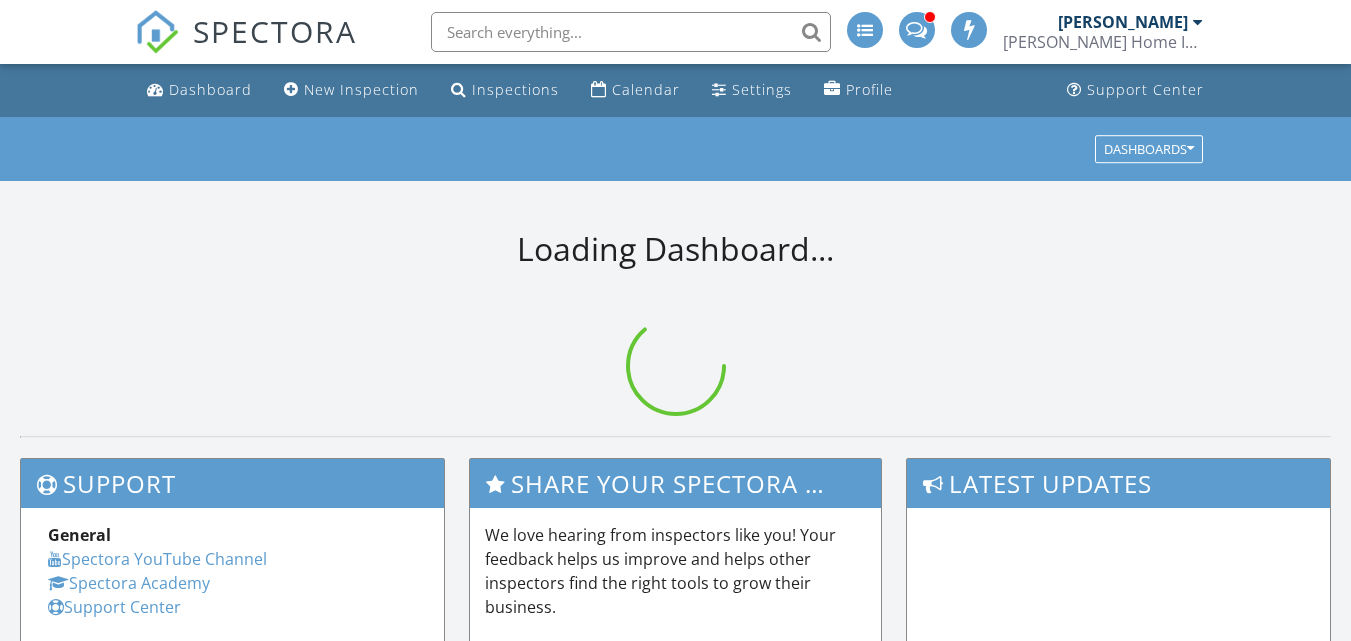 scroll, scrollTop: 0, scrollLeft: 0, axis: both 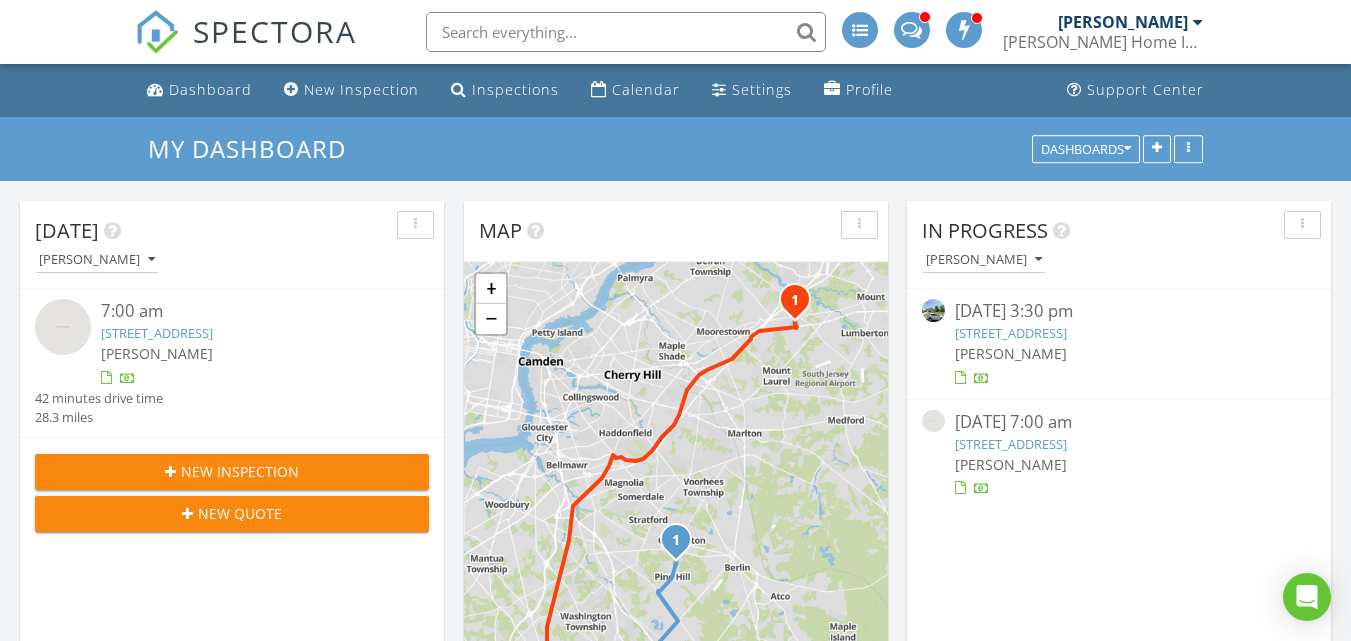 click on "318 Grand Ave, Gloucester Township, NJ 08012" at bounding box center (1011, 333) 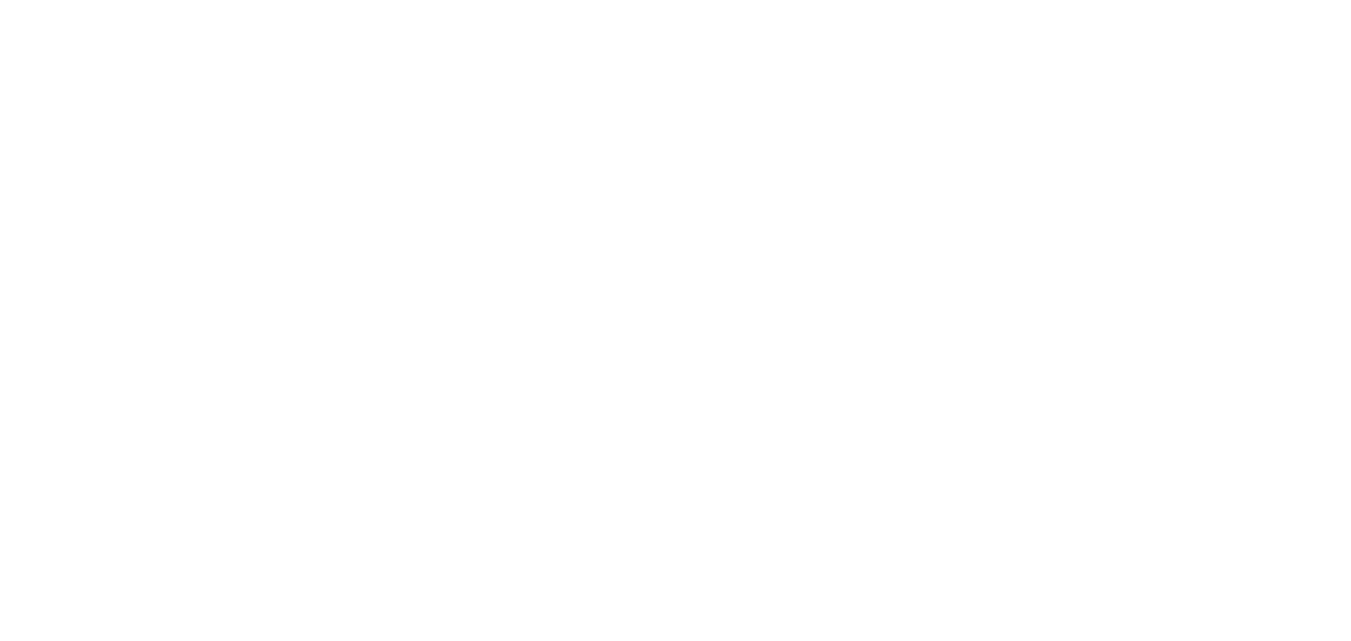 scroll, scrollTop: 0, scrollLeft: 0, axis: both 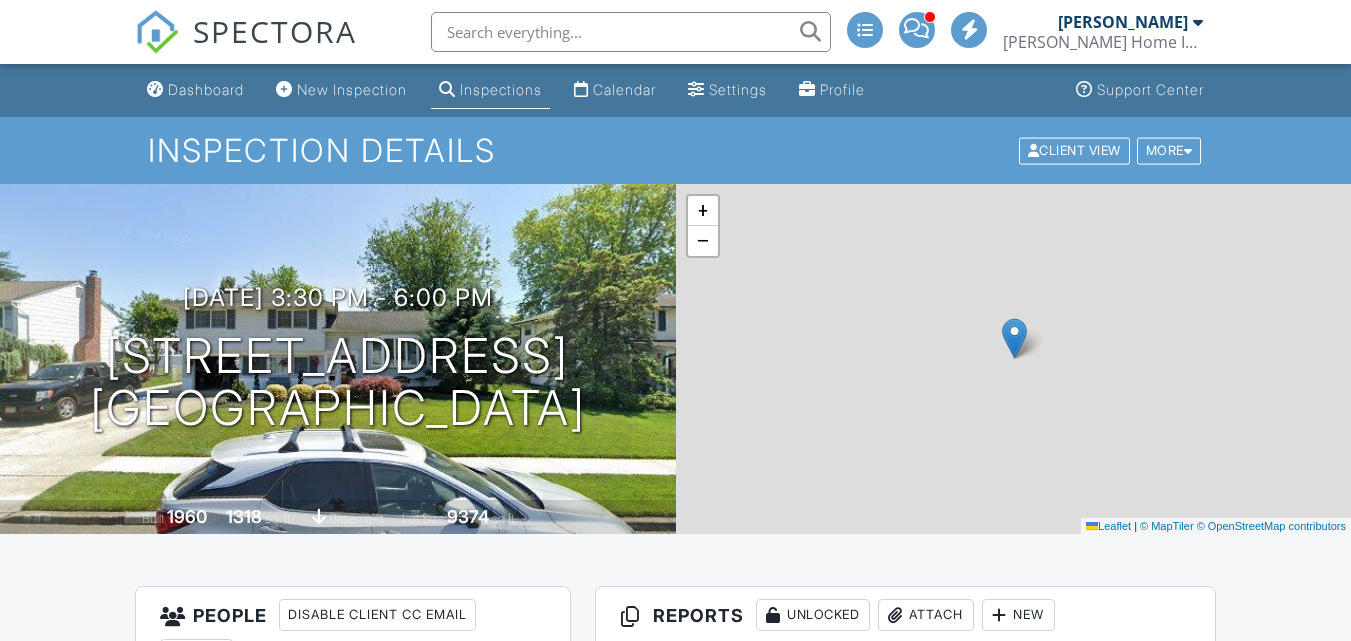 click on "All emails and texts are disabled for this inspection!
All emails and texts have been disabled for this inspection. This may have happened due to someone manually disabling them or this inspection being unconfirmed when it was scheduled. To re-enable emails and texts for this inspection, click the button below.
Turn on emails and texts
Reports
Unlocked
Attach
New
Home Inspection Report
Main Template
Edit
View
Quick Publish
Copy
Delete
Radon Test Results
Radon Inspection Report Template
Edit
View
Quick Publish
Copy
Delete
Wood Destroying Insect Report
NPMA-33
Edit
View
Quick Publish
Copy
Delete
Publish report?
Cancel
Publish
To" at bounding box center (675, 2477) 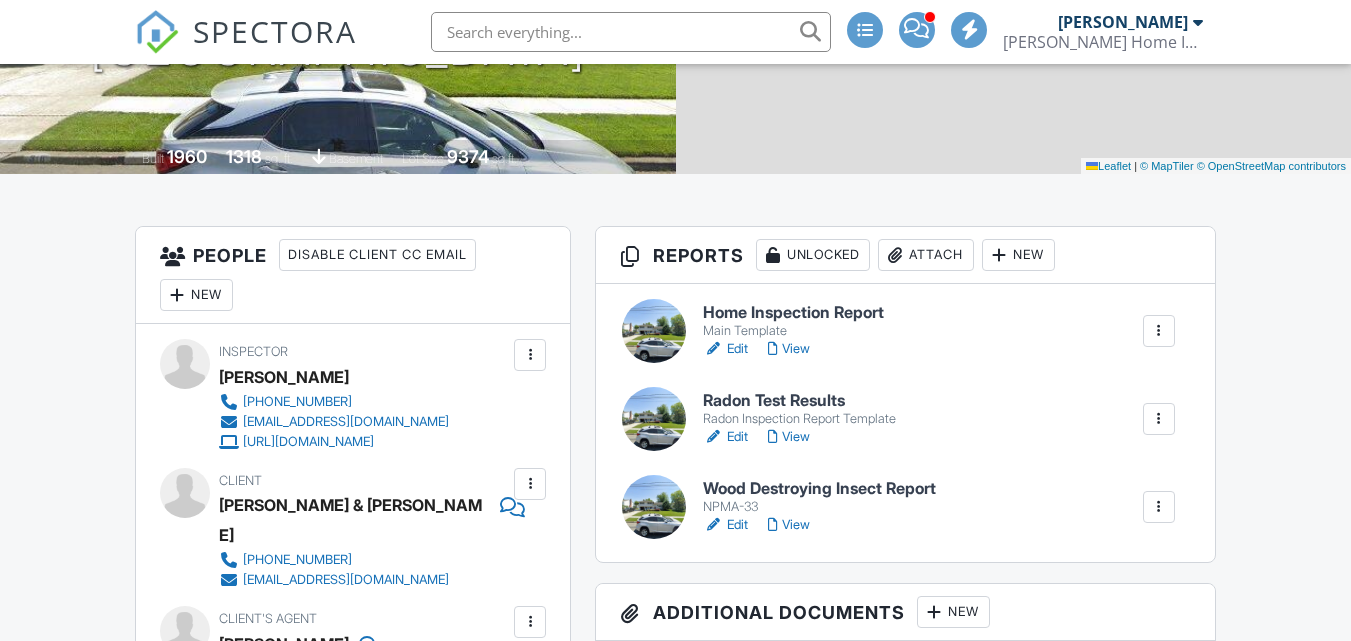 scroll, scrollTop: 0, scrollLeft: 0, axis: both 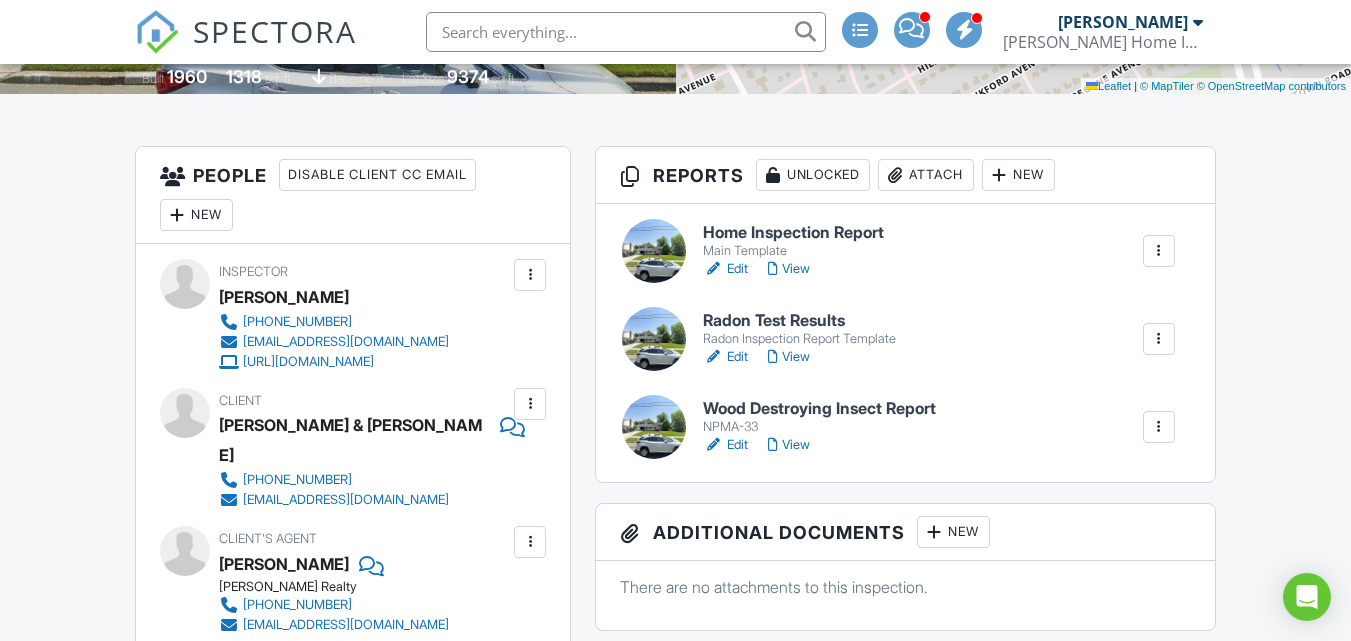 click on "Home Inspection Report" at bounding box center (793, 233) 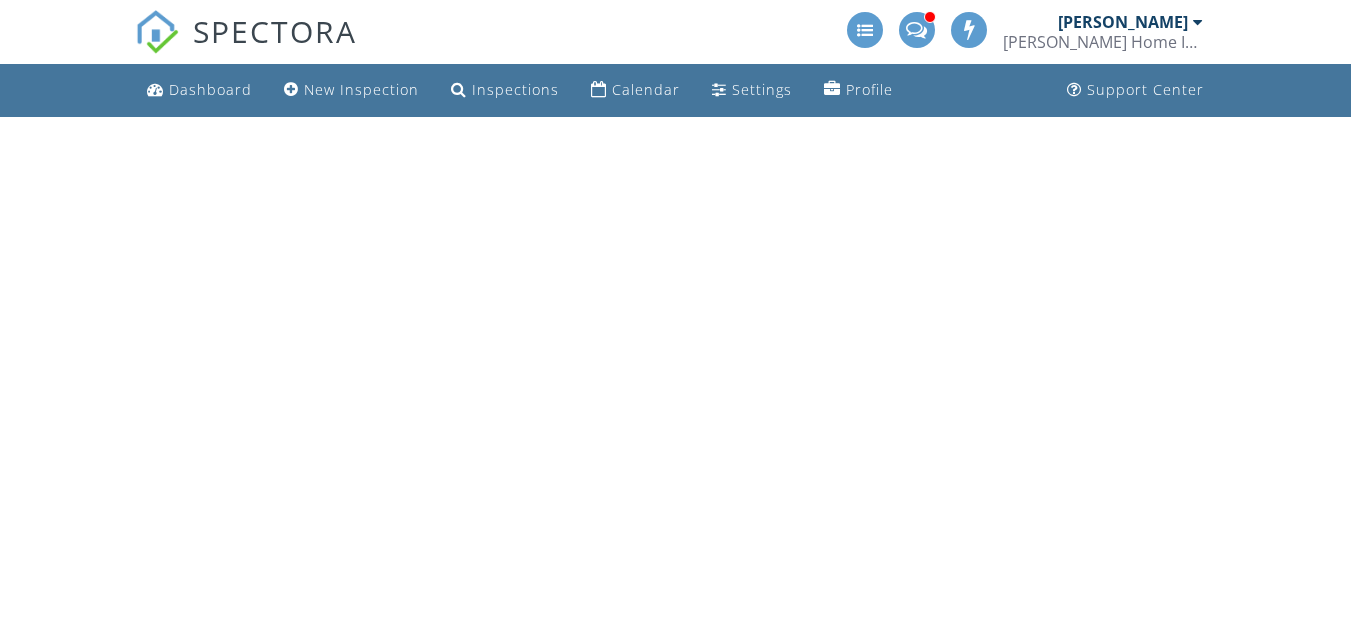 scroll, scrollTop: 0, scrollLeft: 0, axis: both 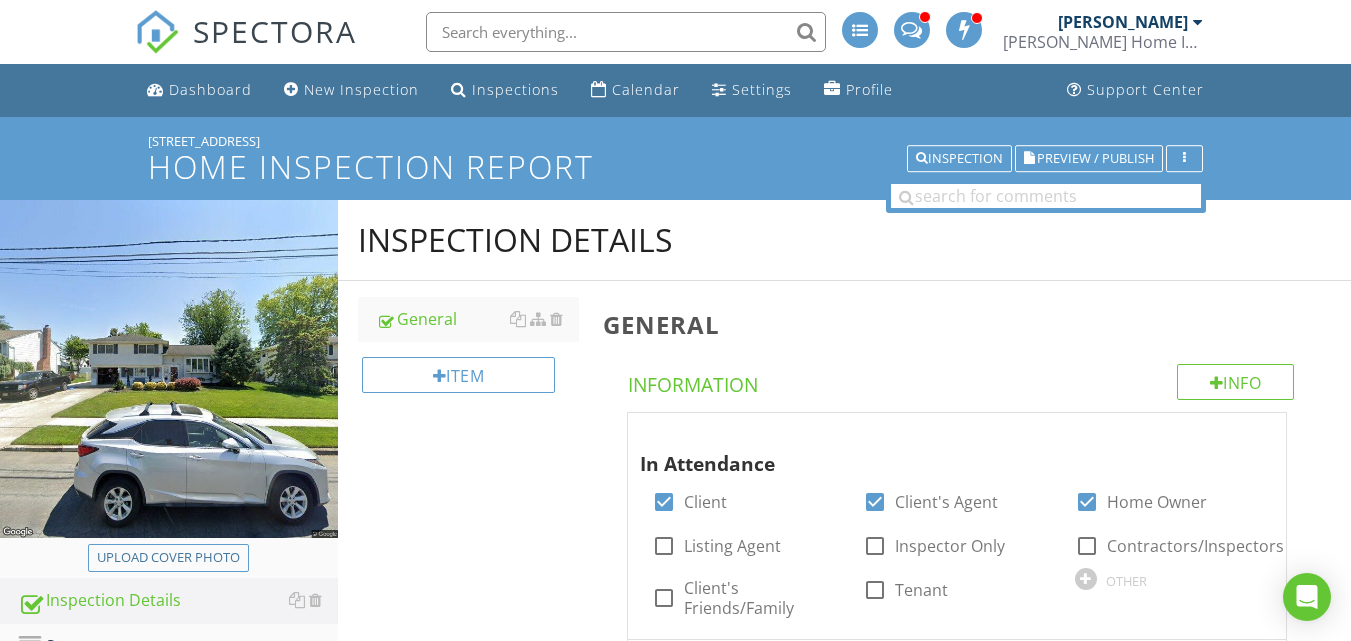 click on "Inspection Details
General
Item
General
Info
Information
In Attendance
check_box Client   check_box Client's Agent   check_box Home Owner   check_box_outline_blank Listing Agent   check_box_outline_blank Inspector Only   check_box_outline_blank Contractors/Inspectors   check_box_outline_blank Client's Friends/Family   check_box_outline_blank Tenant         OTHER
Style
check_box Single Family   check_box Detached   check_box_outline_blank Manufactured   check_box_outline_blank Modular   check_box_outline_blank Townhouse   check_box_outline_blank Condo   check_box_outline_blank Attached   check_box_outline_blank Rowhome   check_box_outline_blank Duplex   check_box_outline_blank Triplex" at bounding box center (844, 1705) 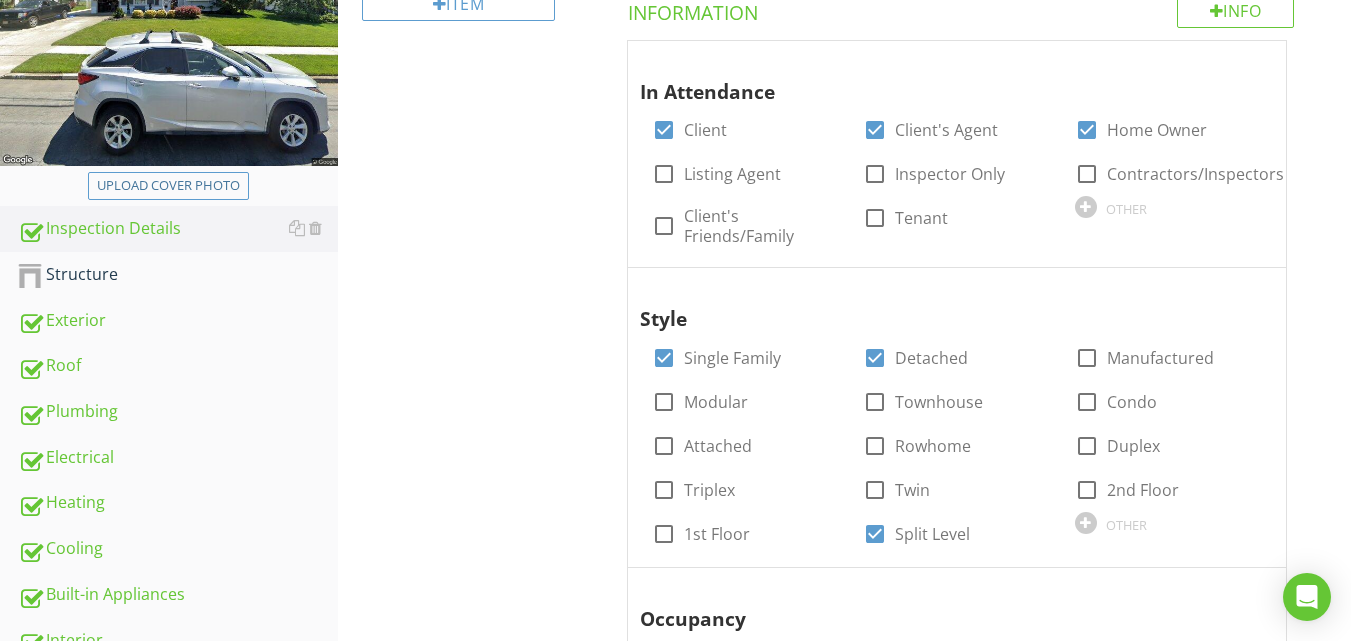 scroll, scrollTop: 370, scrollLeft: 0, axis: vertical 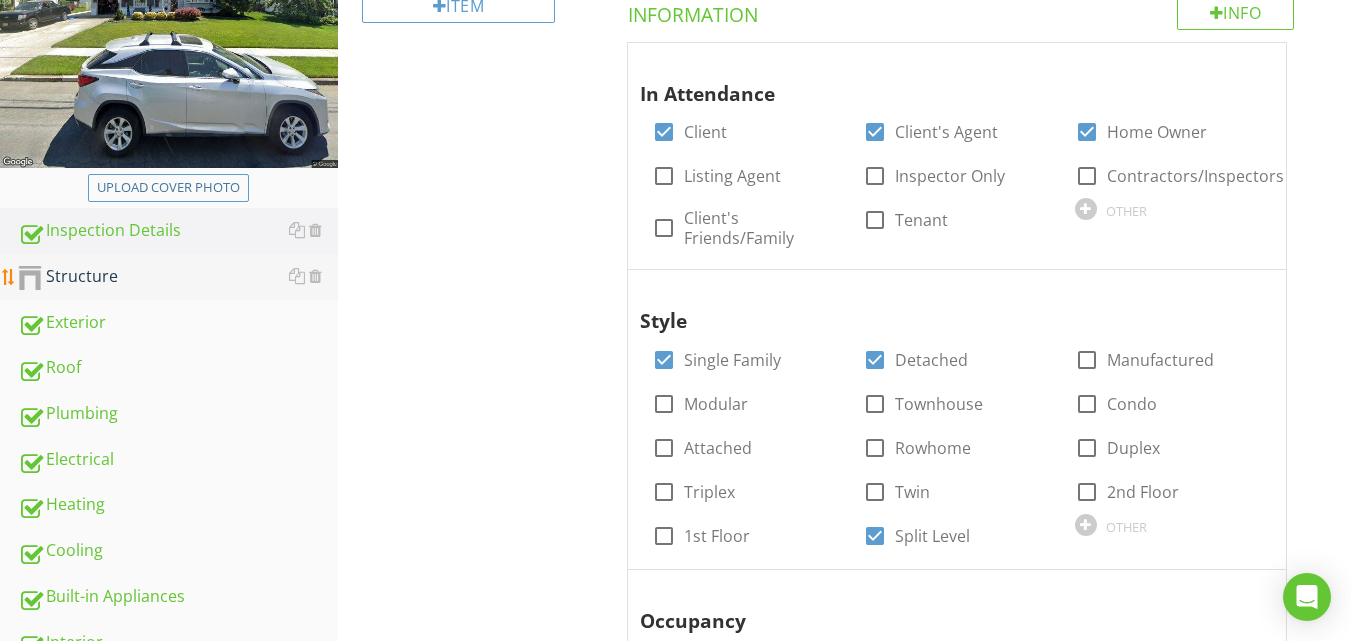 click on "Structure" at bounding box center (178, 277) 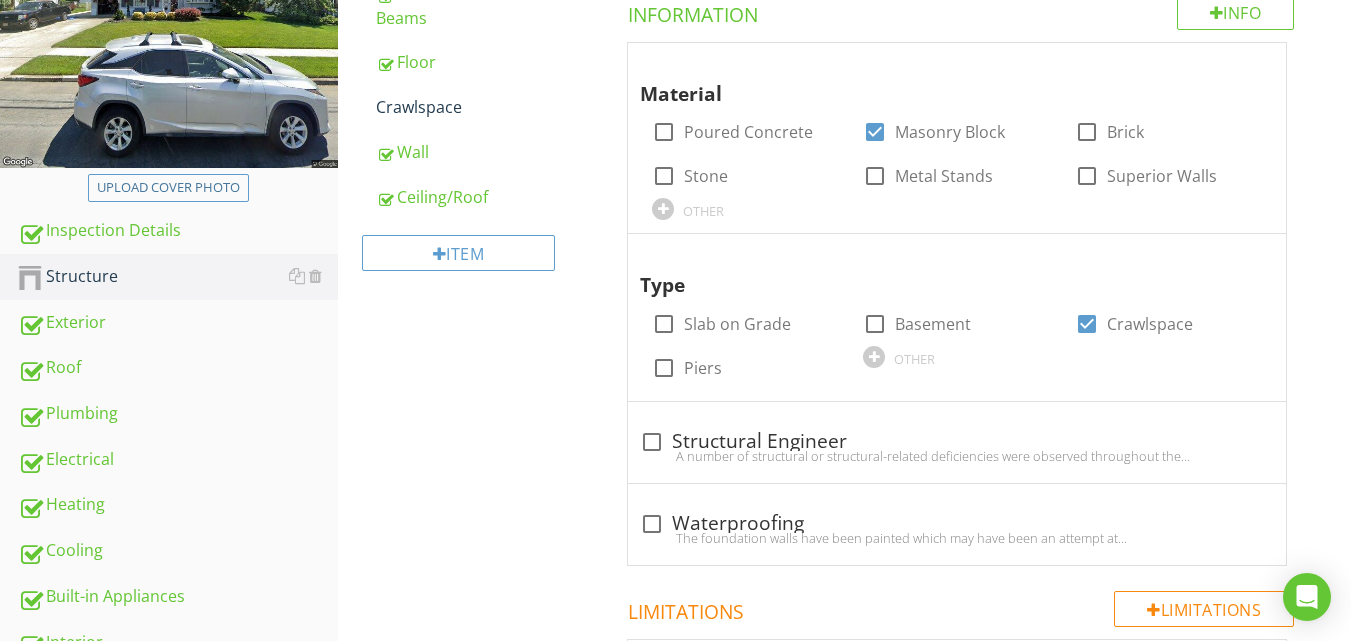 click on "Structure
Foundation
Columns & Beams
Floor
Crawlspace
Wall
Ceiling/Roof
Item
Foundation
Info
Information
Material
check_box_outline_blank Poured Concrete   check_box Masonry Block   check_box_outline_blank Brick   check_box_outline_blank Stone   check_box_outline_blank Metal Stands   check_box_outline_blank Superior Walls         OTHER
Type
check_box_outline_blank Slab on Grade   check_box_outline_blank Basement   check_box Crawlspace   check_box_outline_blank Piers         OTHER                                   check_box_outline_blank" at bounding box center (844, 2524) 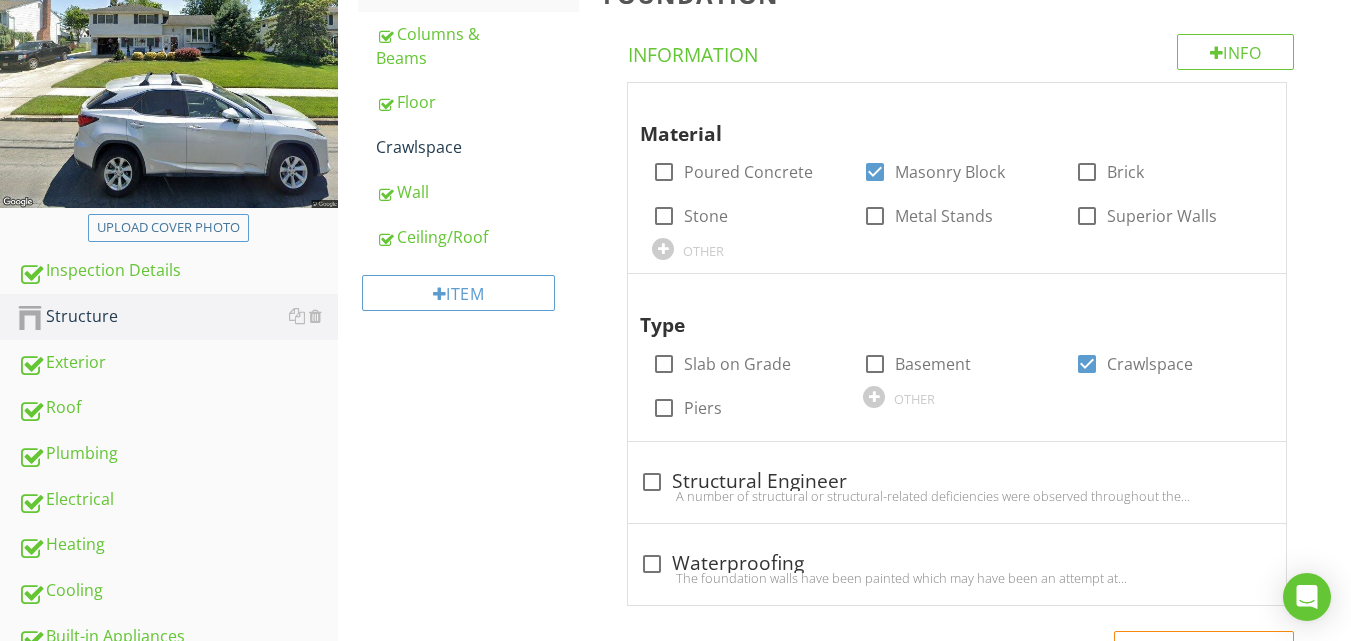 scroll, scrollTop: 290, scrollLeft: 0, axis: vertical 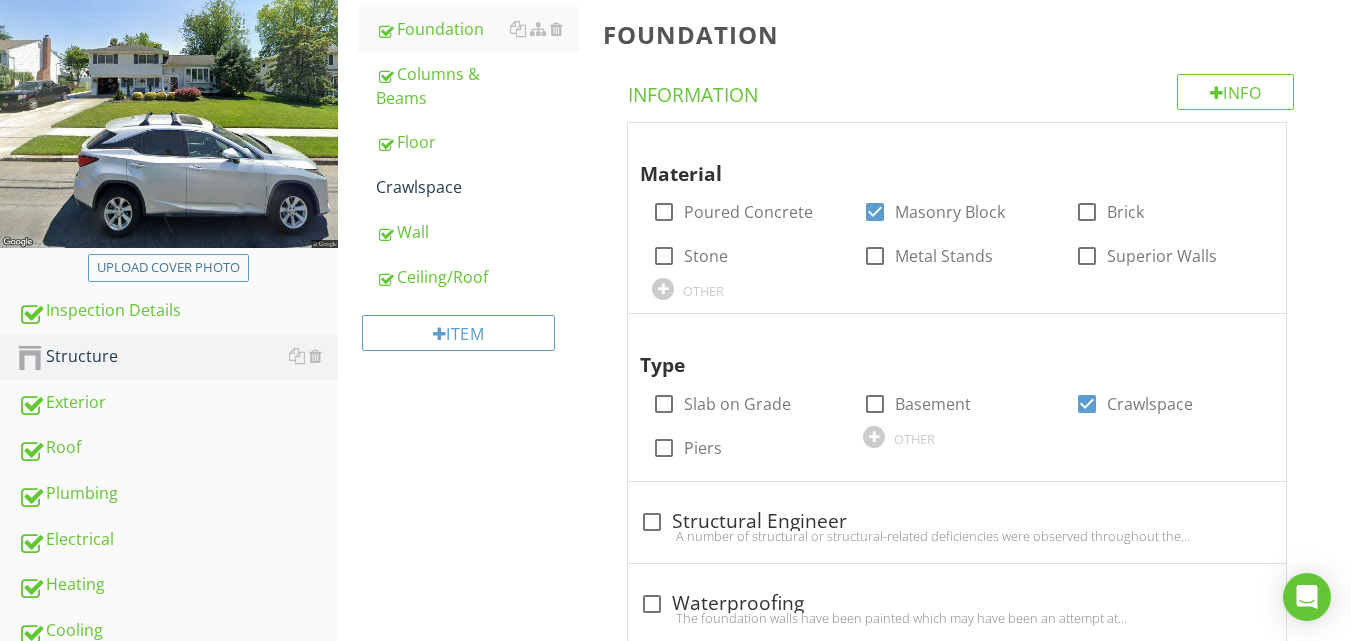 click on "Structure
Foundation
Columns & Beams
Floor
Crawlspace
Wall
Ceiling/Roof
Item
Foundation
Info
Information
Material
check_box_outline_blank Poured Concrete   check_box Masonry Block   check_box_outline_blank Brick   check_box_outline_blank Stone   check_box_outline_blank Metal Stands   check_box_outline_blank Superior Walls         OTHER
Type
check_box_outline_blank Slab on Grade   check_box_outline_blank Basement   check_box Crawlspace   check_box_outline_blank Piers         OTHER                                   check_box_outline_blank" at bounding box center [844, 2604] 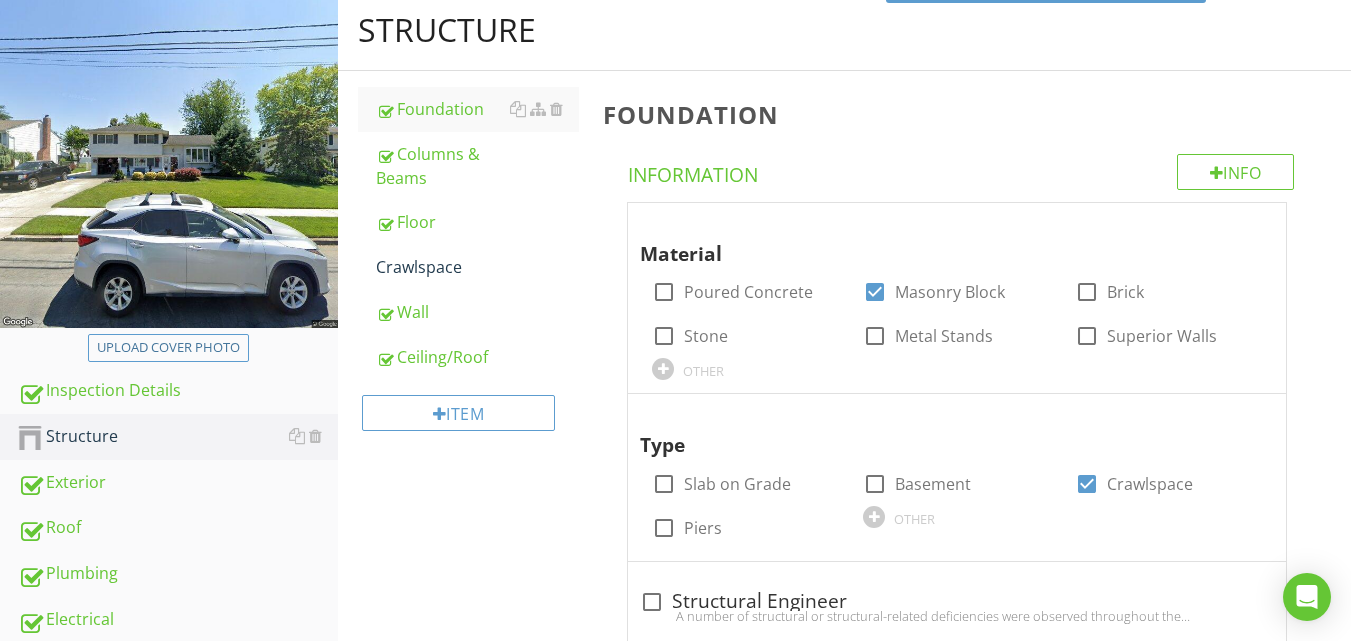 scroll, scrollTop: 170, scrollLeft: 0, axis: vertical 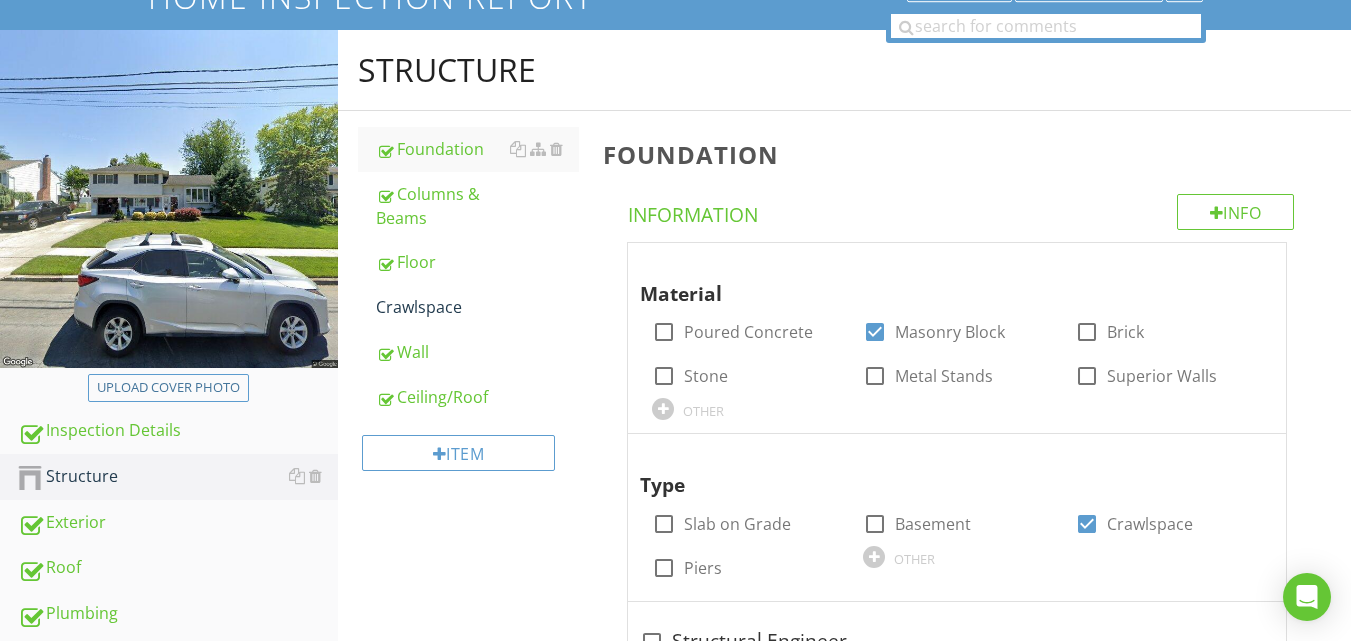 click on "Structure
Foundation
Columns & Beams
Floor
Crawlspace
Wall
Ceiling/Roof
Item
Foundation
Info
Information
Material
check_box_outline_blank Poured Concrete   check_box Masonry Block   check_box_outline_blank Brick   check_box_outline_blank Stone   check_box_outline_blank Metal Stands   check_box_outline_blank Superior Walls         OTHER
Type
check_box_outline_blank Slab on Grade   check_box_outline_blank Basement   check_box Crawlspace   check_box_outline_blank Piers         OTHER                                   check_box_outline_blank" at bounding box center (844, 2724) 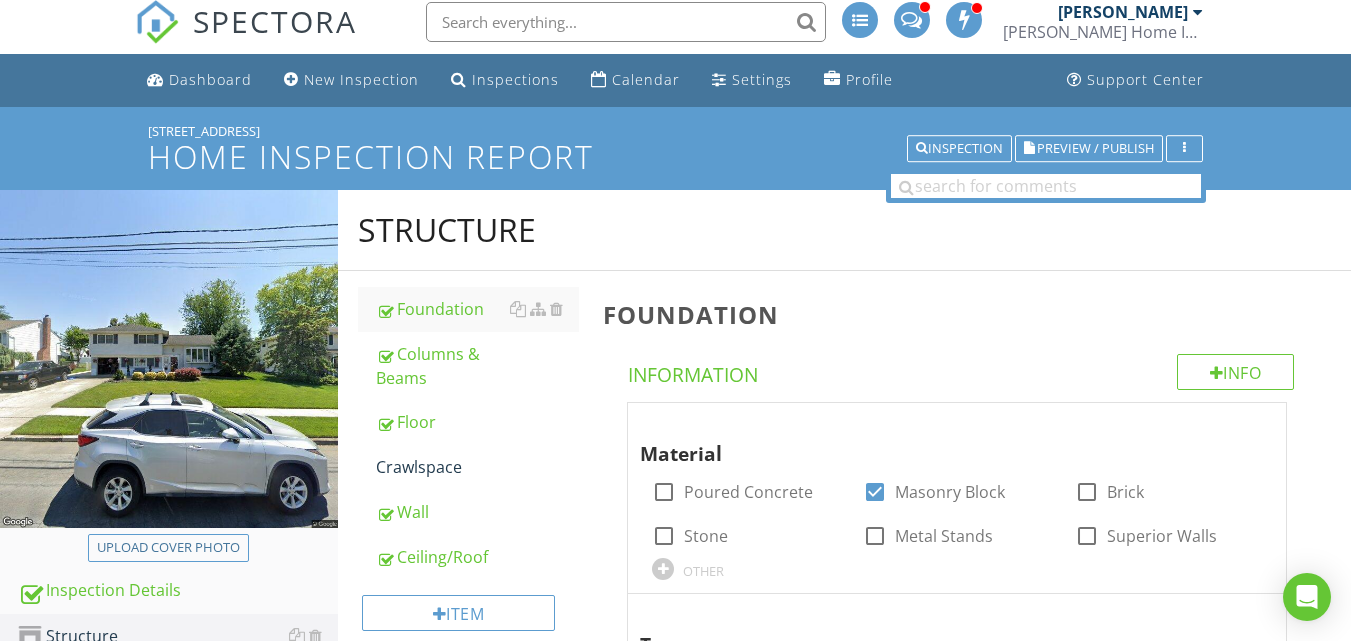 scroll, scrollTop: 0, scrollLeft: 0, axis: both 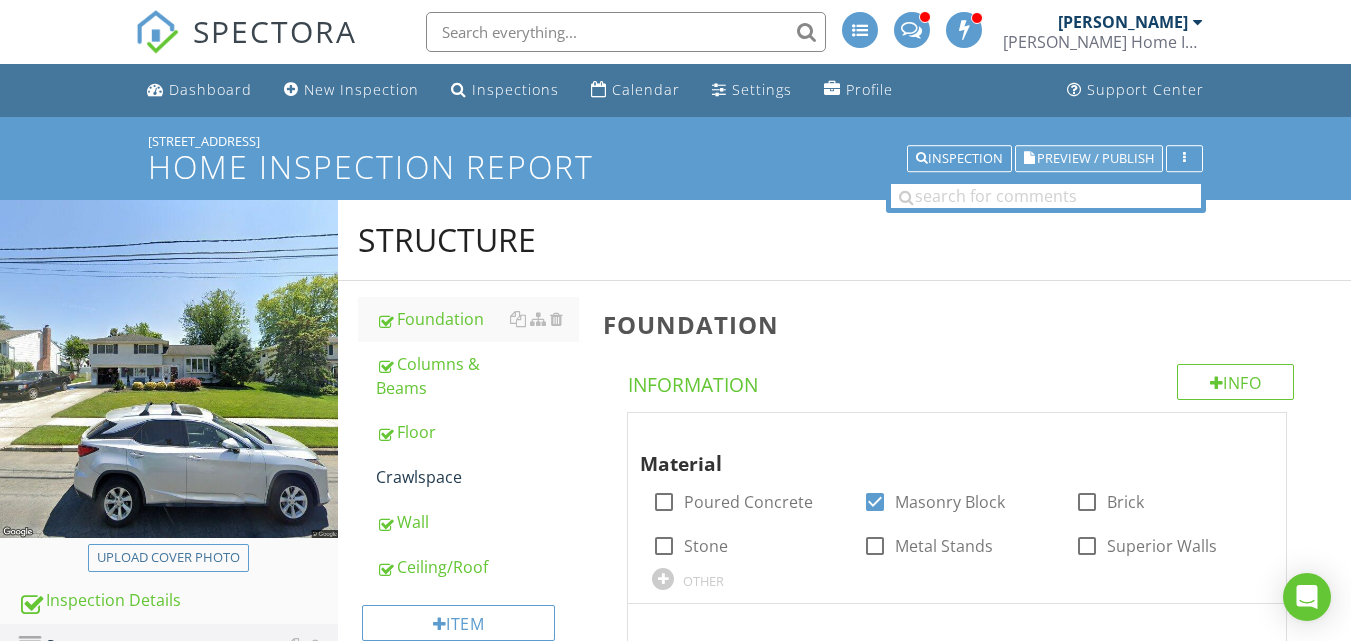 click on "Preview / Publish" at bounding box center (1095, 158) 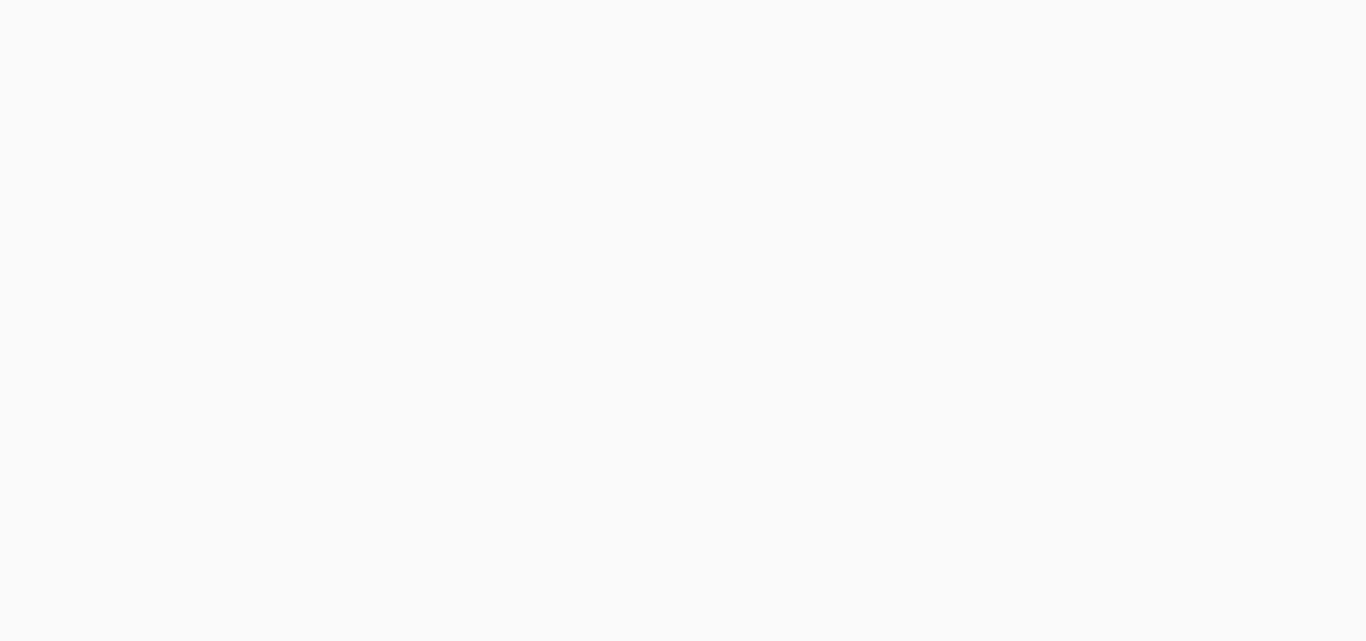 scroll, scrollTop: 0, scrollLeft: 0, axis: both 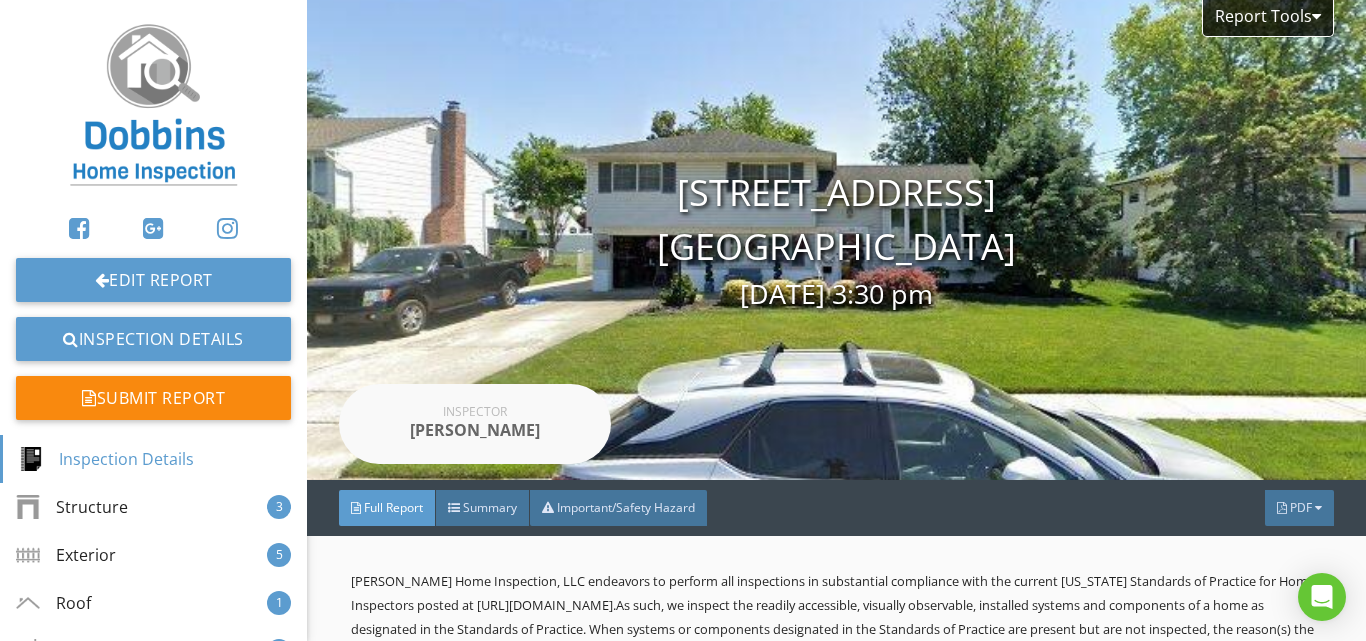 click on "Dobbins Home Inspection, LLC endeavors to perform all inspections in substantial compliance with the current New Jersey Standards of Practice for Home Inspectors posted at https://www.njconsumeraffairs.gov/regulations/Chapter-40-Subchapter-15-Home-Inspection-Advisory-Committee.pdf .  As such, we inspect the readily accessible, visually observable, installed systems and components of a home as designated in the Standards of Practice. When systems or components designated in the Standards of Practice are present but are not inspected, the reason(s) the item was not inspected is identified within the “Limitations” tab of this report. This report contains observations of those systems and components that, in the professional judgment of the inspector, are not functioning properly, significantly deficient, unsafe, or are near the end of their service lives. Use of photos:  Categories Monitor/Maintenance Recommendation/Upgrade Important/Safety Hazard General Comments: Environmental Observations:" at bounding box center (836, 10598) 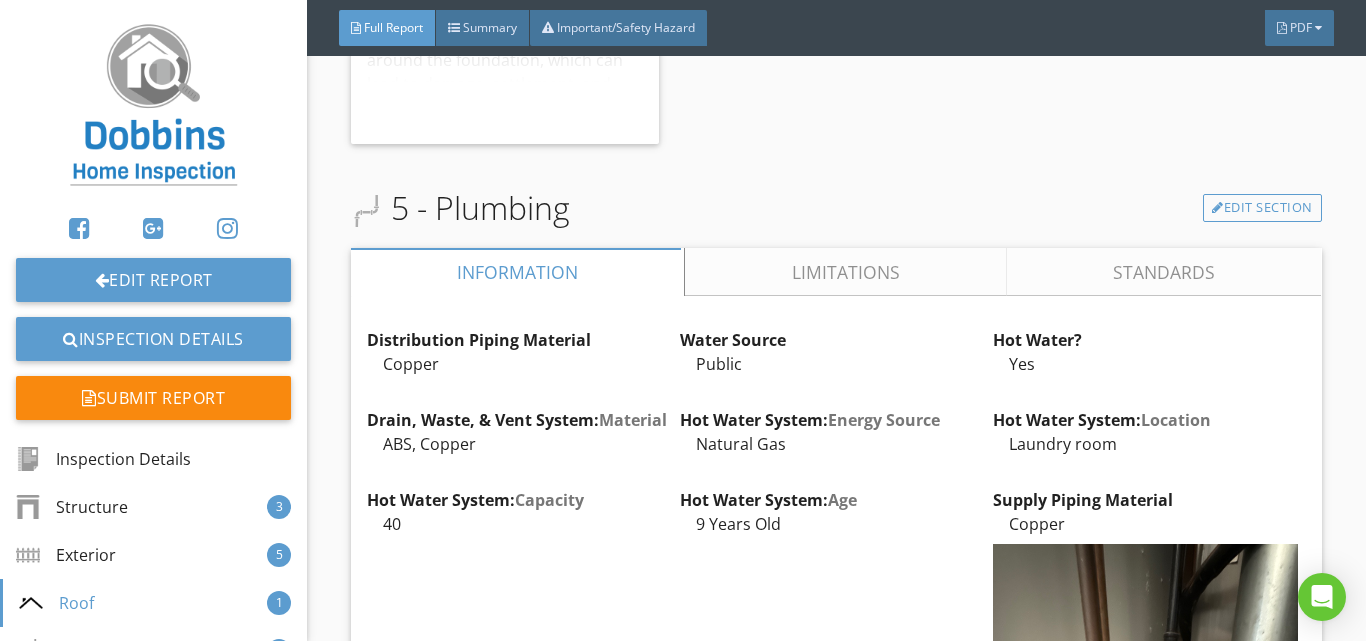 scroll, scrollTop: 5535, scrollLeft: 0, axis: vertical 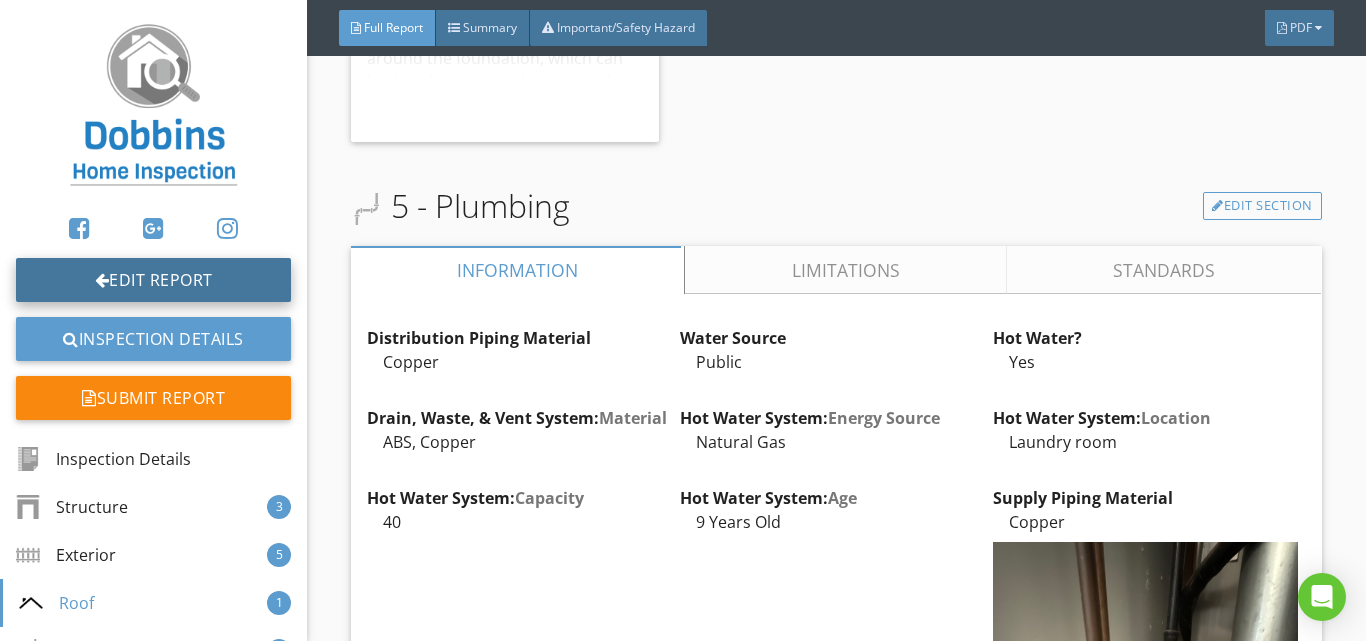 click on "Edit Report" at bounding box center [153, 280] 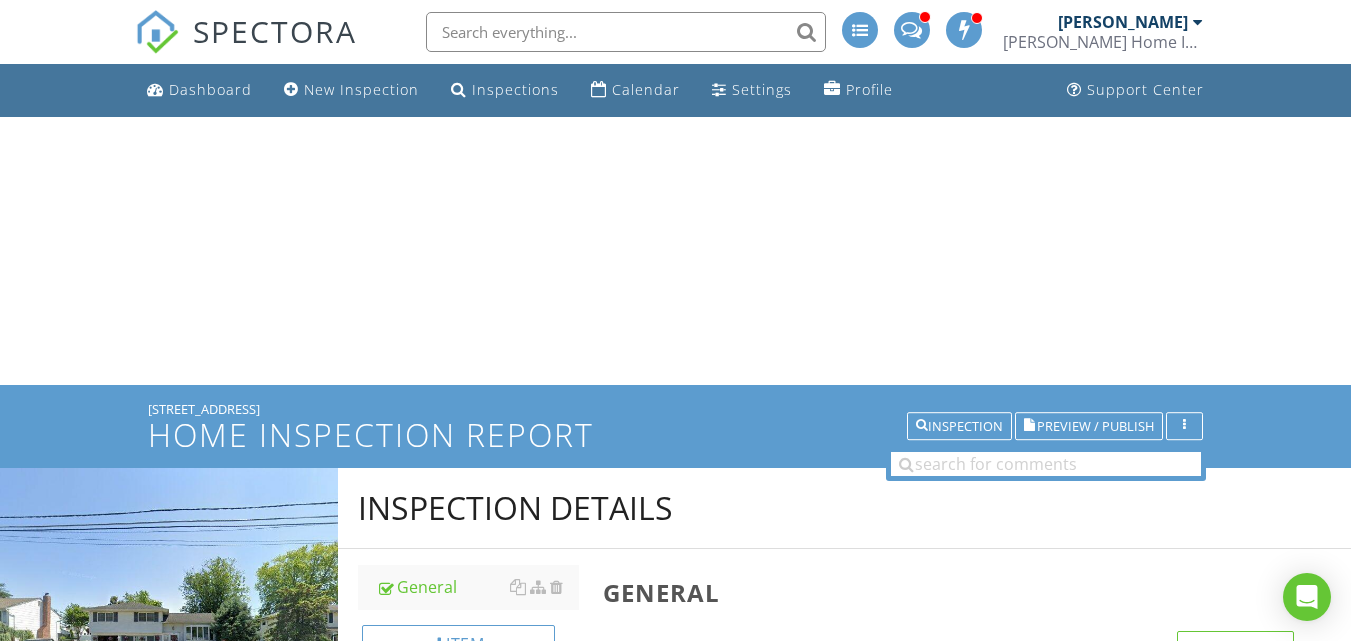 scroll, scrollTop: 0, scrollLeft: 0, axis: both 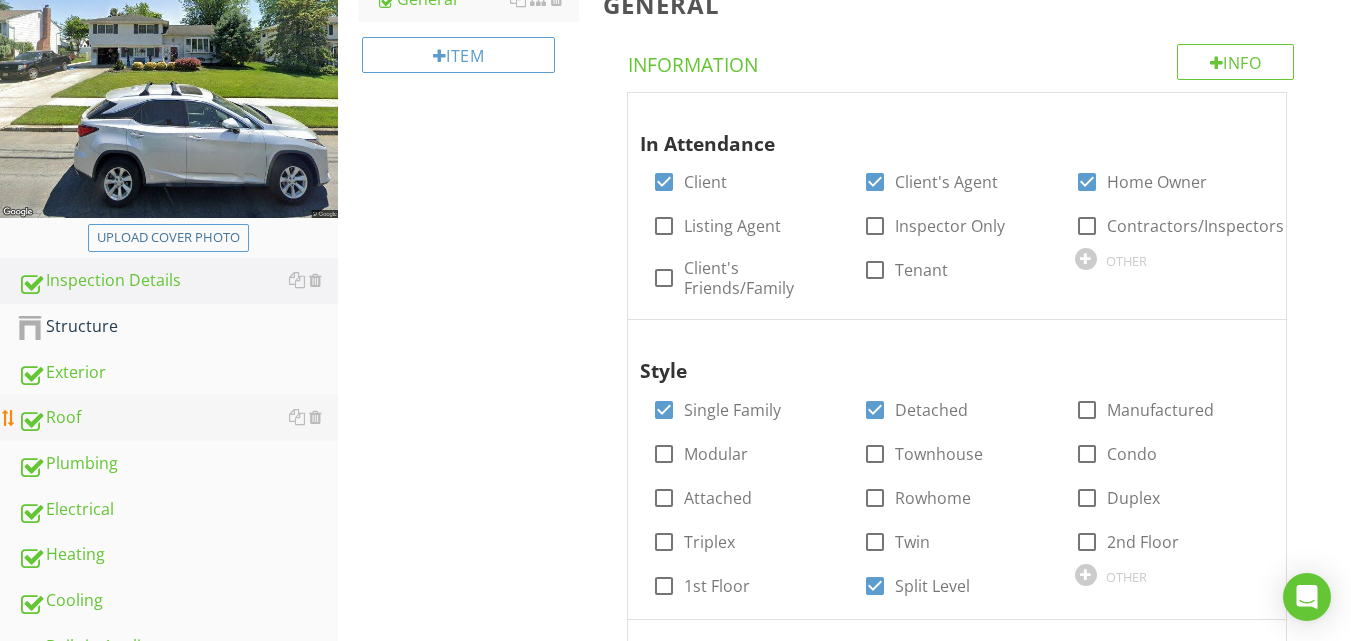 click on "Roof" at bounding box center [178, 418] 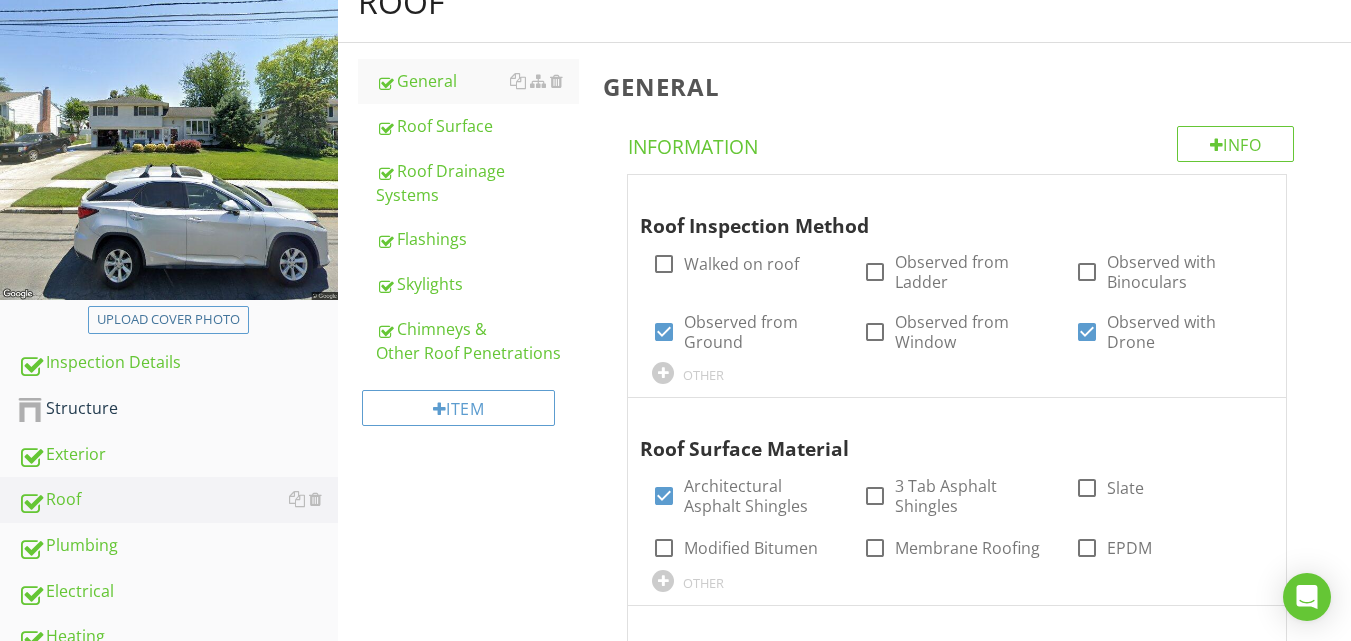 scroll, scrollTop: 200, scrollLeft: 0, axis: vertical 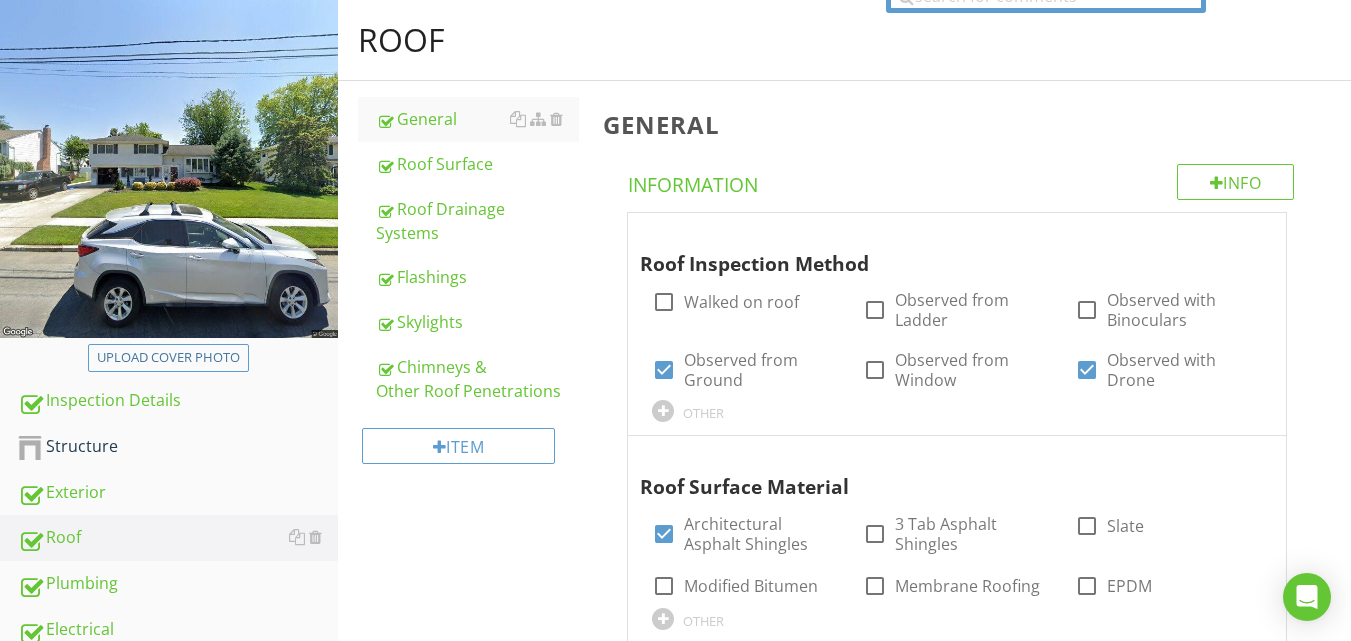 click on "Roof
General
Roof Surface
Roof Drainage Systems
Flashings
Skylights
Chimneys & Other Roof Penetrations
Item
General
Info
Information
Roof Inspection Method
check_box_outline_blank Walked on roof   check_box_outline_blank Observed from Ladder   check_box_outline_blank Observed with Binoculars   check_box Observed from Ground   check_box_outline_blank Observed from Window   check_box Observed with Drone         OTHER
Roof Surface Material
check_box Architectural Asphalt Shingles   check_box_outline_blank 3 Tab Asphalt Shingles   check_box_outline_blank Slate   Modified Bitumen" at bounding box center [844, 921] 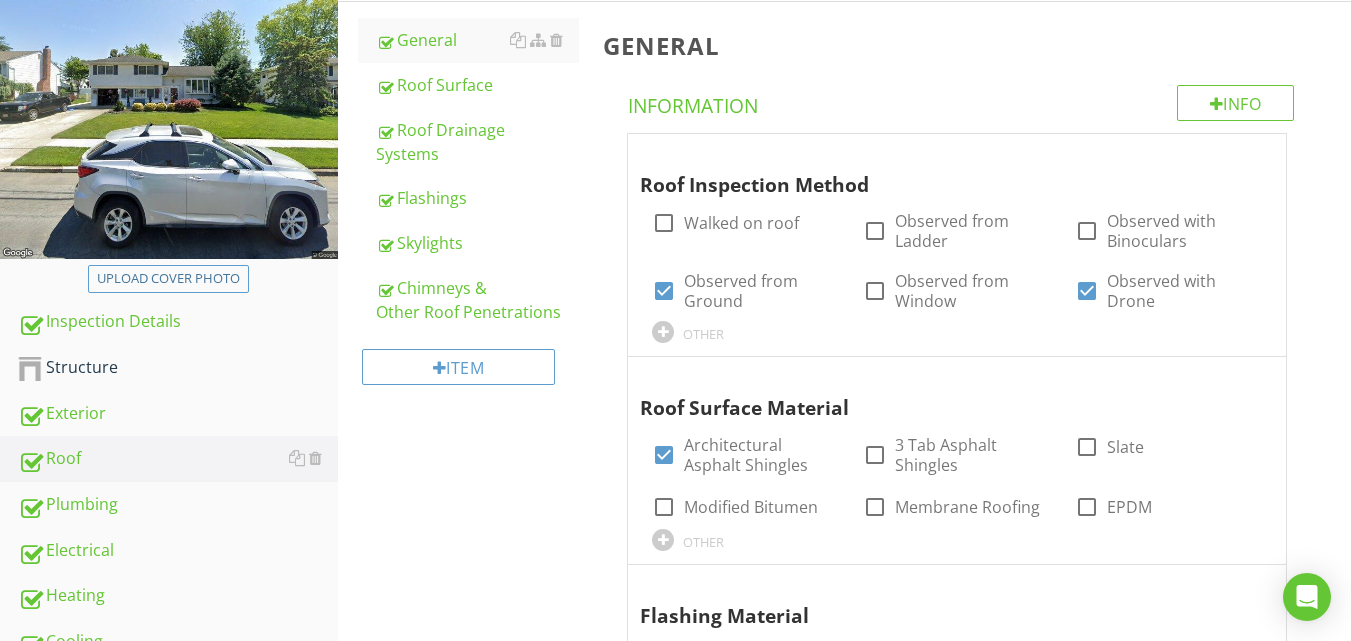 scroll, scrollTop: 240, scrollLeft: 0, axis: vertical 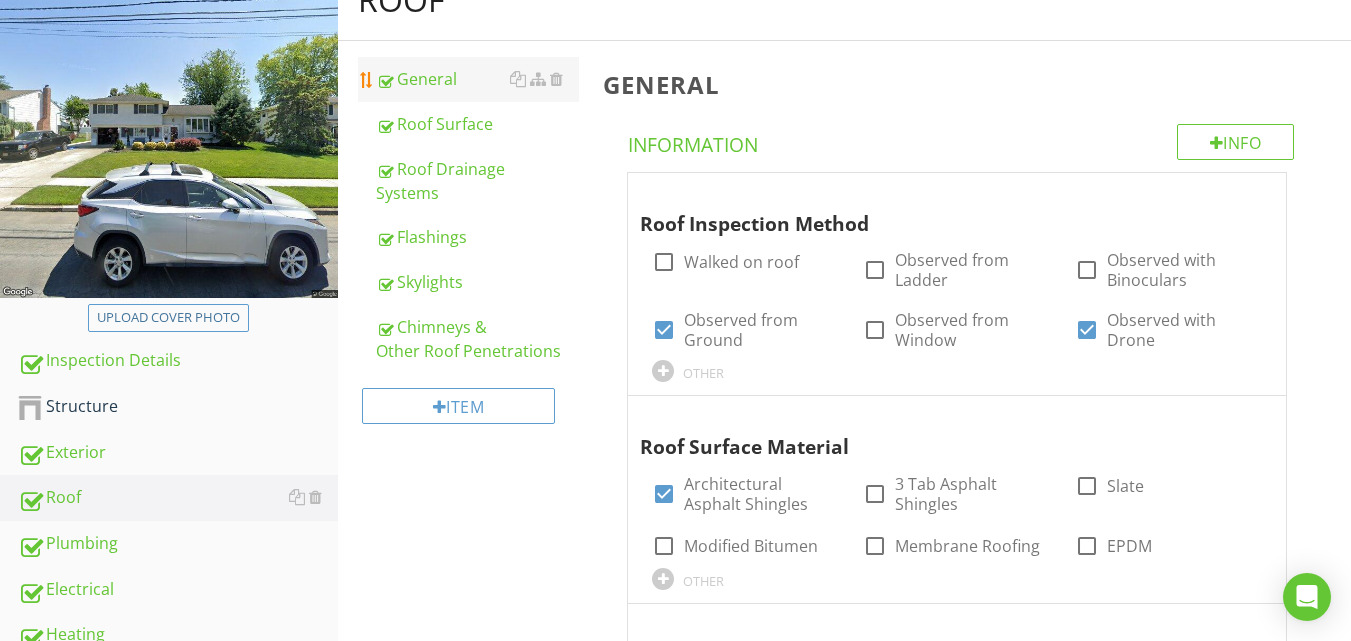 click on "General" at bounding box center (477, 79) 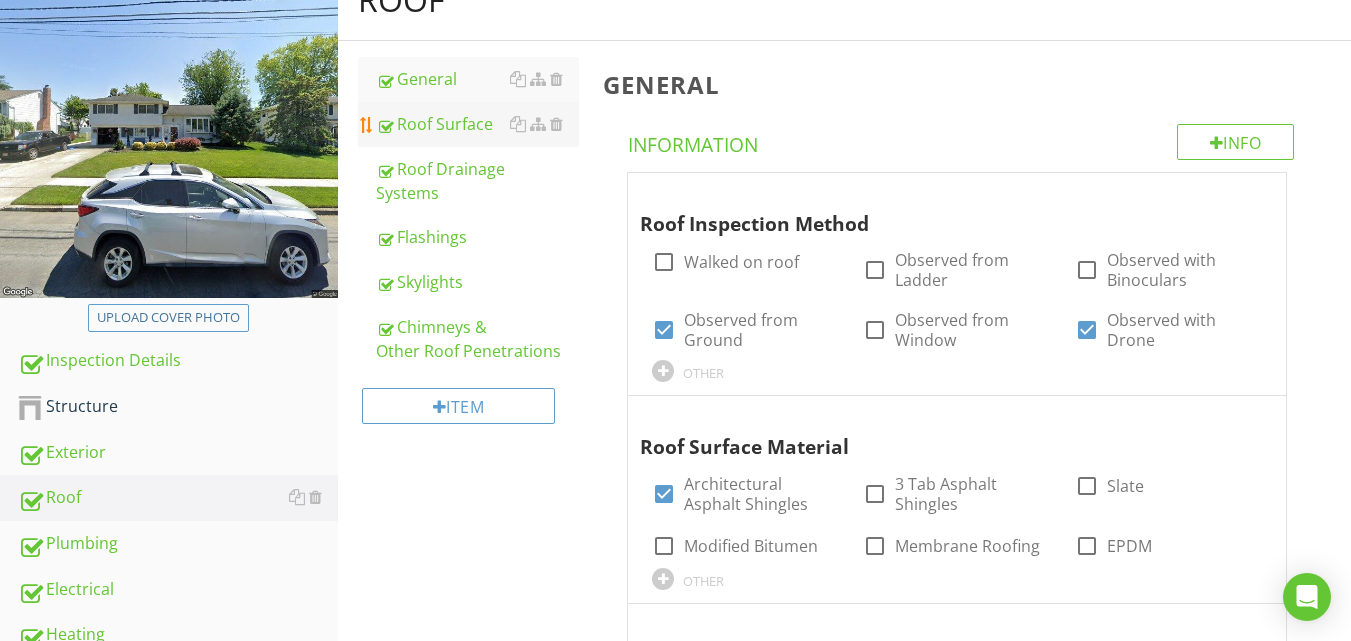 click on "Roof Surface" at bounding box center [477, 124] 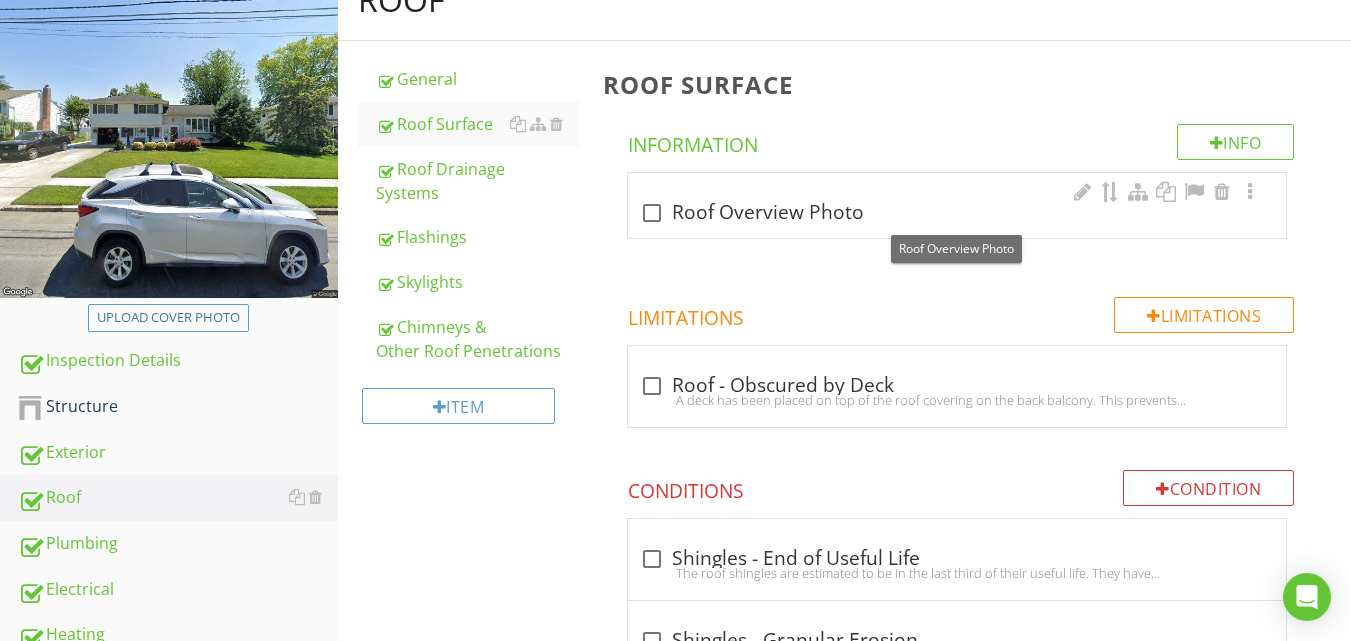 click at bounding box center (652, 213) 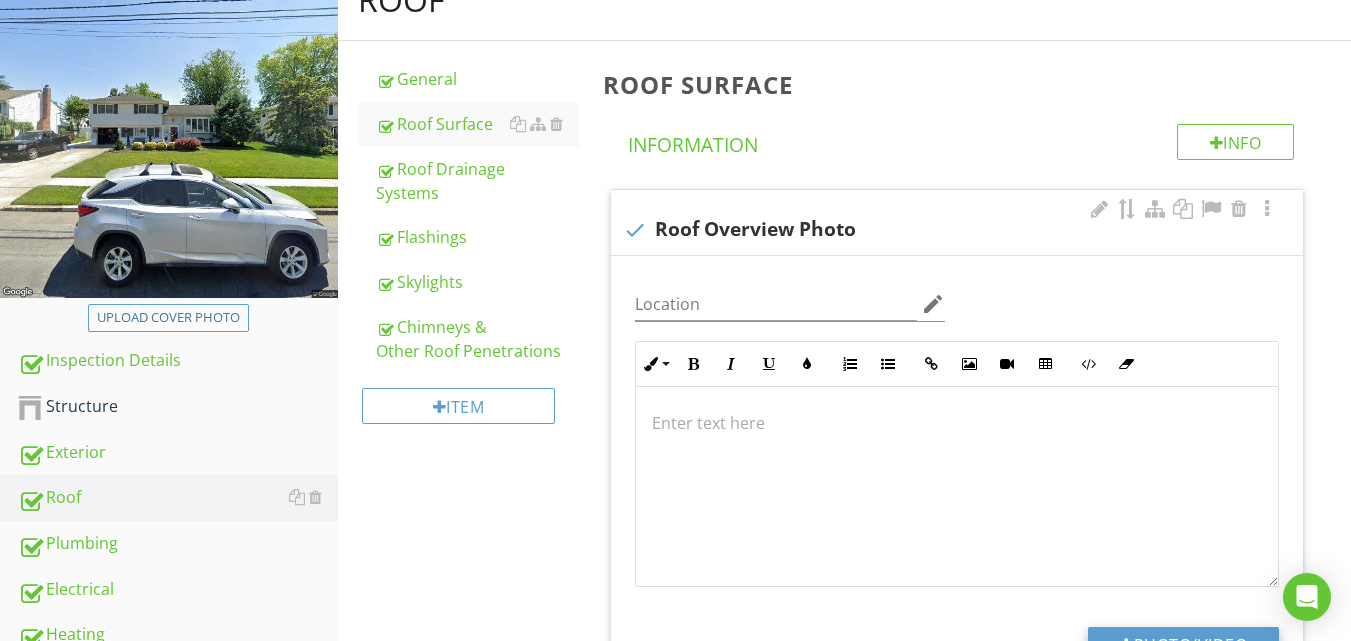 click on "Photo/Video" at bounding box center [1183, 645] 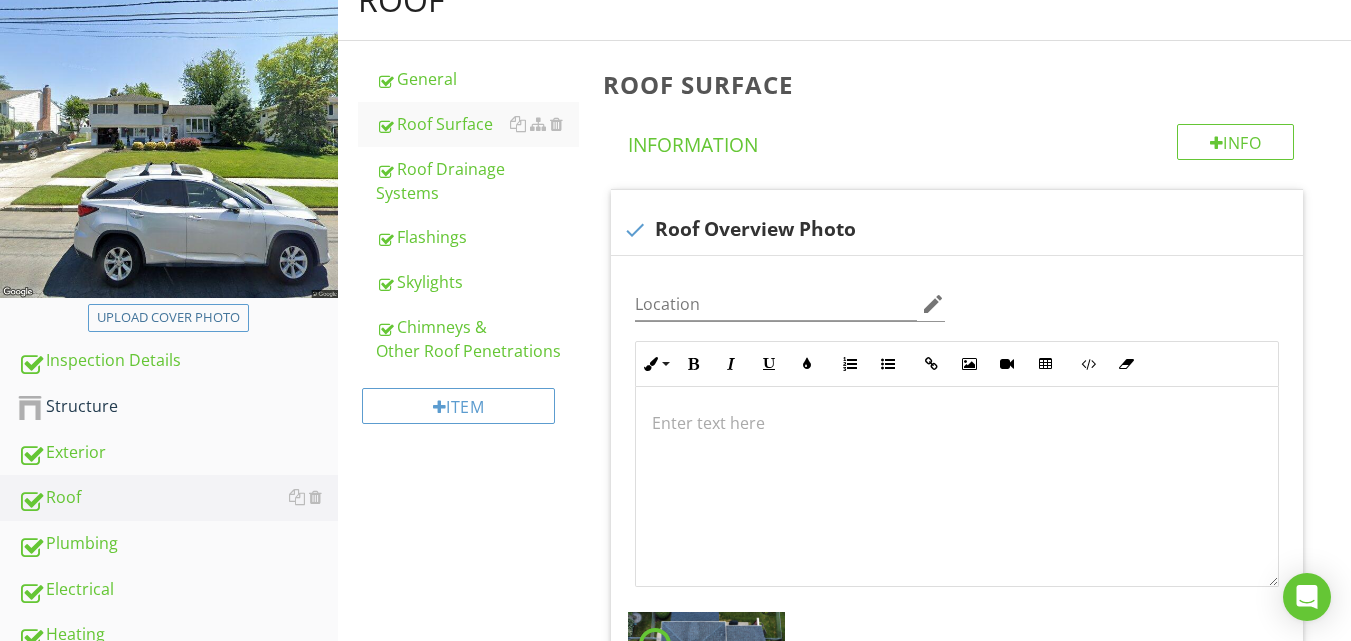 click on "Roof
General
Roof Surface
Roof Drainage Systems
Flashings
Skylights
Chimneys & Other Roof Penetrations
Item
Roof Surface
Info
Information                       check
Roof Overview Photo
Location edit       Inline Style XLarge Large Normal Small Light Small/Light Bold Italic Underline Colors Ordered List Unordered List Insert Link Insert Image Insert Video Insert Table Code View Clear Formatting Enter text here
Photo/Video
Limitations
Limitations                       check_box_outline_blank" at bounding box center [844, 2780] 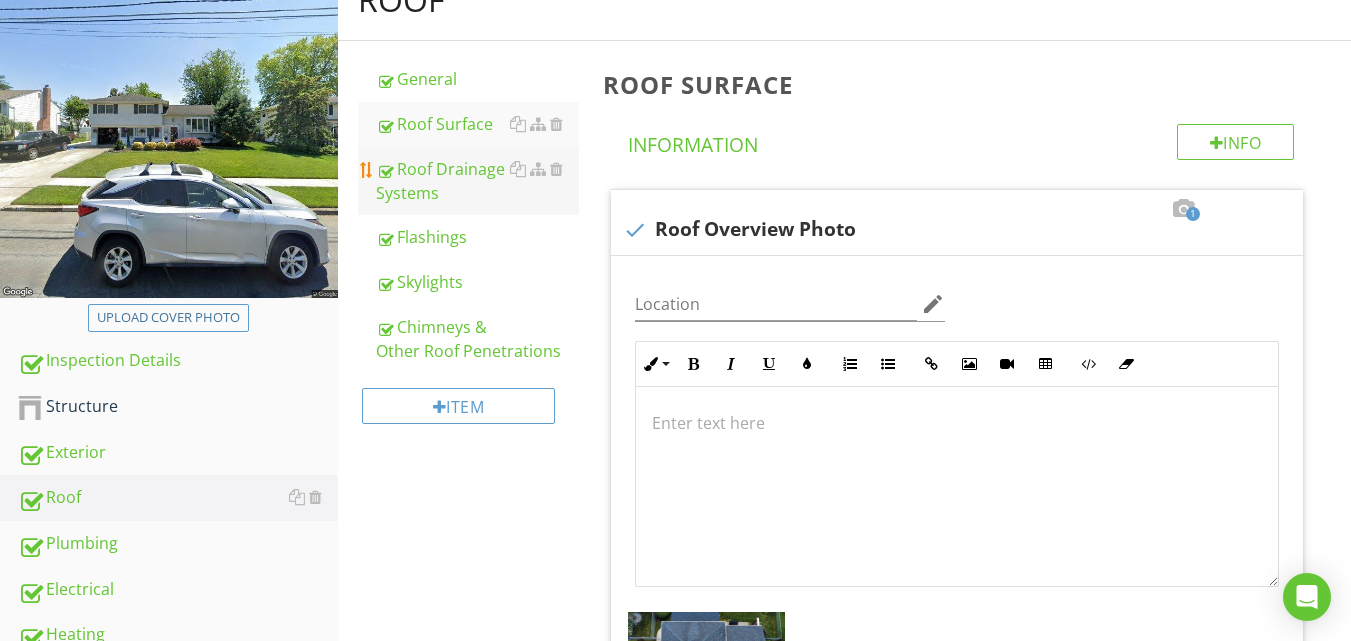 click on "Roof Drainage Systems" at bounding box center [477, 181] 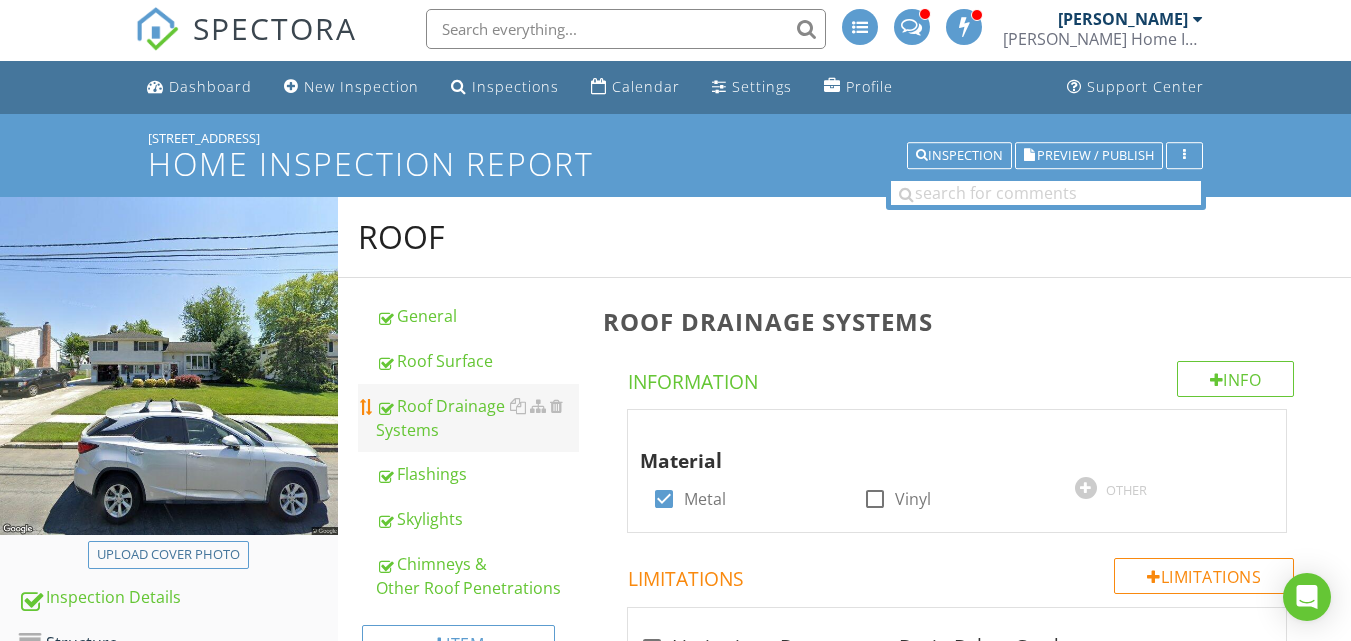 scroll, scrollTop: 0, scrollLeft: 0, axis: both 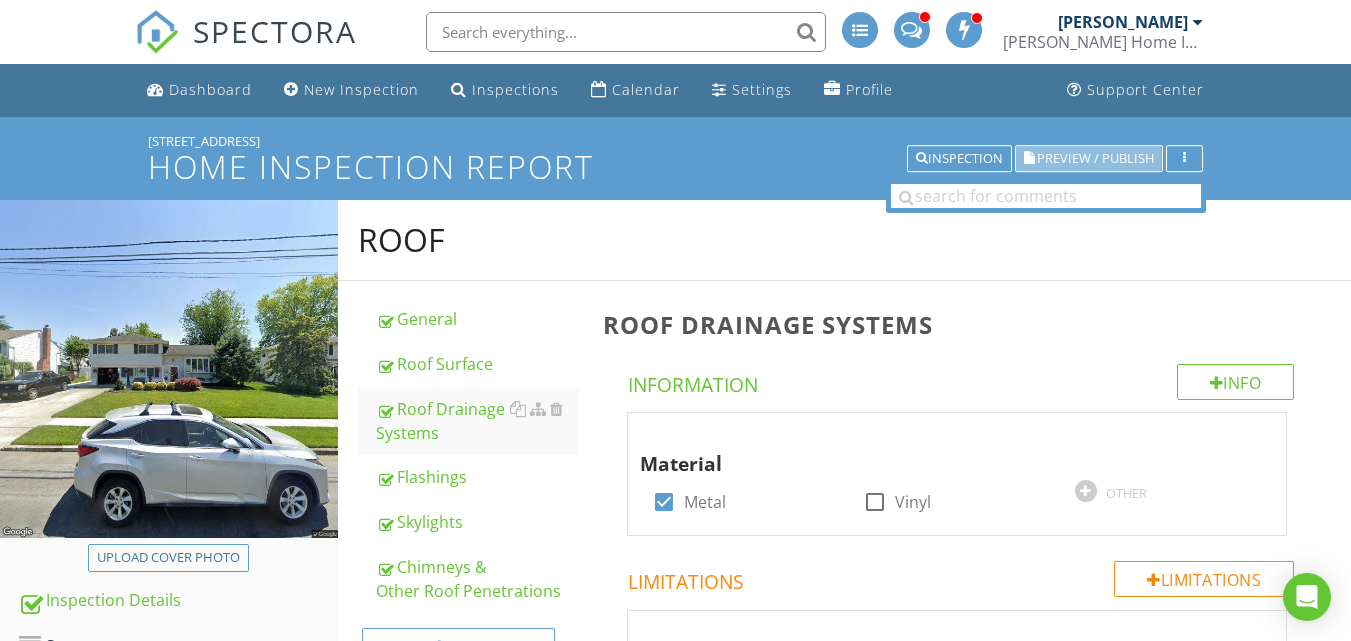 click on "Preview / Publish" at bounding box center (1095, 158) 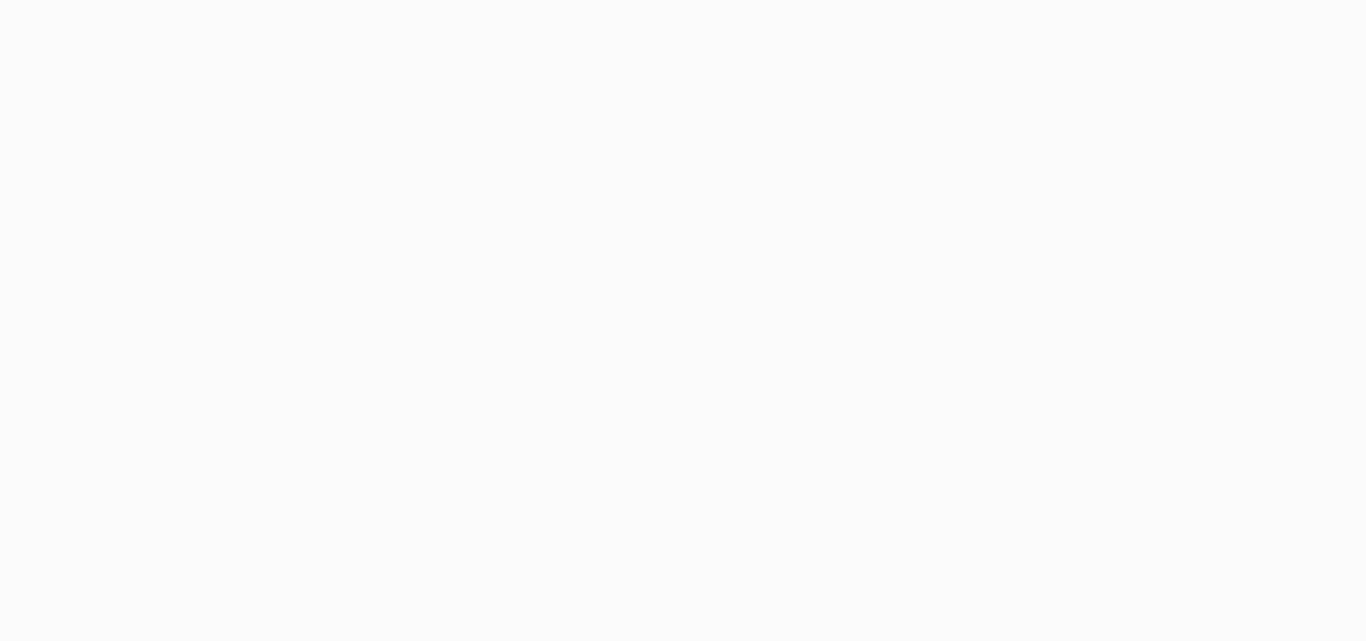 scroll, scrollTop: 0, scrollLeft: 0, axis: both 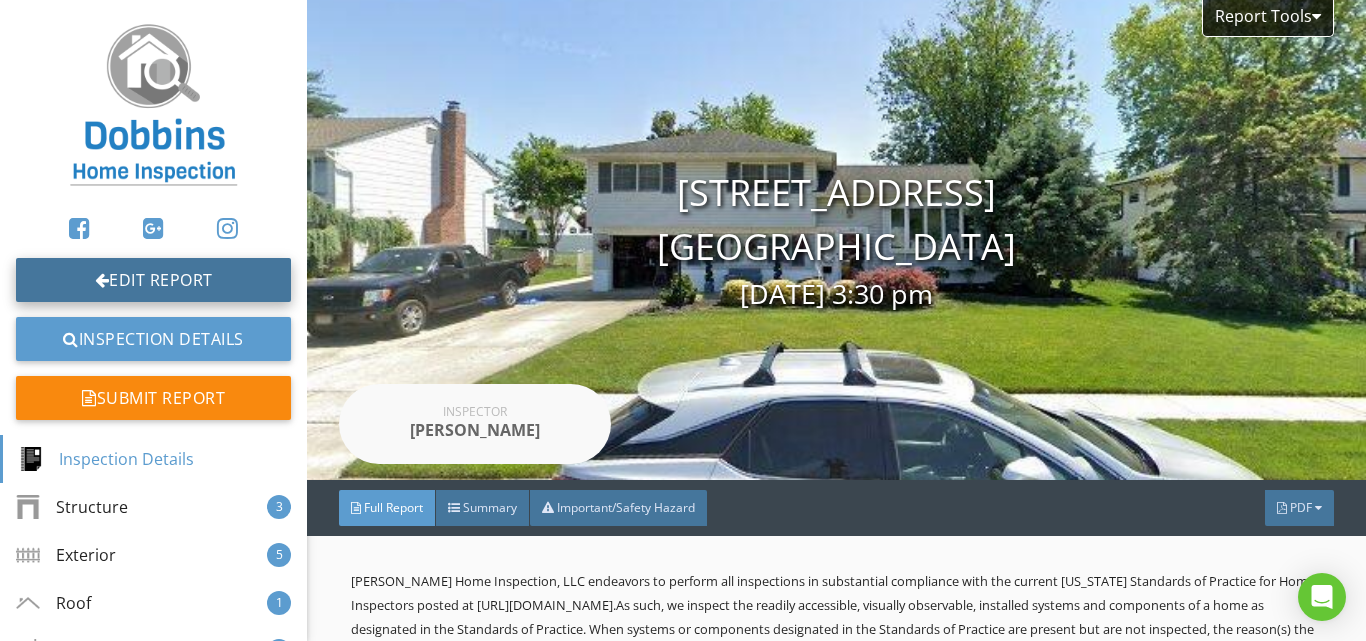 click on "Edit Report" at bounding box center (153, 280) 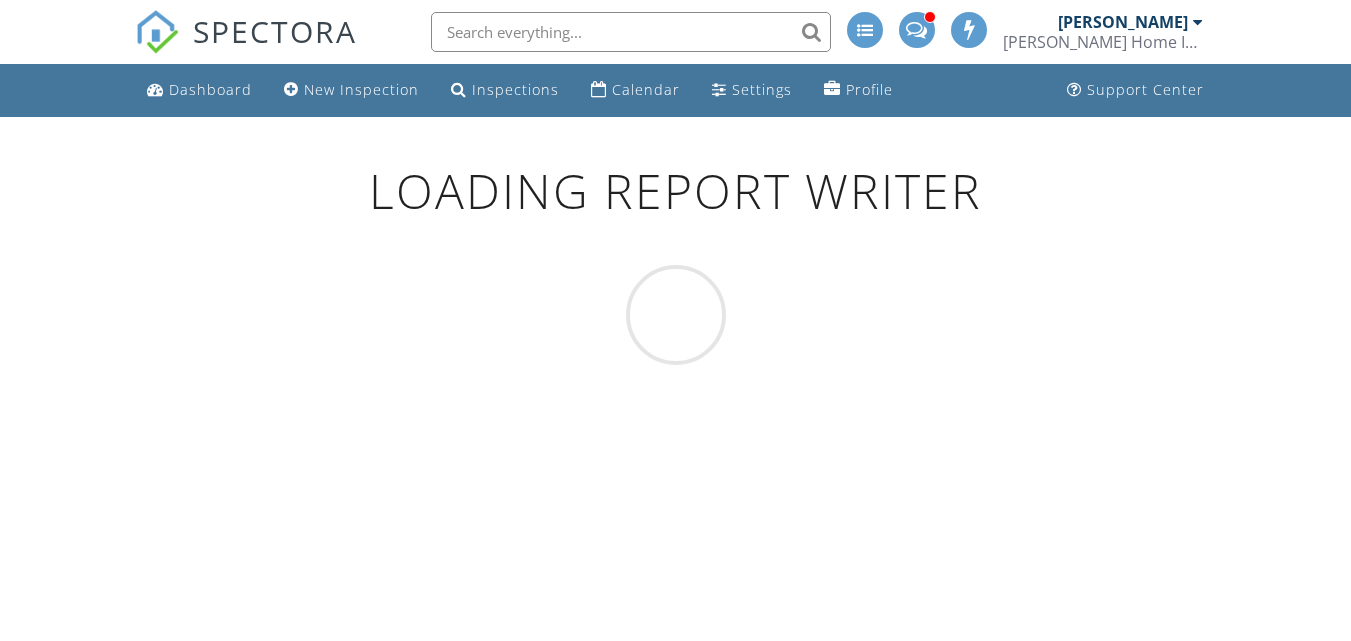 scroll, scrollTop: 0, scrollLeft: 0, axis: both 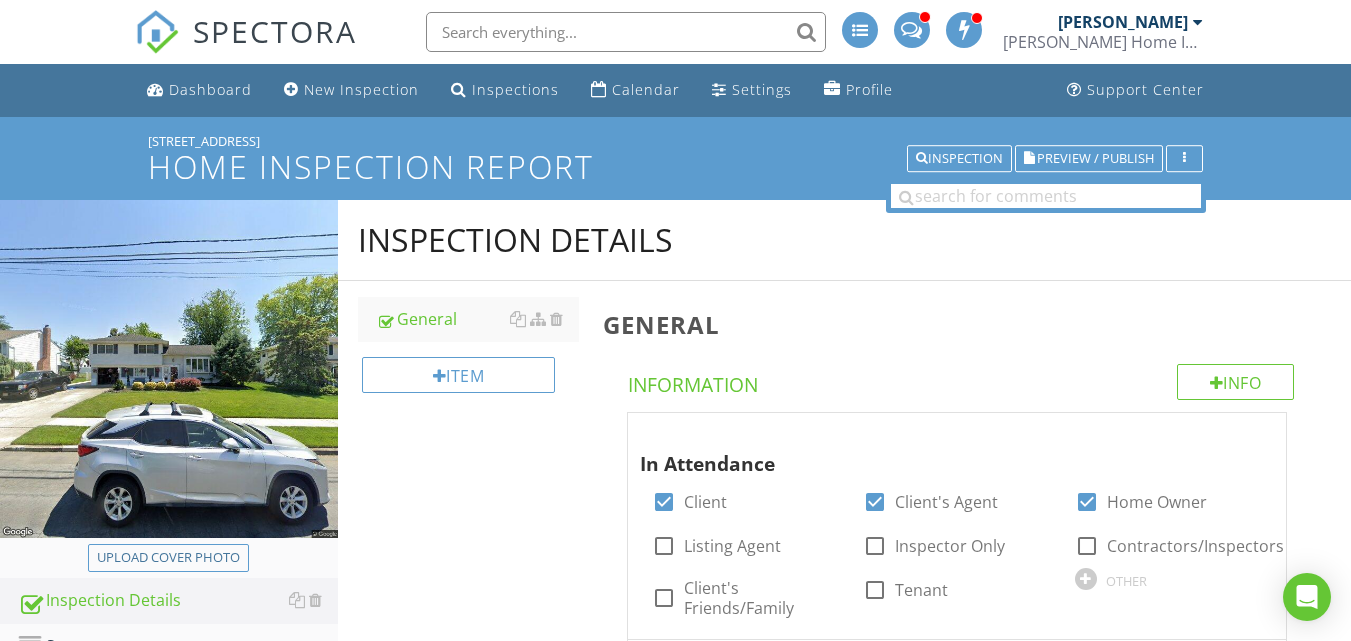 click on "Inspection Details
General
Item
General
Info
Information
In Attendance
check_box Client   check_box Client's Agent   check_box Home Owner   check_box_outline_blank Listing Agent   check_box_outline_blank Inspector Only   check_box_outline_blank Contractors/Inspectors   check_box_outline_blank Client's Friends/Family   check_box_outline_blank Tenant         OTHER
Style
check_box Single Family   check_box Detached   check_box_outline_blank Manufactured   check_box_outline_blank Modular   check_box_outline_blank Townhouse   check_box_outline_blank Condo   check_box_outline_blank Attached   check_box_outline_blank Rowhome   check_box_outline_blank Duplex   check_box_outline_blank Triplex" at bounding box center (844, 1705) 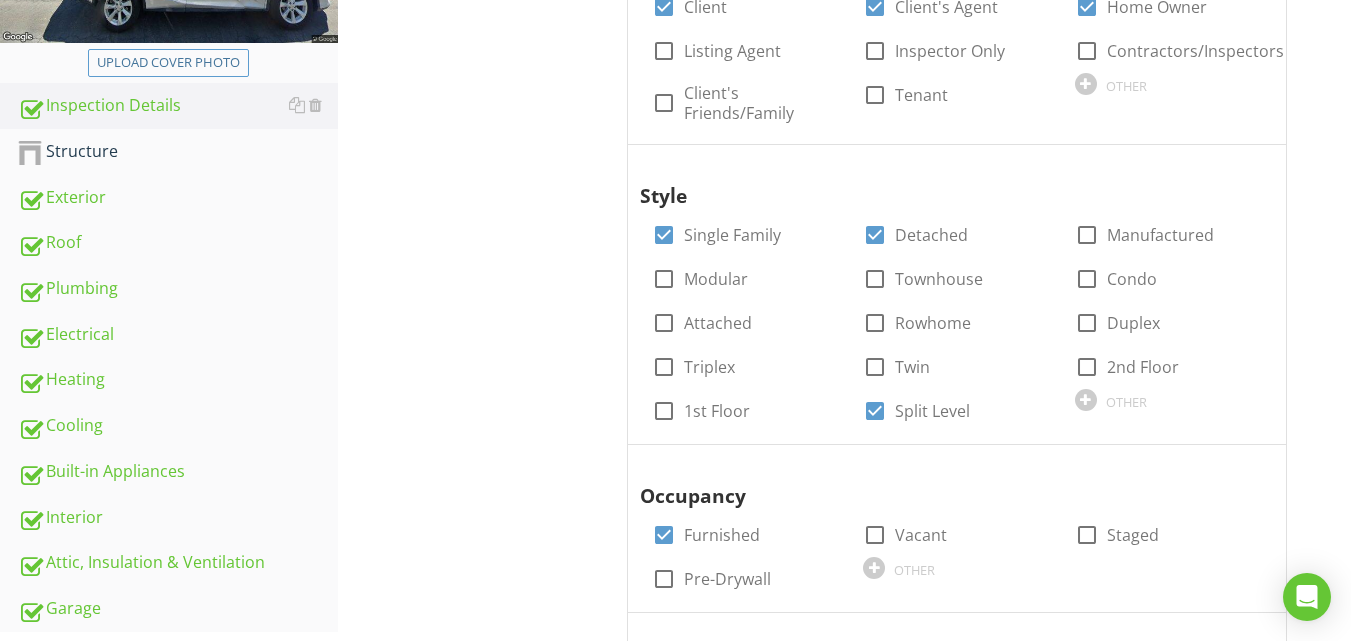 scroll, scrollTop: 560, scrollLeft: 0, axis: vertical 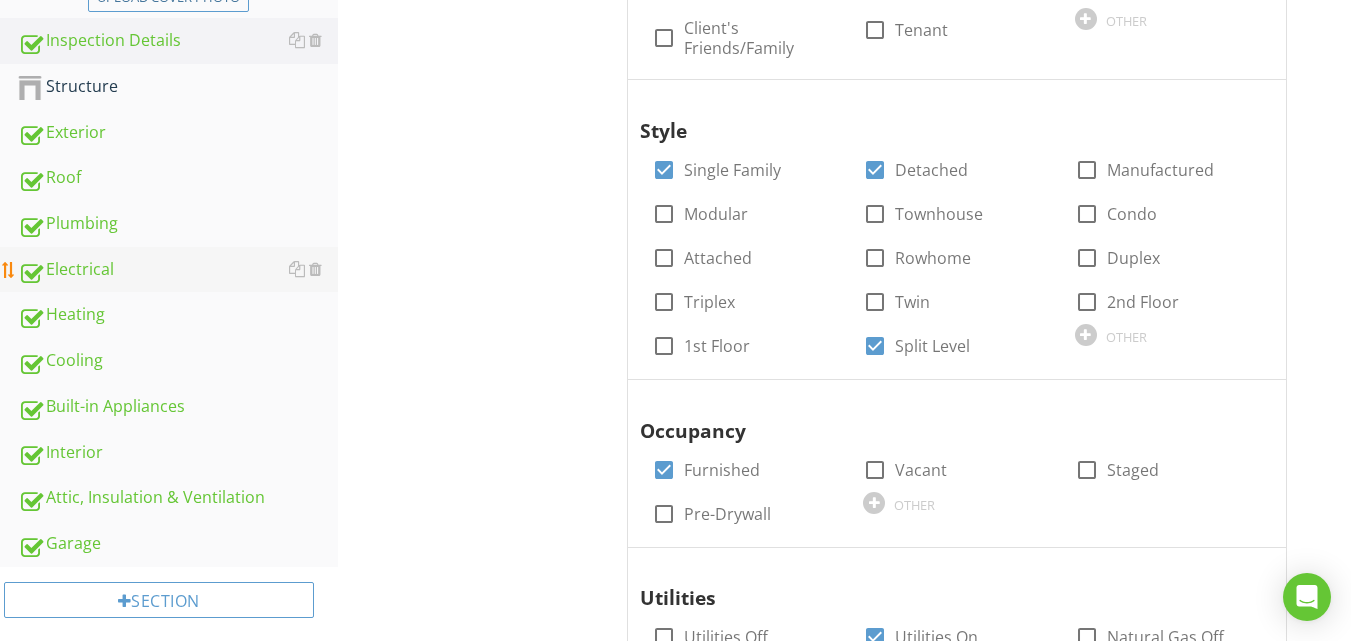 click on "Electrical" at bounding box center [178, 270] 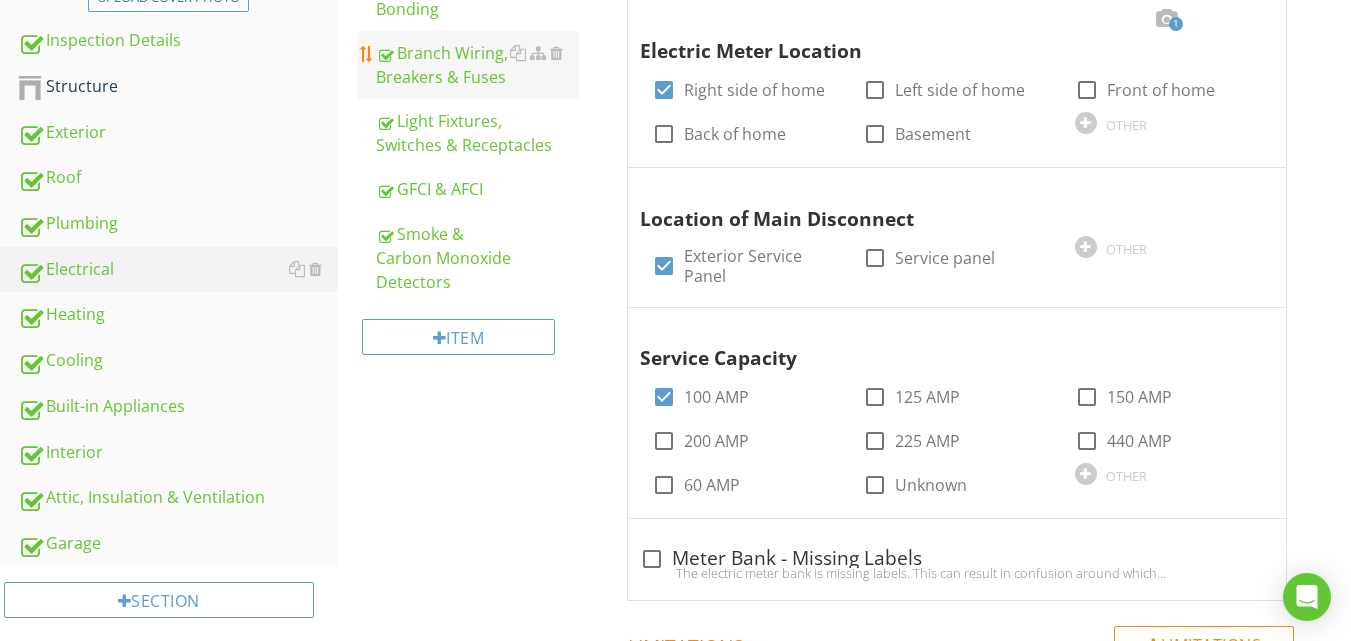 click on "Branch Wiring, Breakers & Fuses" at bounding box center [477, 65] 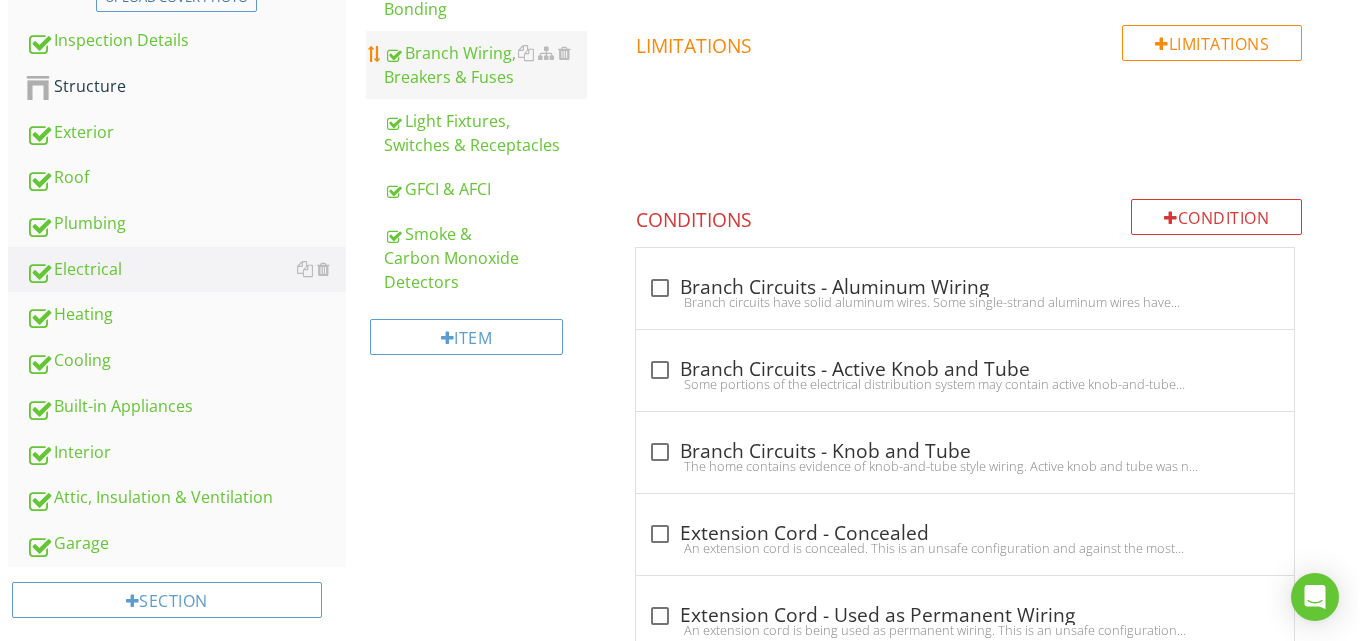 scroll, scrollTop: 1120, scrollLeft: 0, axis: vertical 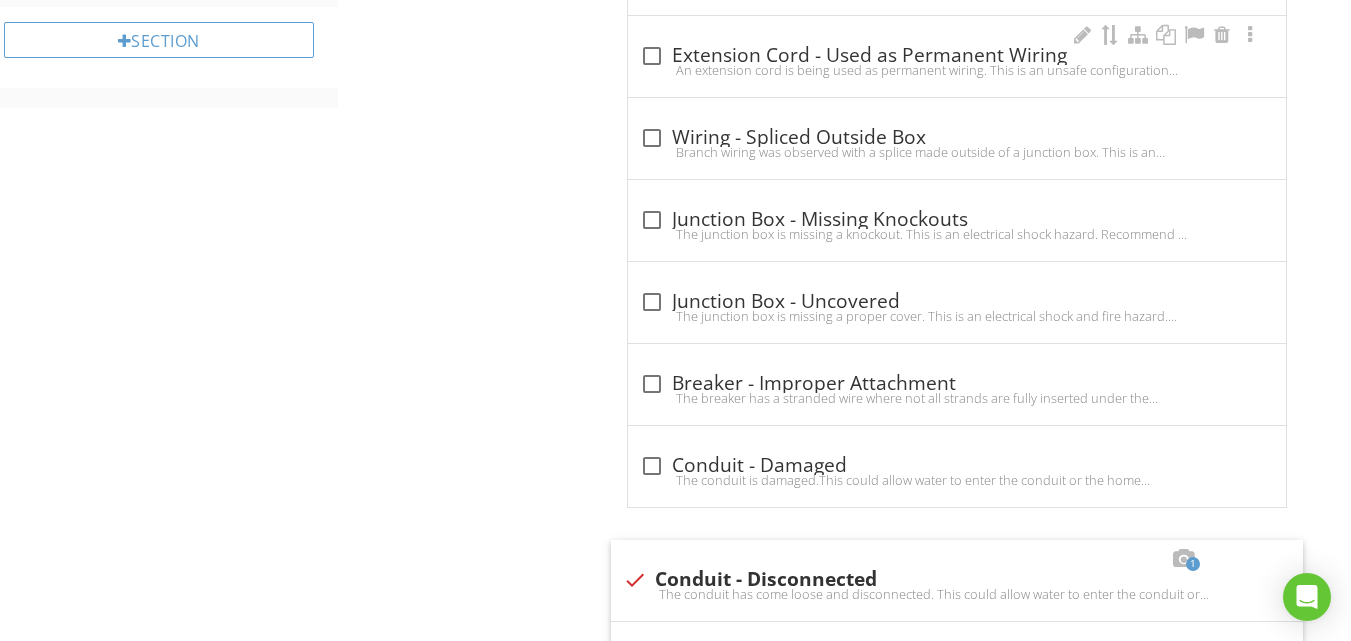 click on "An extension cord is being used as permanent wiring. This is an unsafe configuration and against the most manufacturers instructions. Recommend a licensed electrical contractor to install a permanent solution." at bounding box center (957, 70) 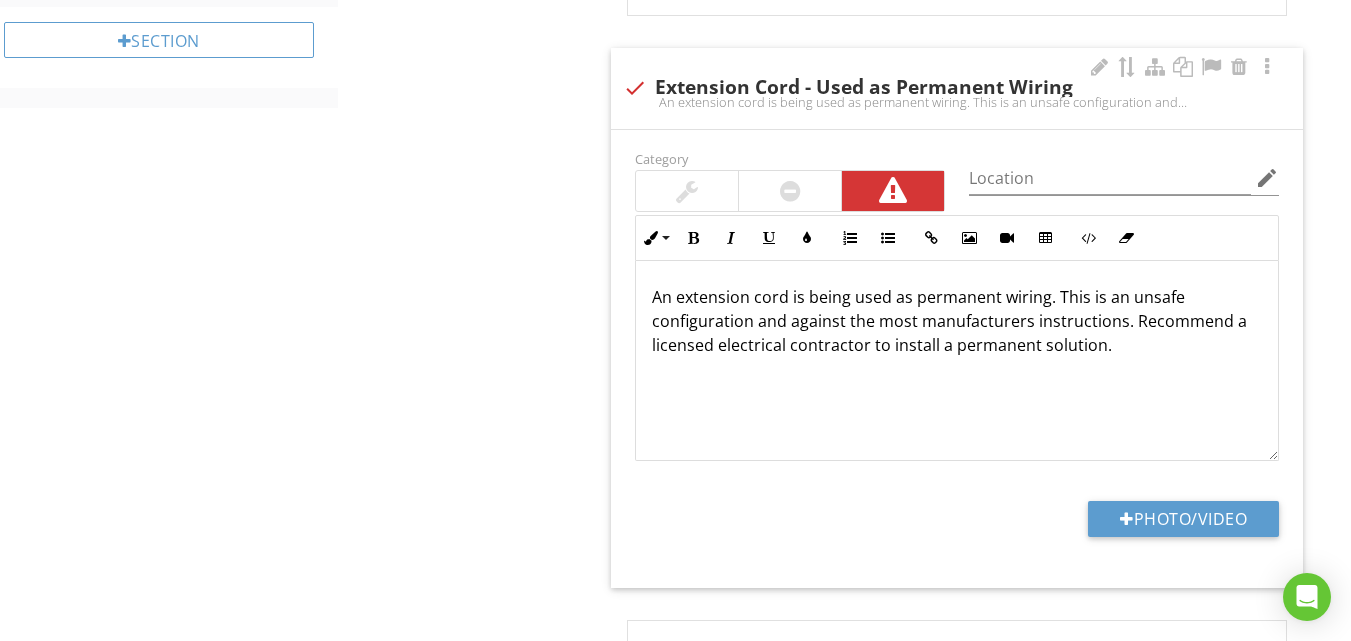 click on "Location edit" at bounding box center (1124, 180) 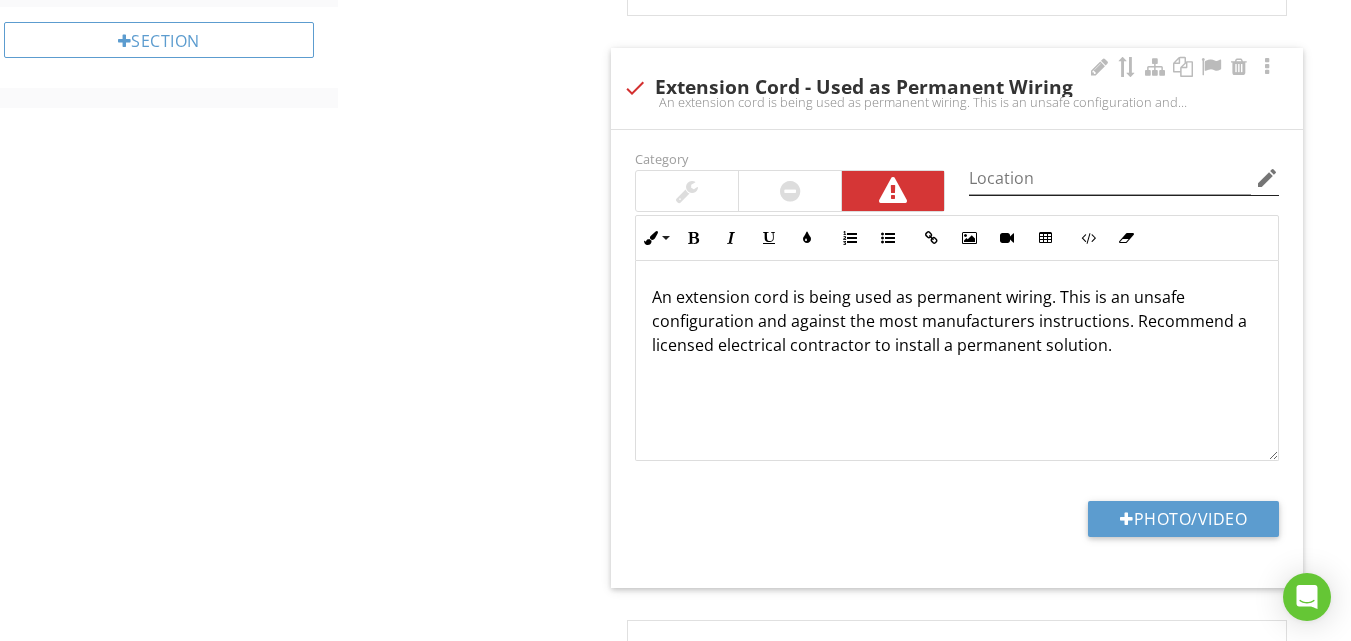 click on "edit" at bounding box center (1267, 178) 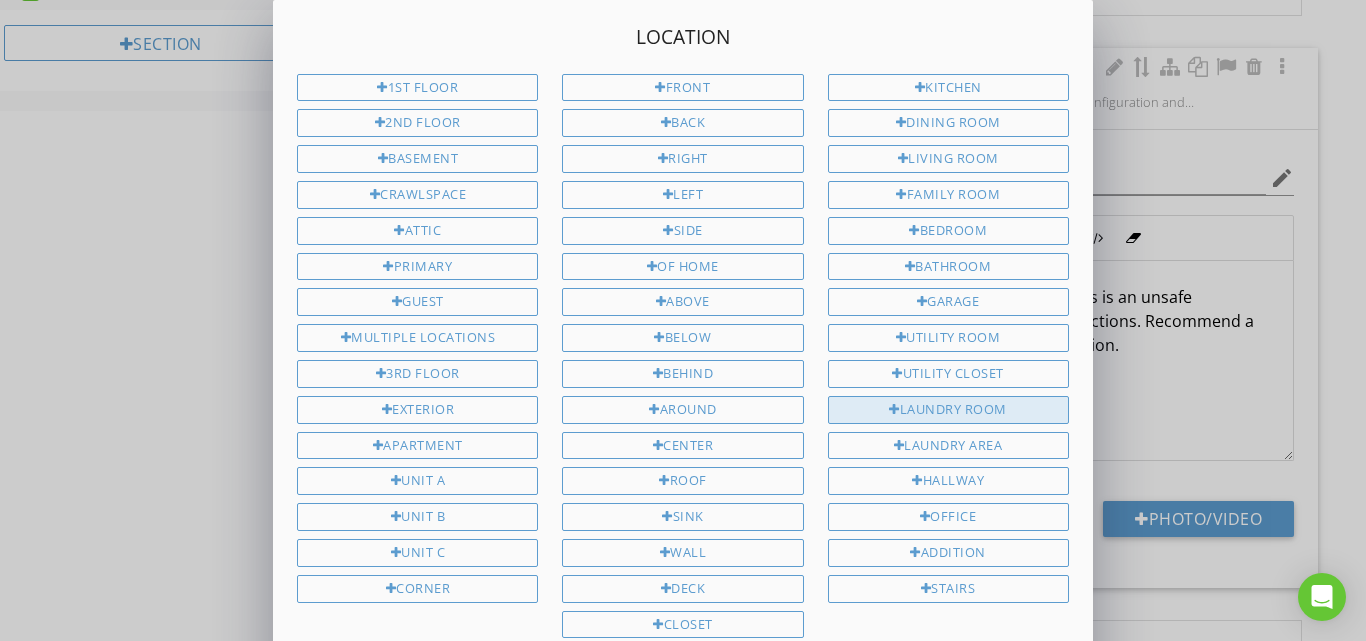 click on "Laundry Room" at bounding box center (948, 410) 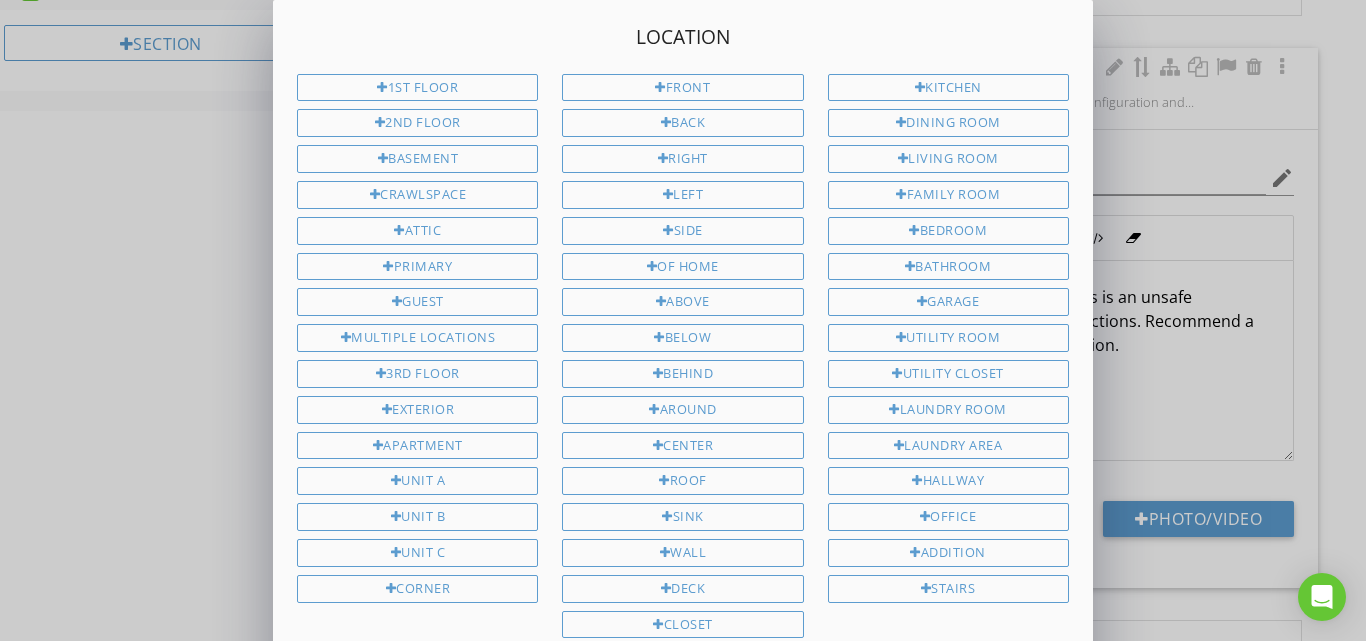 click on "1st Floor
2nd Floor
Basement
Crawlspace
Attic
Primary
Guest
Multiple Locations
3rd Floor
Exterior
Apartment
Unit A
Unit B
Unit C
Corner
Front
Back
Right
Left
side
of home
Above
Below
Behind
Around
Center
Roof
Sink
Wall
Deck
Closet
Main
All
Kitchen
Dining Room" at bounding box center (683, 396) 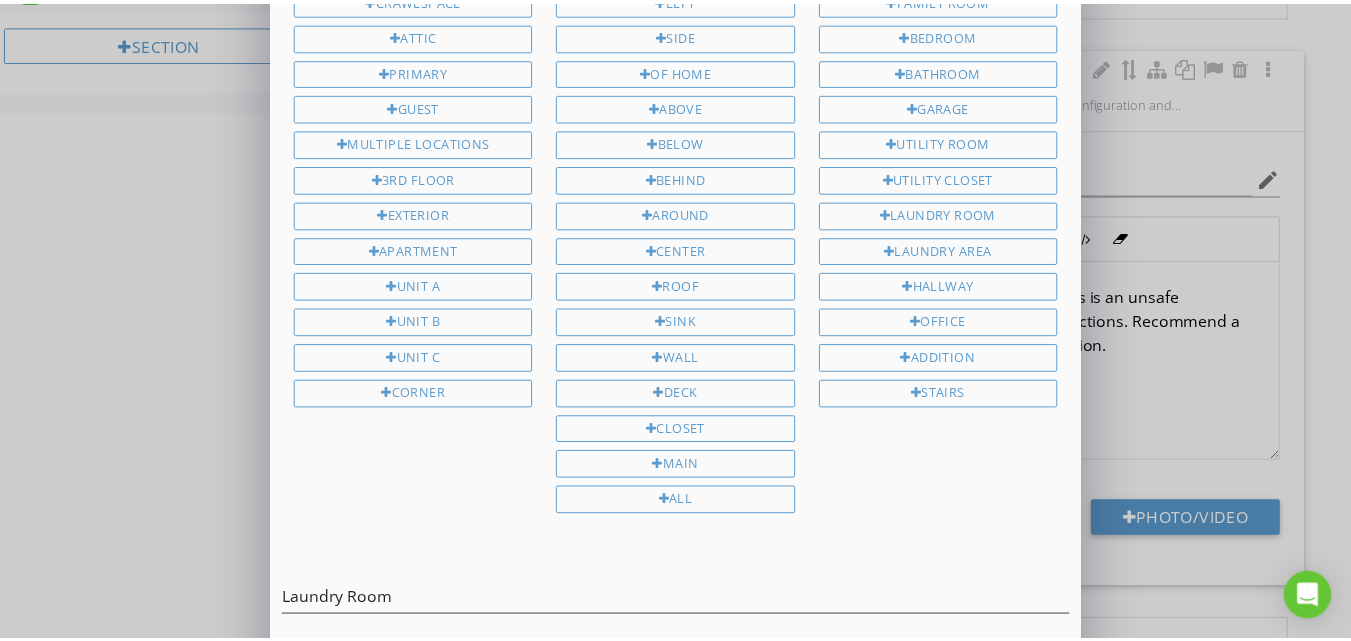scroll, scrollTop: 240, scrollLeft: 0, axis: vertical 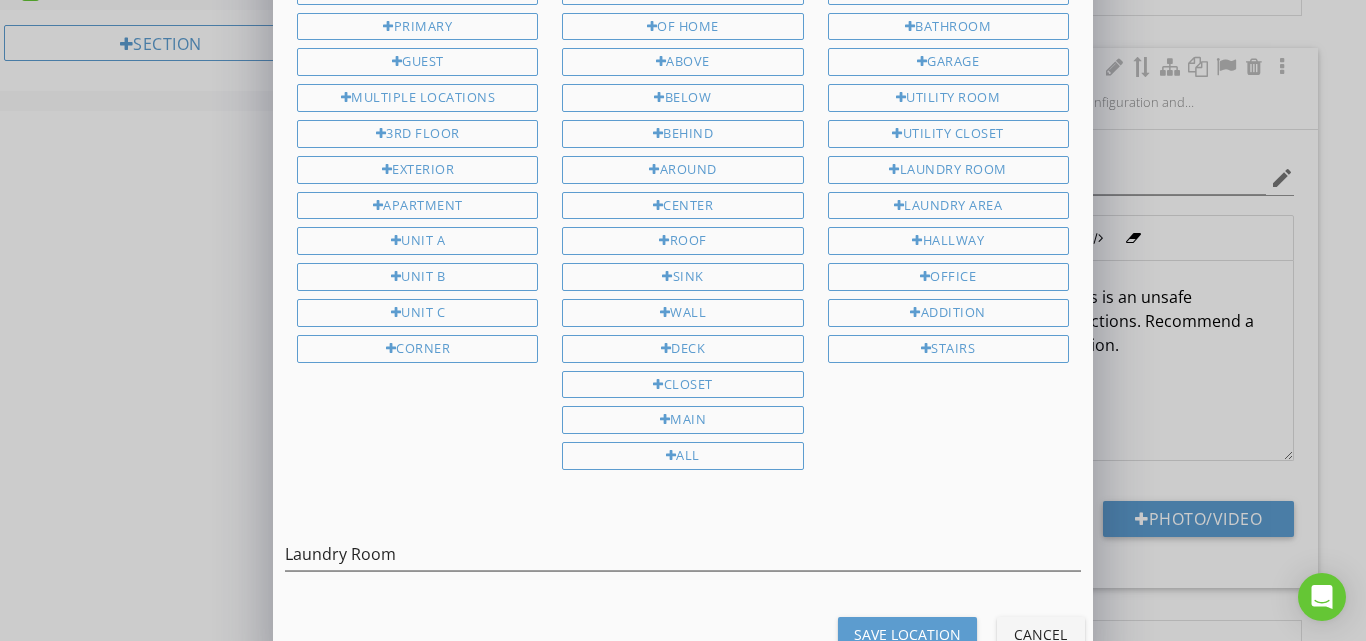 click on "Save Location" at bounding box center (907, 634) 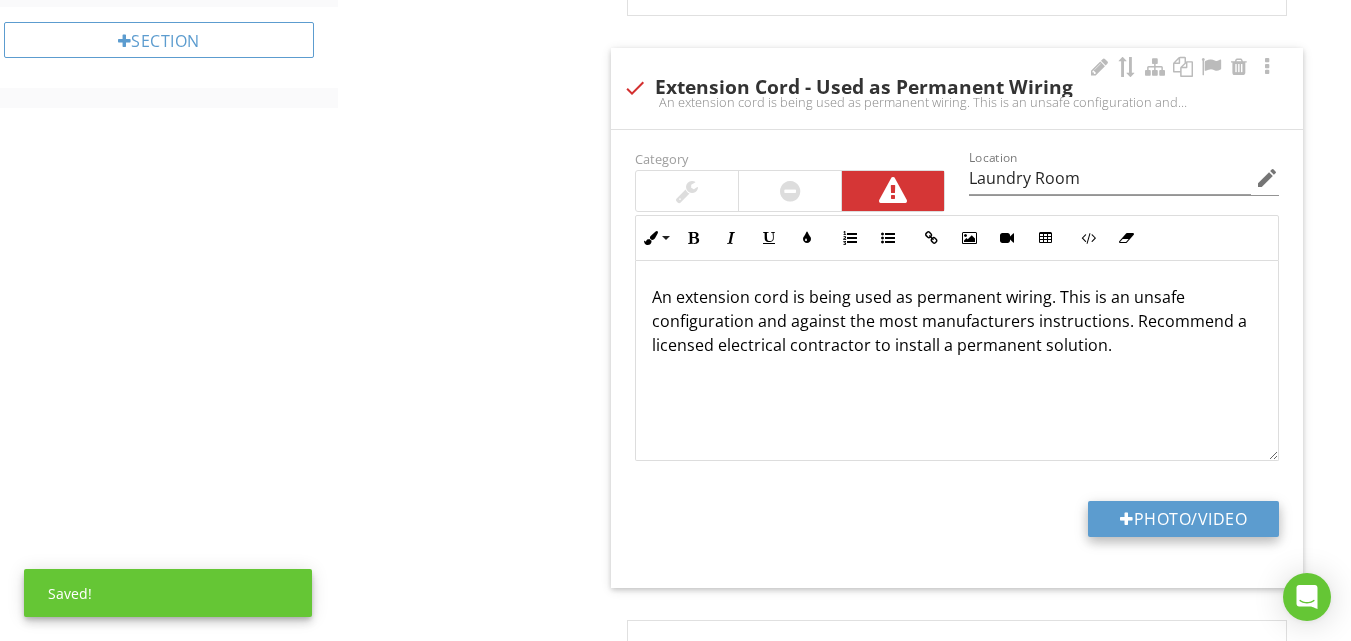 click on "Photo/Video" at bounding box center [1183, 519] 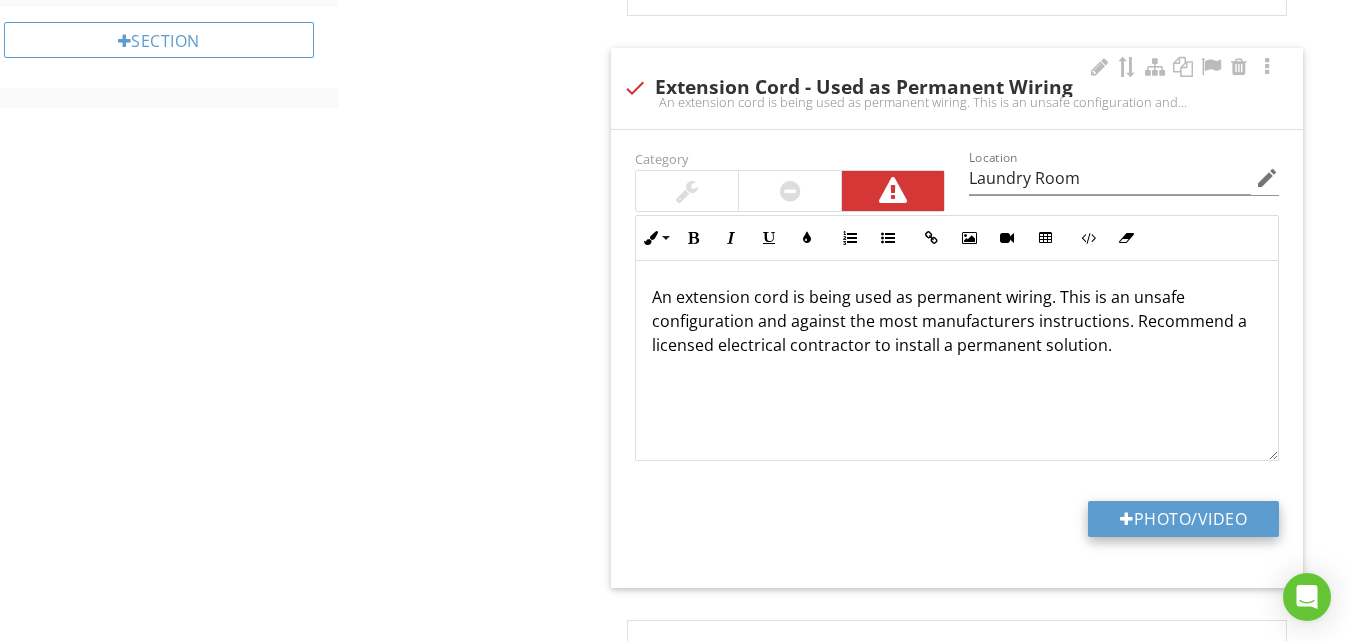 type on "C:\fakepath\IMG_0688.JPG" 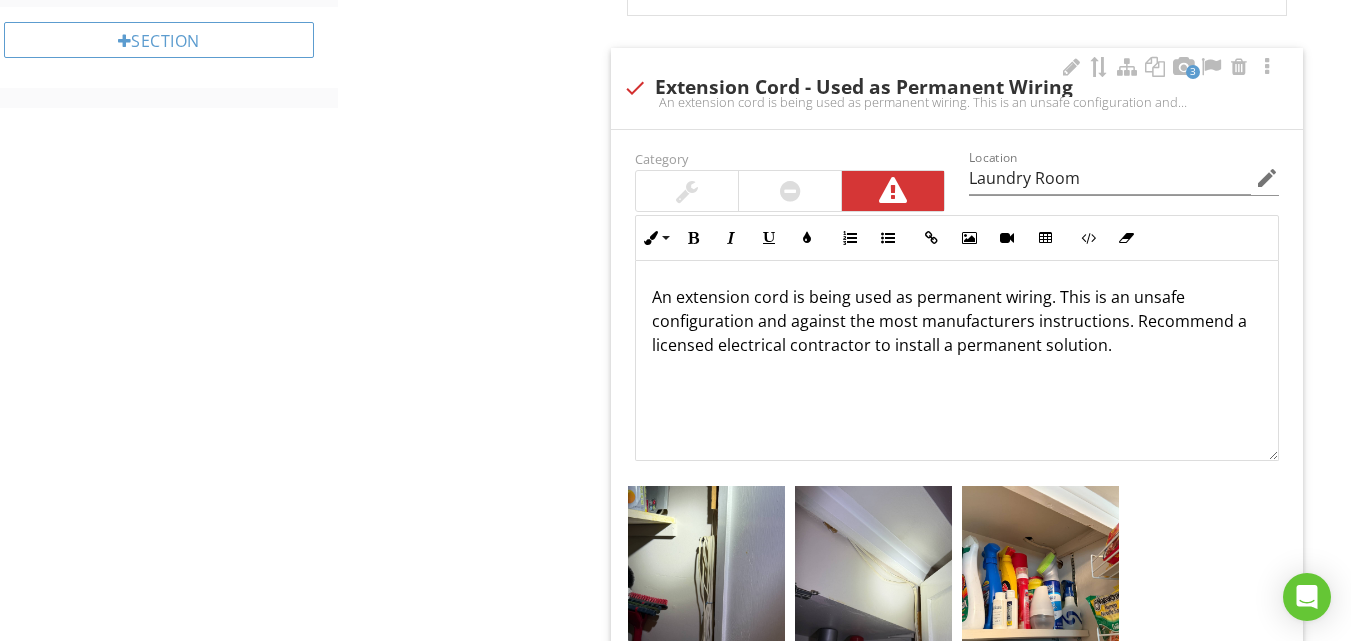 type 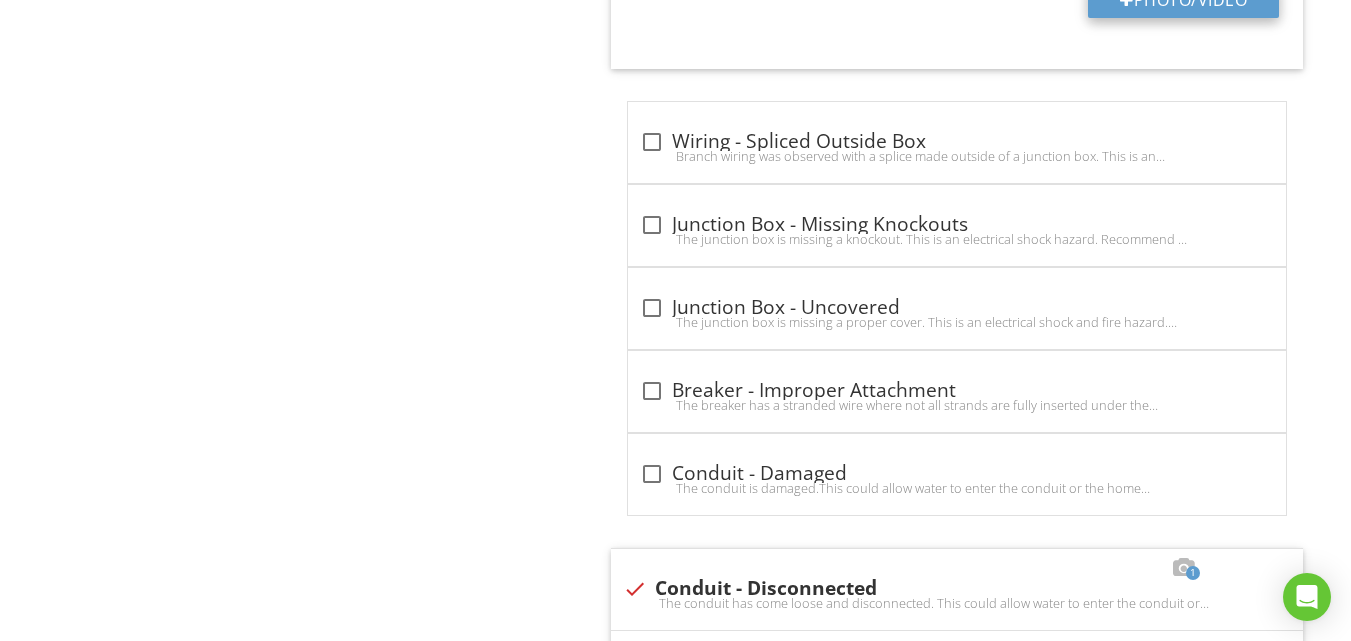 scroll, scrollTop: 1320, scrollLeft: 0, axis: vertical 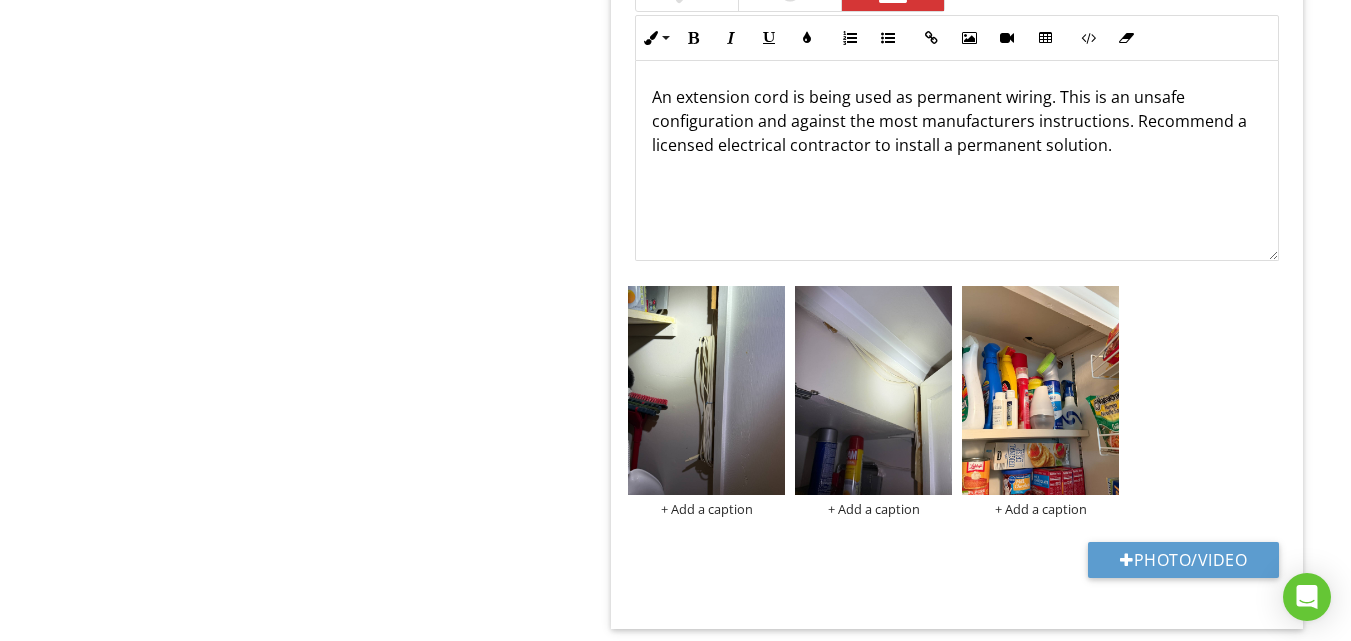 click on "Upload cover photo
Inspection Details
Structure
Exterior
Roof
Plumbing
Electrical
Heating
Cooling
Built-in Appliances
Interior
Attic, Insulation & Ventilation
Garage
Section
Electrical
General
Meter/Service Entrance
Service Panel
Main Distribution Panel
Grounding & Bonding
Branch Wiring, Breakers & Fuses
Light Fixtures, Switches & Receptacles
GFCI & AFCI
Smoke & Carbon Monoxide Detectors
Information" at bounding box center [675, 2576] 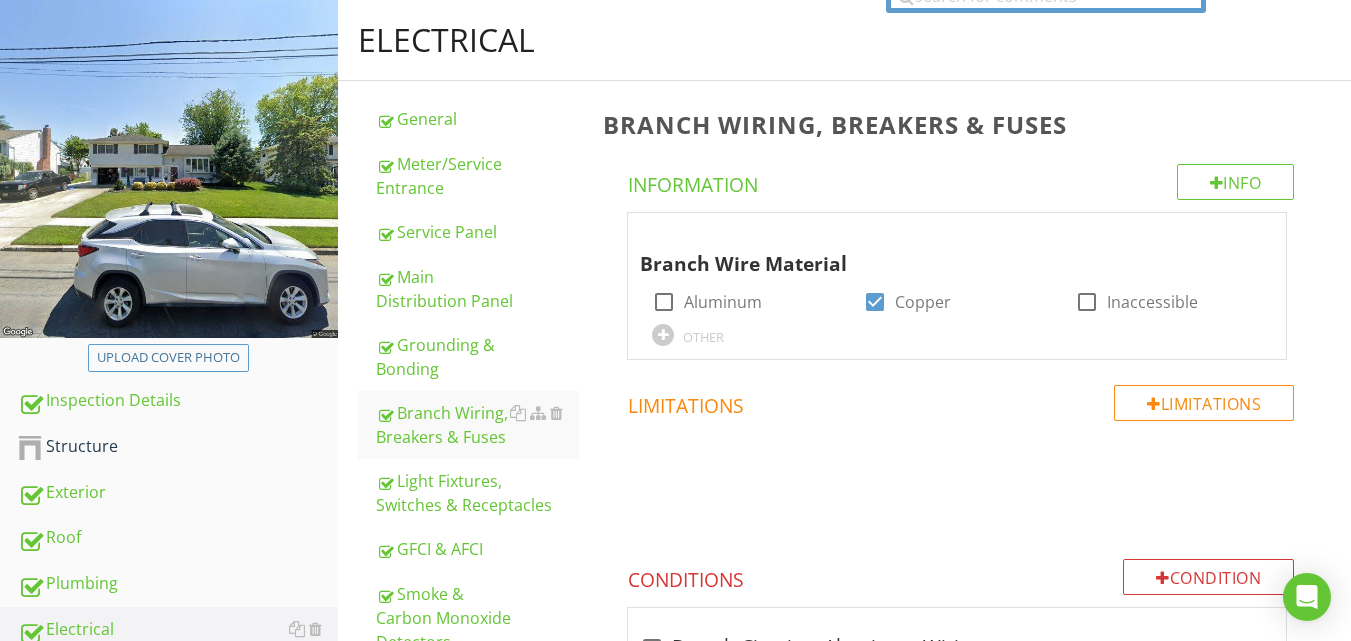 scroll, scrollTop: 0, scrollLeft: 0, axis: both 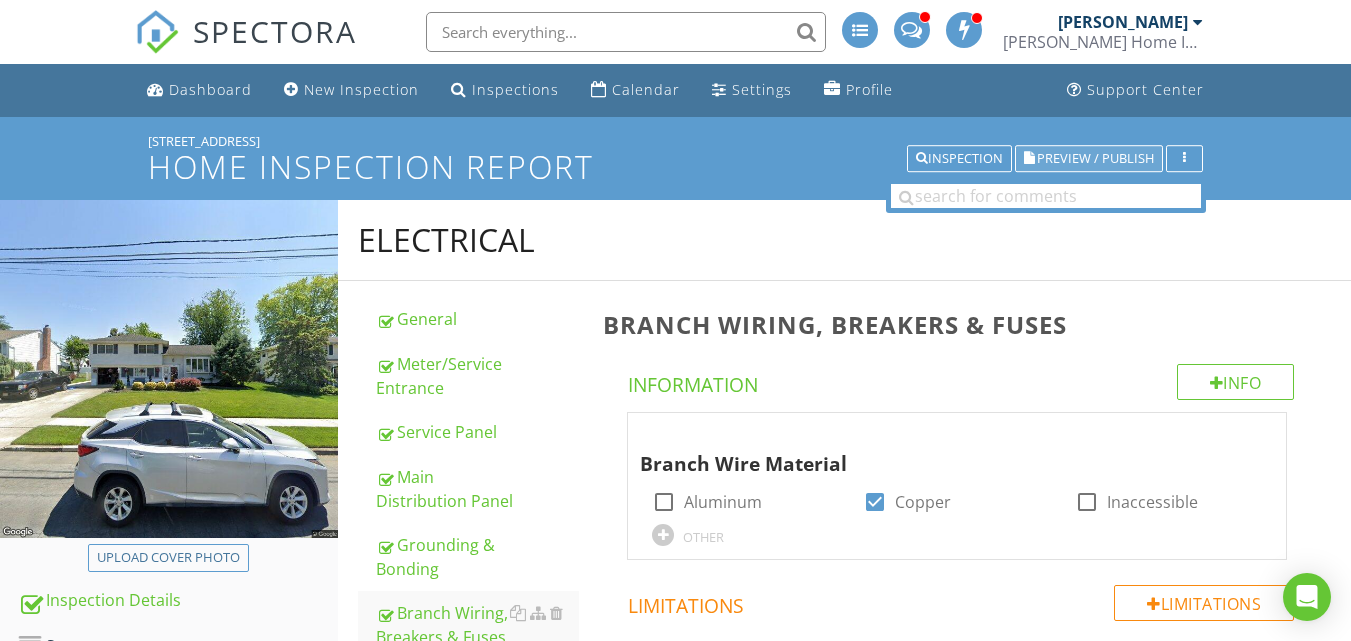 click on "Preview / Publish" at bounding box center [1095, 158] 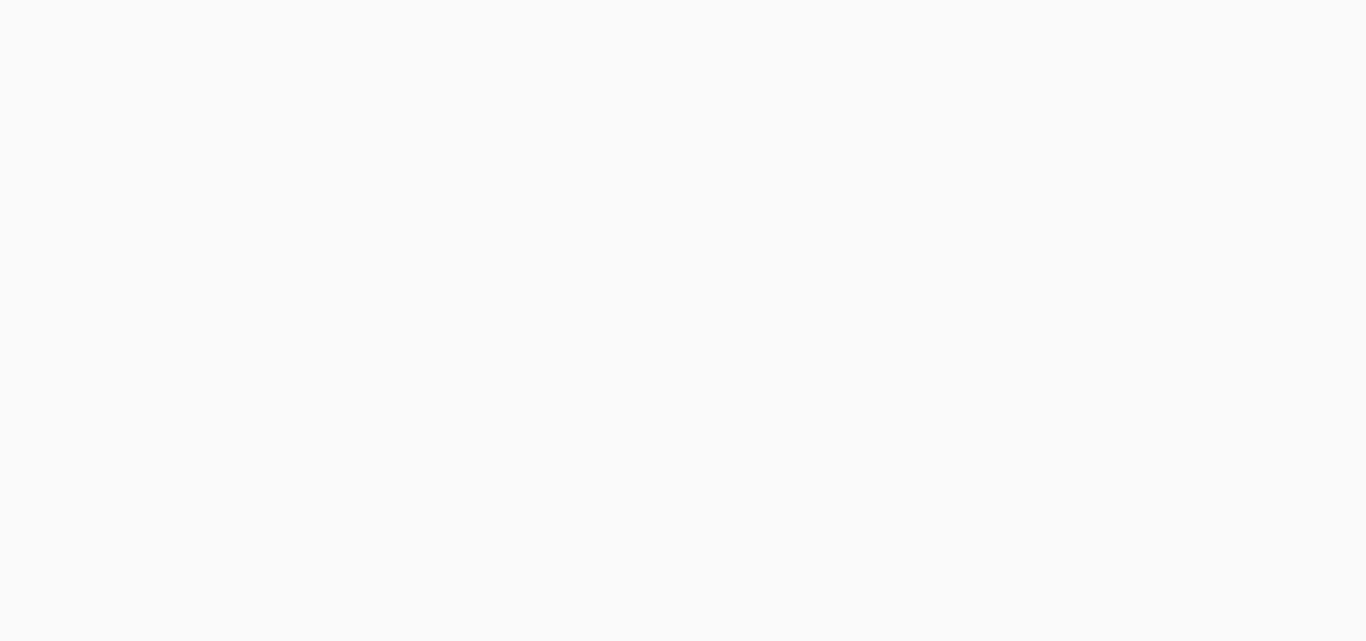 scroll, scrollTop: 0, scrollLeft: 0, axis: both 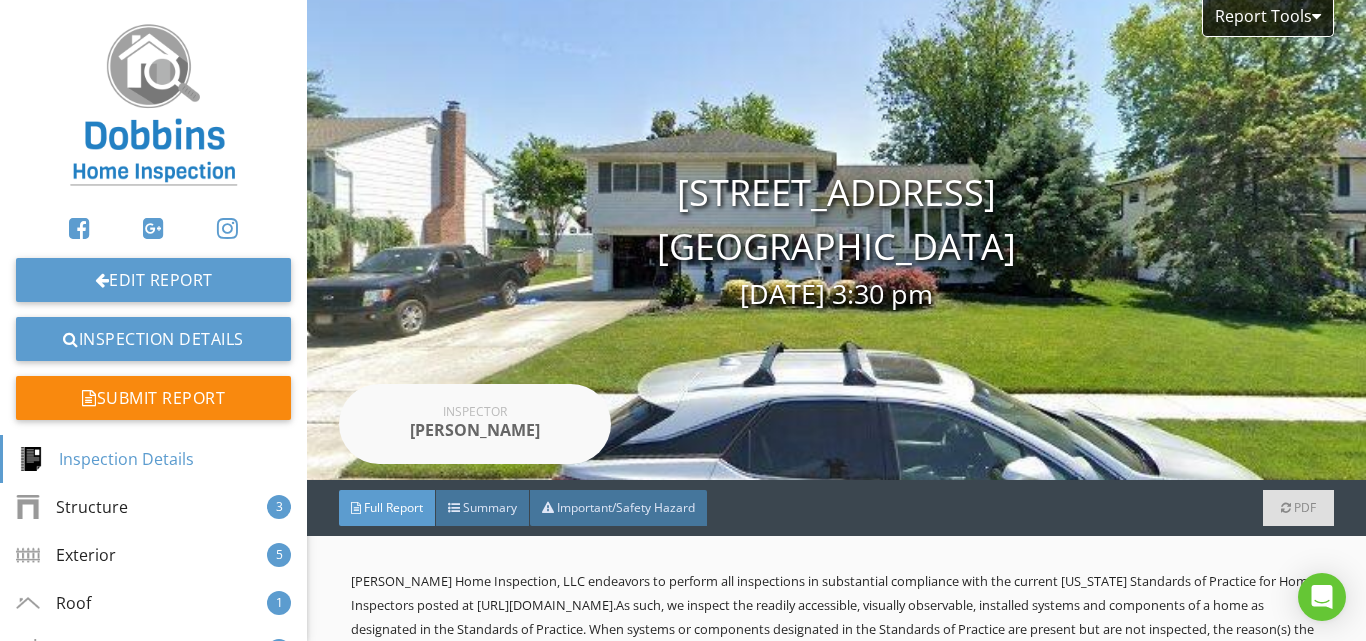 click on "[PERSON_NAME] Home Inspection, LLC endeavors to perform all inspections in substantial compliance with the current [US_STATE] Standards of Practice for Home Inspectors posted at [URL][DOMAIN_NAME] .  As such, we inspect the readily accessible, visually observable, installed systems and components of a home as designated in the Standards of Practice. When systems or components designated in the Standards of Practice are present but are not inspected, the reason(s) the item was not inspected is identified within the “Limitations” tab of this report. This report contains observations of those systems and components that, in the professional judgment of the inspector, are not functioning properly, significantly deficient, unsafe, or are near the end of their service lives." at bounding box center (833, 629) 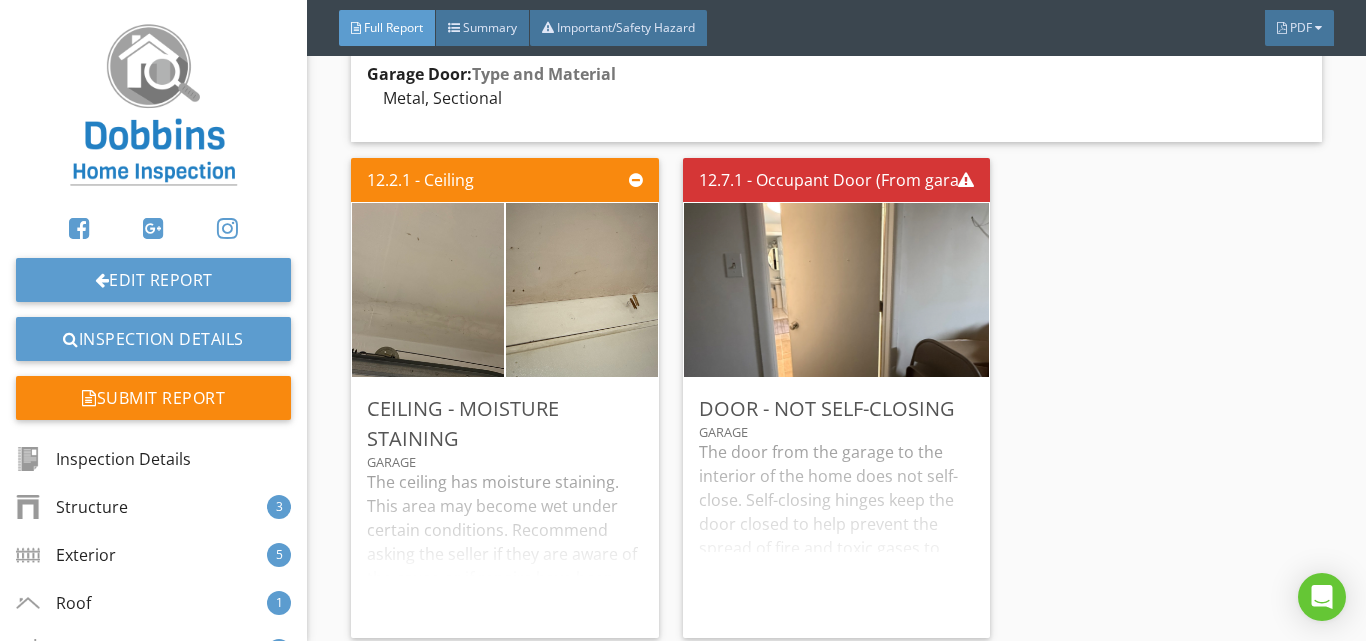 scroll, scrollTop: 20131, scrollLeft: 0, axis: vertical 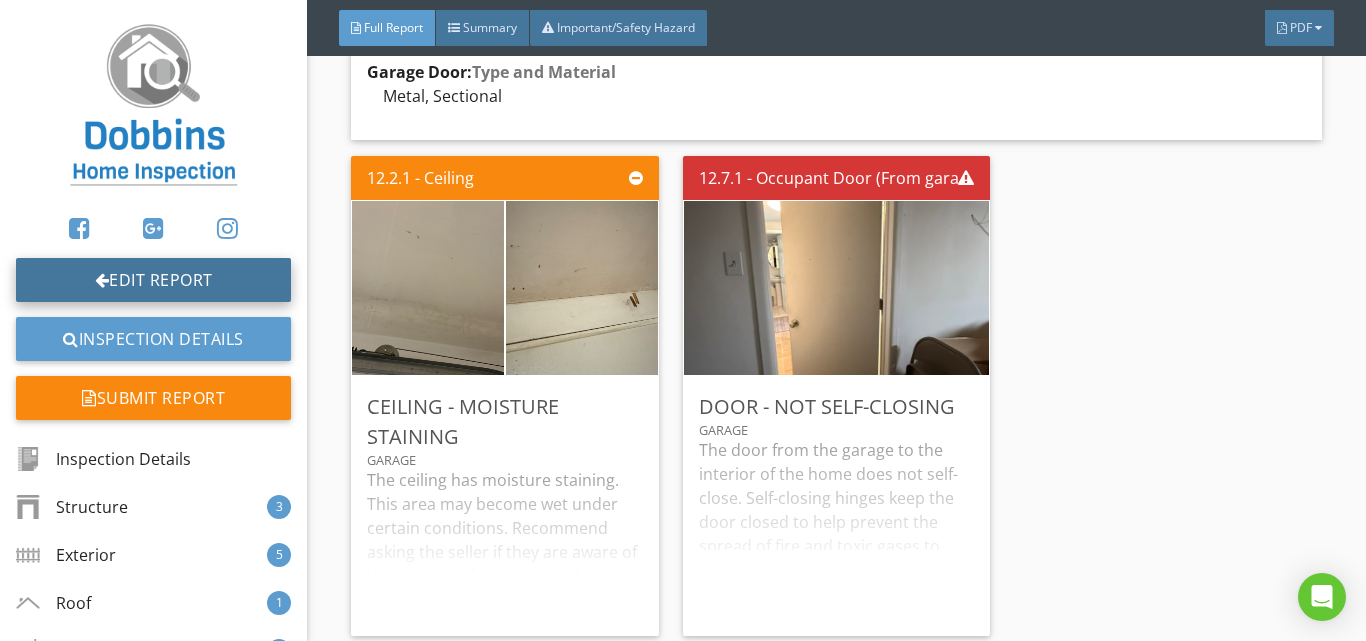 click on "Edit Report" at bounding box center (153, 280) 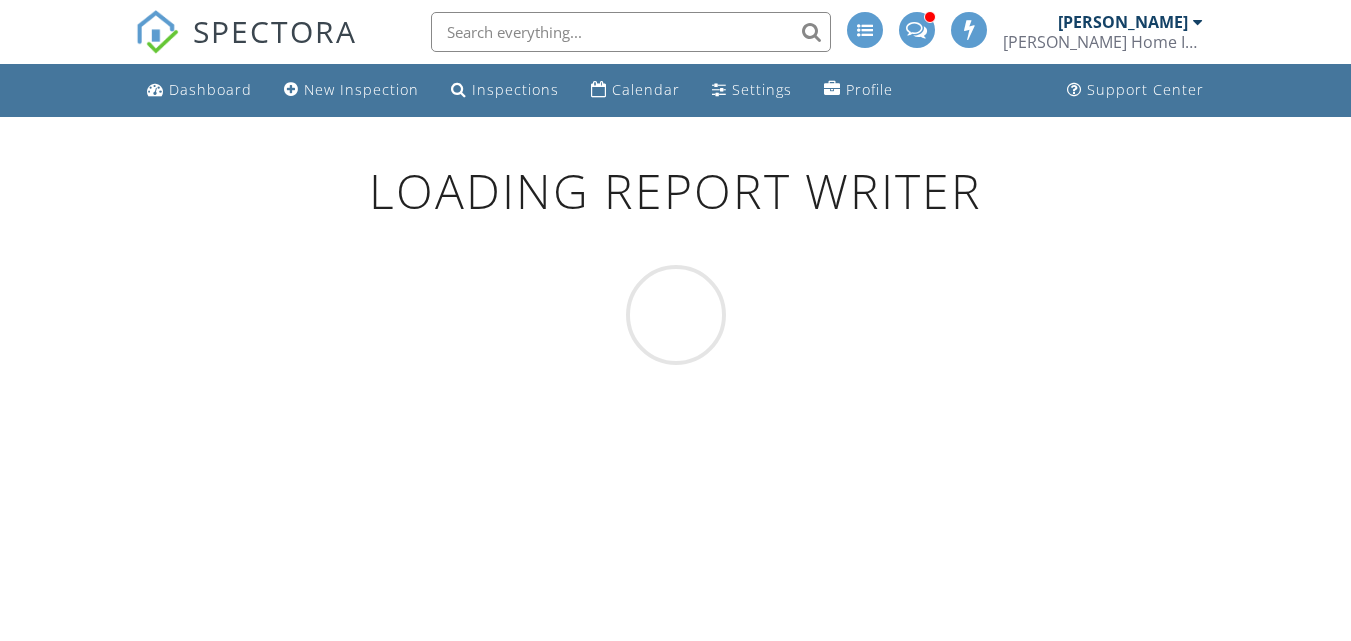 scroll, scrollTop: 0, scrollLeft: 0, axis: both 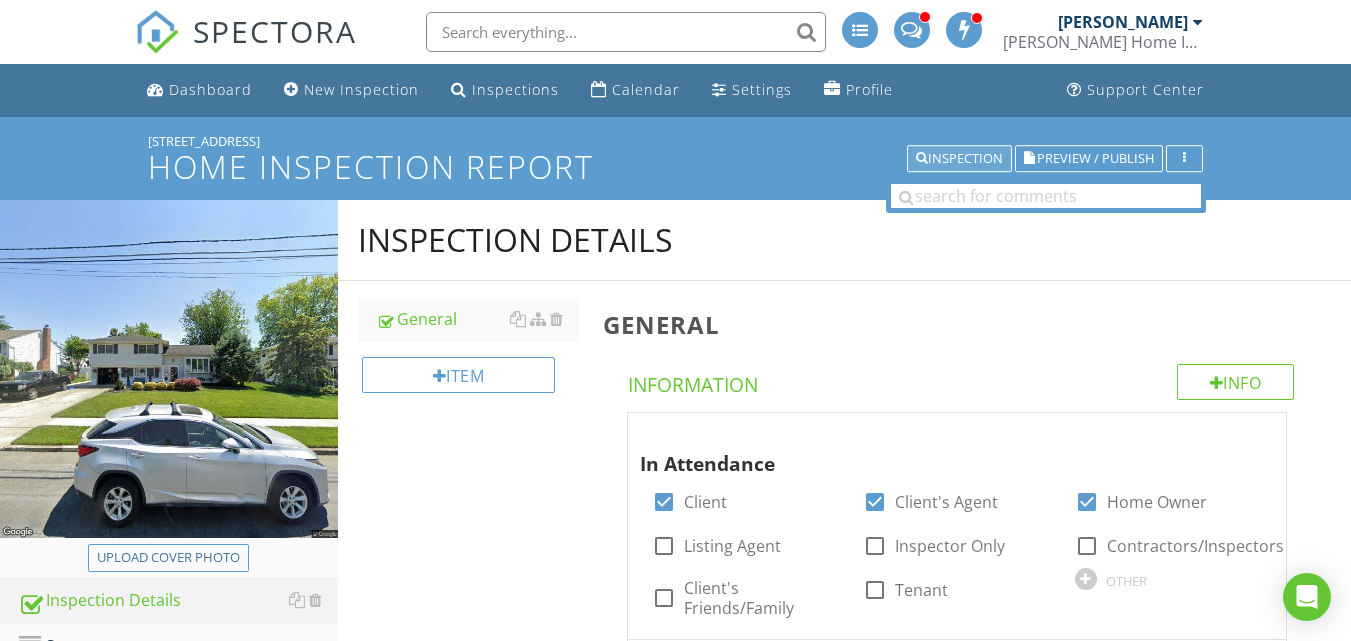 click on "Inspection" at bounding box center [959, 159] 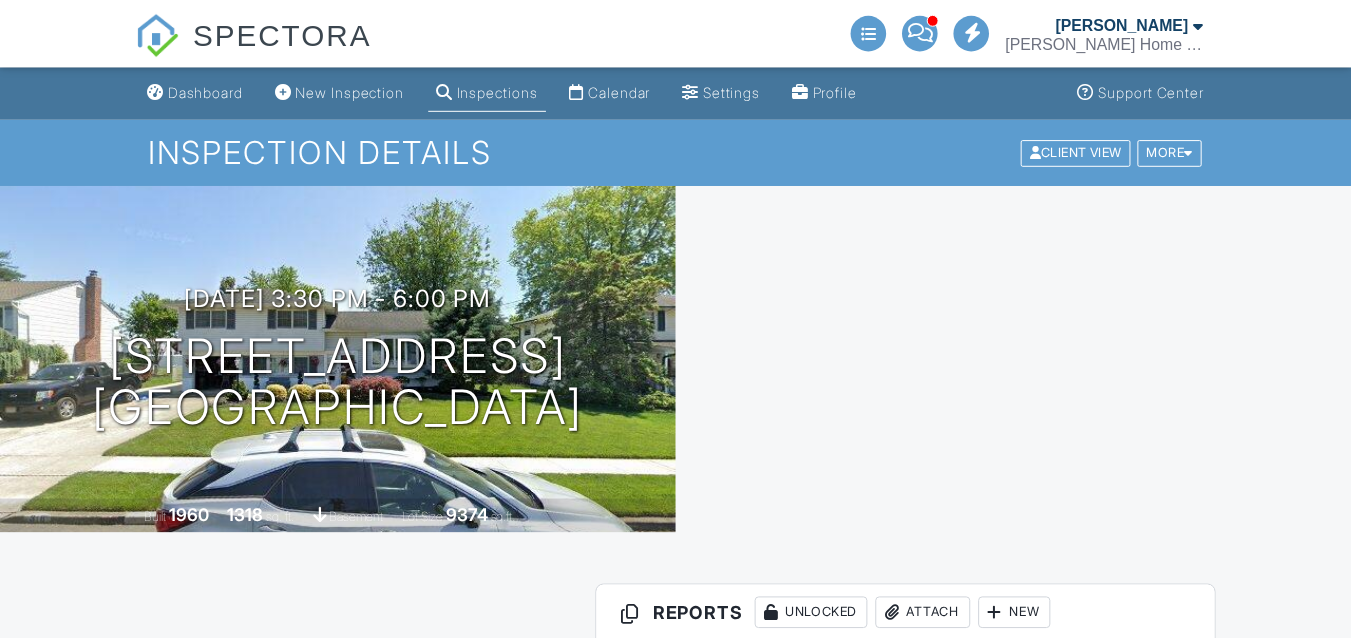 scroll, scrollTop: 0, scrollLeft: 0, axis: both 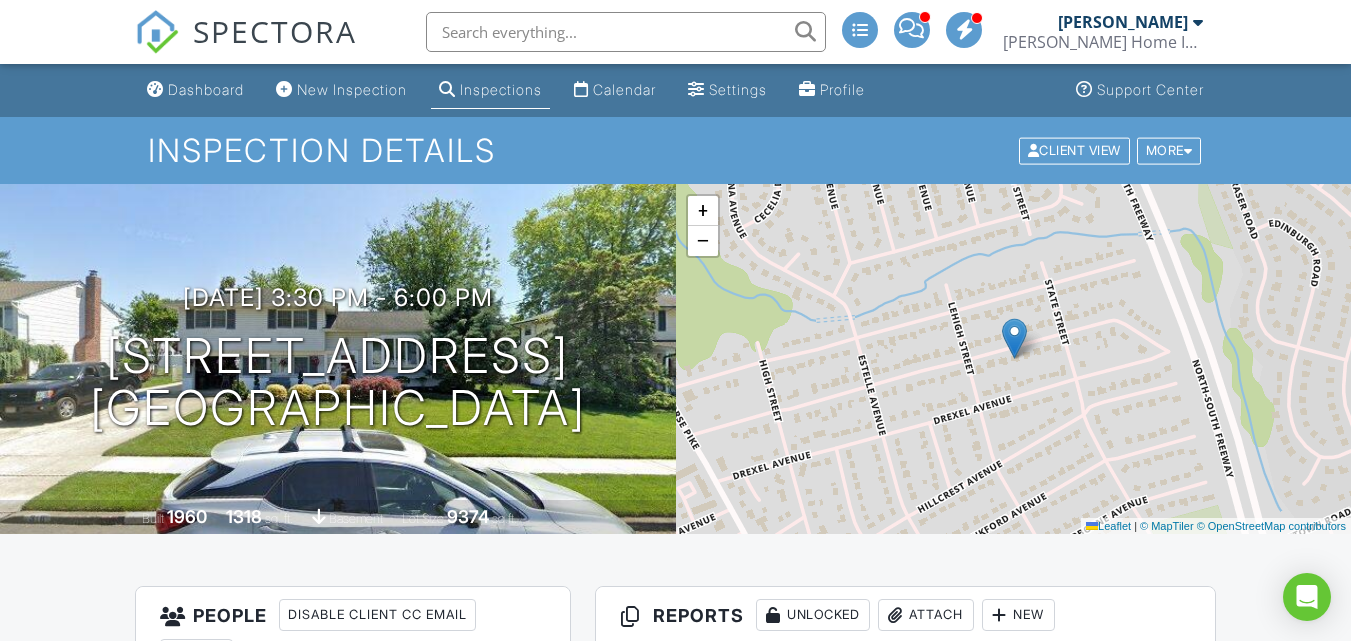 click on "All emails and texts are disabled for this inspection!
All emails and texts have been disabled for this inspection. This may have happened due to someone manually disabling them or this inspection being unconfirmed when it was scheduled. To re-enable emails and texts for this inspection, click the button below.
Turn on emails and texts
Reports
Unlocked
Attach
New
Home Inspection Report
Main Template
Edit
View
Quick Publish
Copy
[GEOGRAPHIC_DATA]
Radon Test Results
Radon Inspection Report Template
Edit
View
Quick Publish
Copy
[GEOGRAPHIC_DATA]
Wood Destroying Insect Report
NPMA-33
Edit
View
Quick Publish
Copy
[GEOGRAPHIC_DATA]
Publish report?
Cancel
Publish
To" at bounding box center (675, 2477) 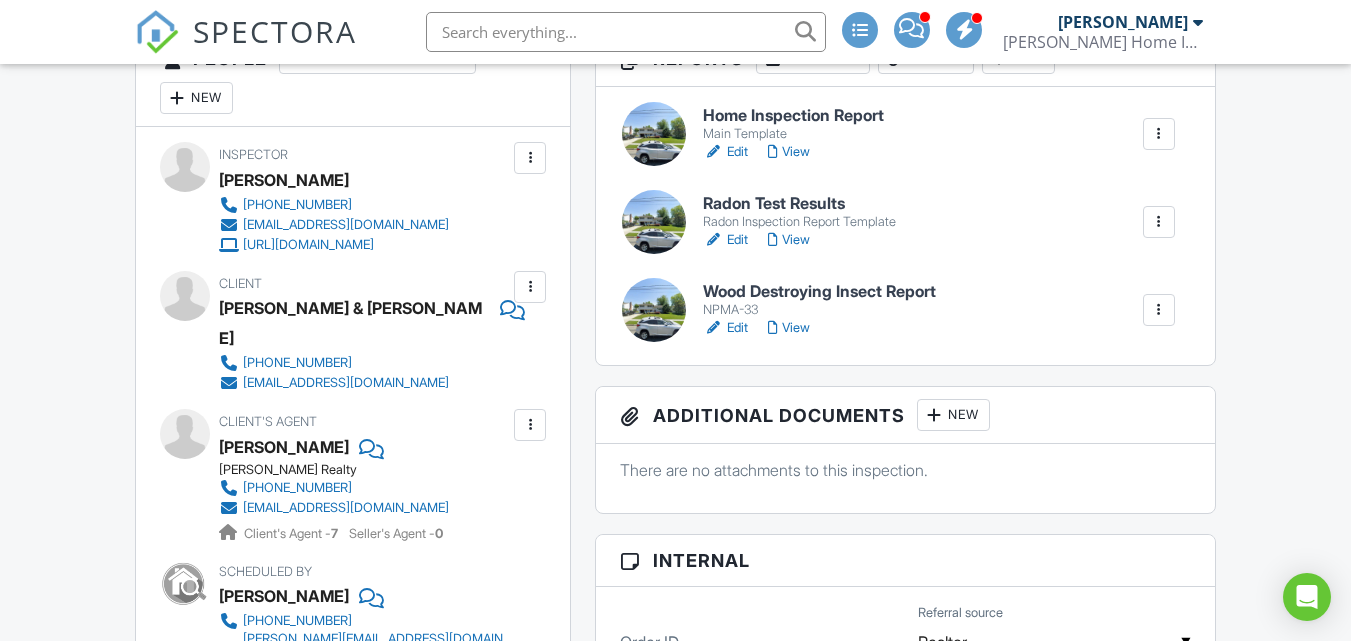 scroll, scrollTop: 560, scrollLeft: 0, axis: vertical 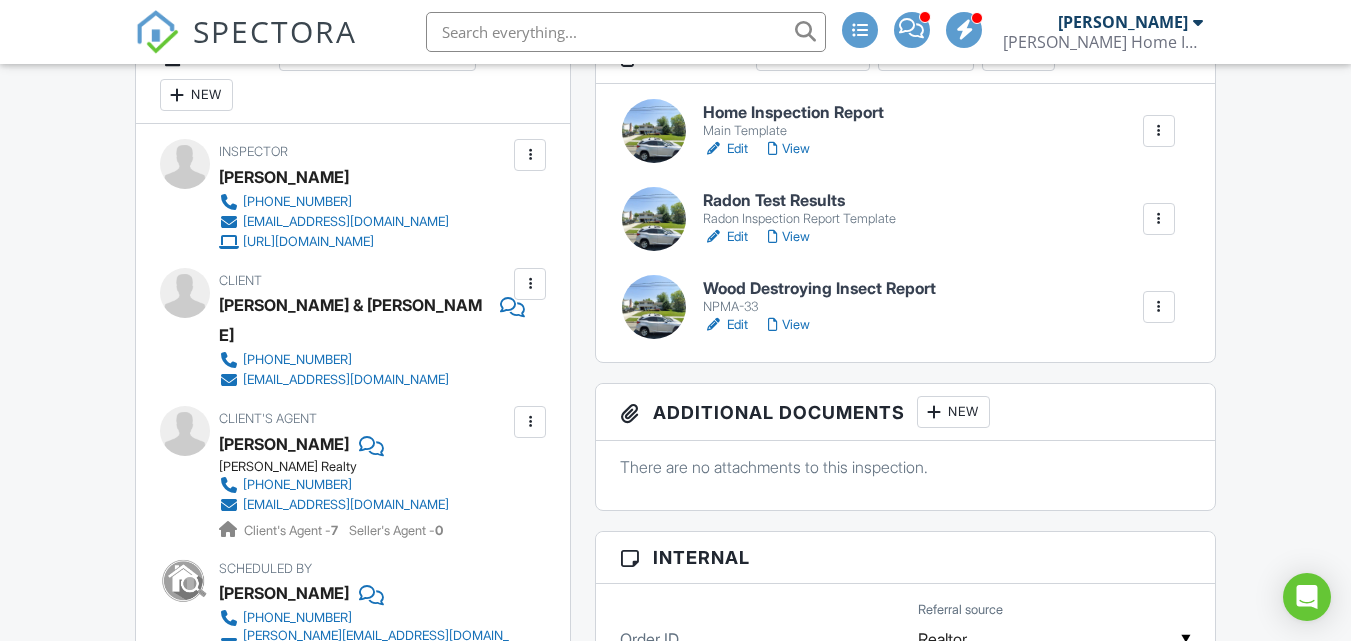 click on "Wood Destroying Insect Report
NPMA-33
Edit
View
Quick Publish
Copy
[GEOGRAPHIC_DATA]" at bounding box center [905, 307] 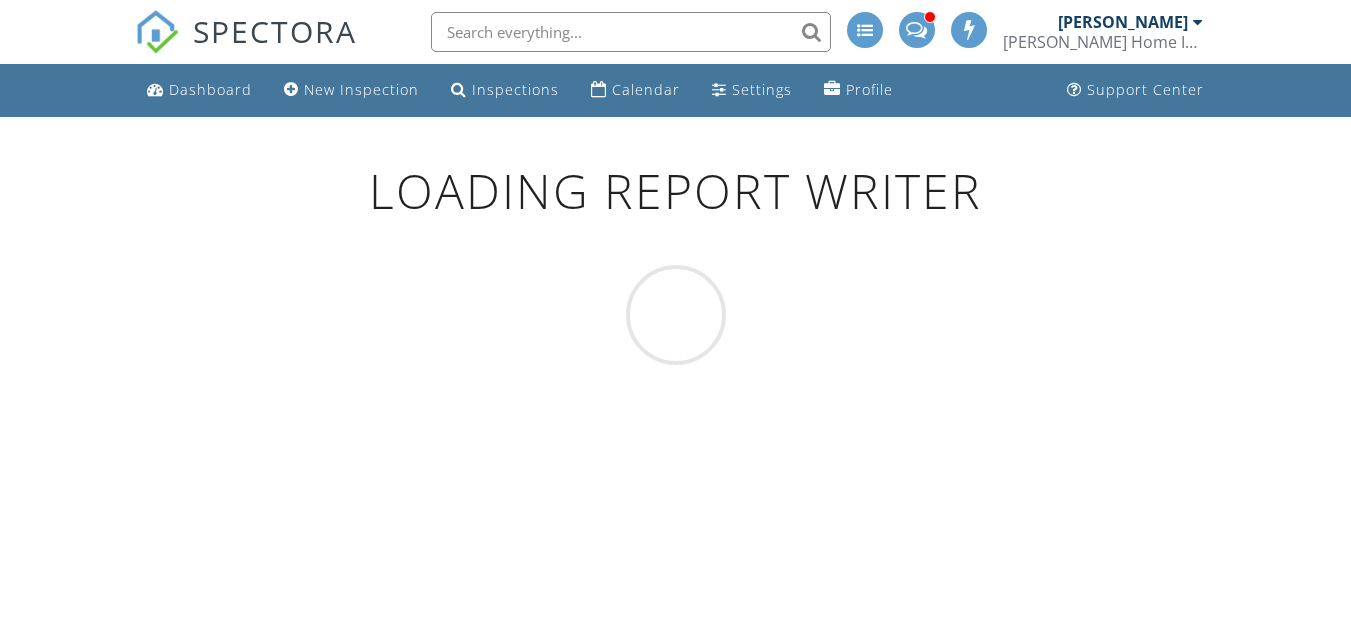 scroll, scrollTop: 0, scrollLeft: 0, axis: both 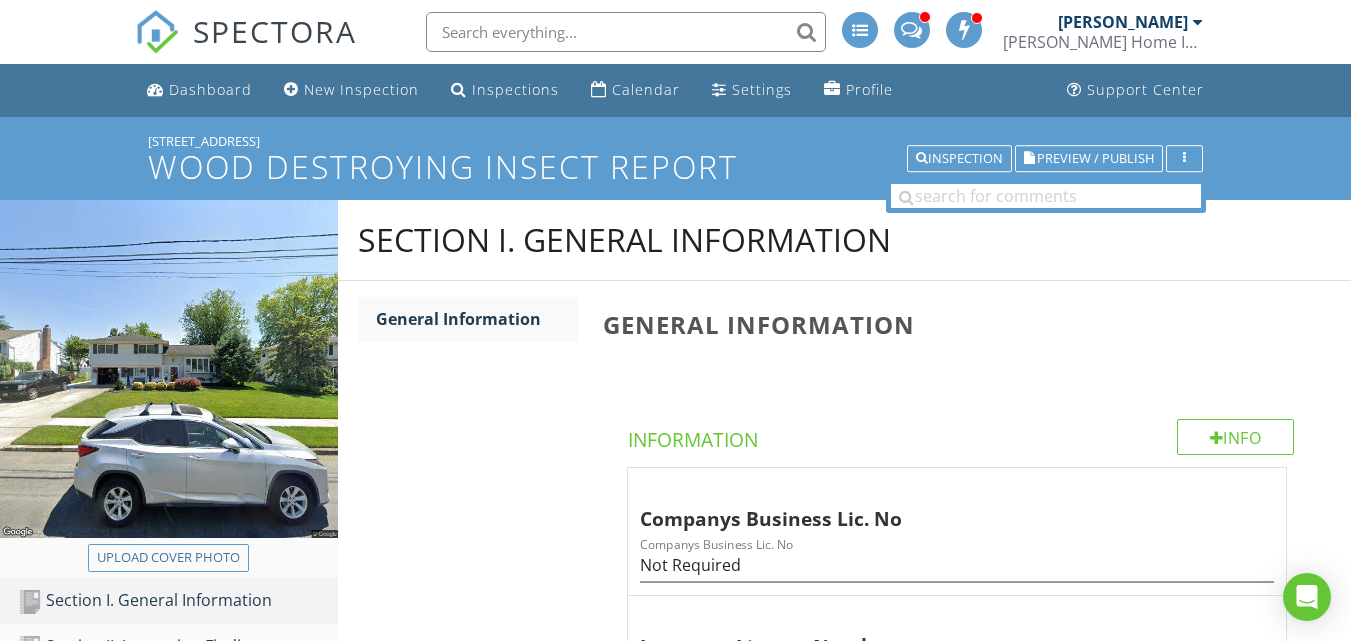 click on "Section I. General Information
General Information
General Information
Info
Information
Companys Business Lic. No
Companys Business Lic. No Not Required
Inspector License Number
Inspector License Number
Structure(s) Inspected
Structure(s) Inspected Home
Limitations
Limitations
Observation
Observations" at bounding box center [844, 725] 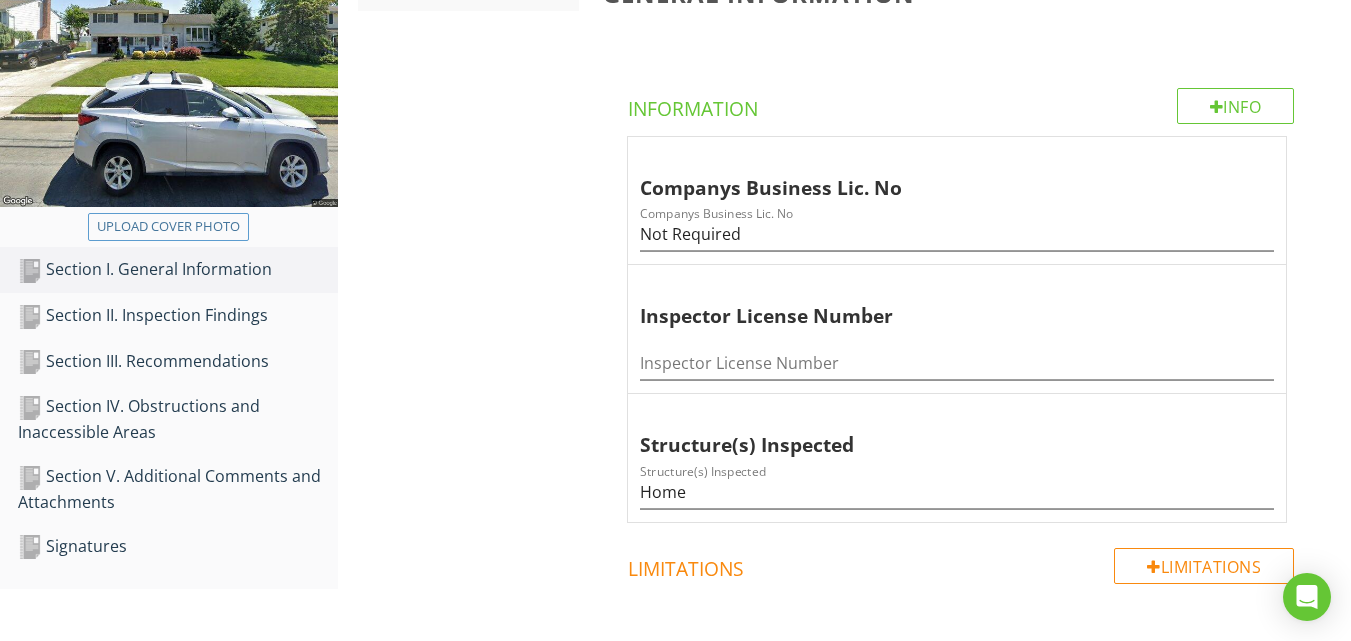 scroll, scrollTop: 360, scrollLeft: 0, axis: vertical 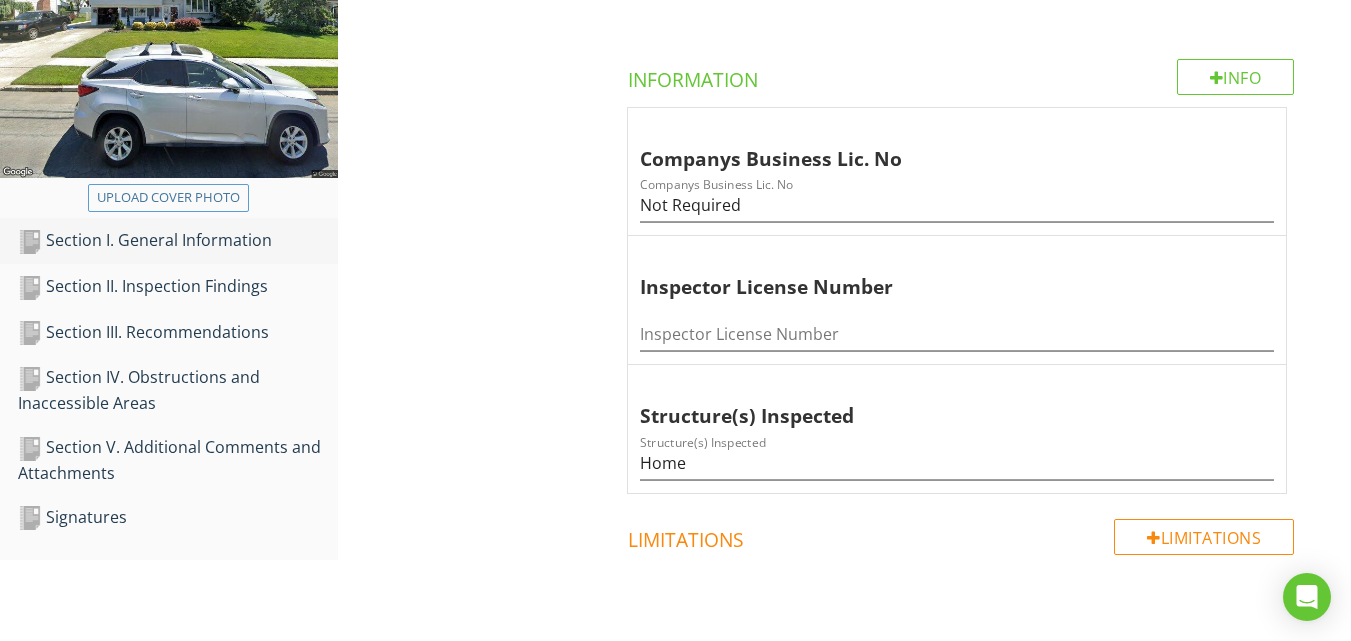 click on "Section I. General Information" at bounding box center (178, 241) 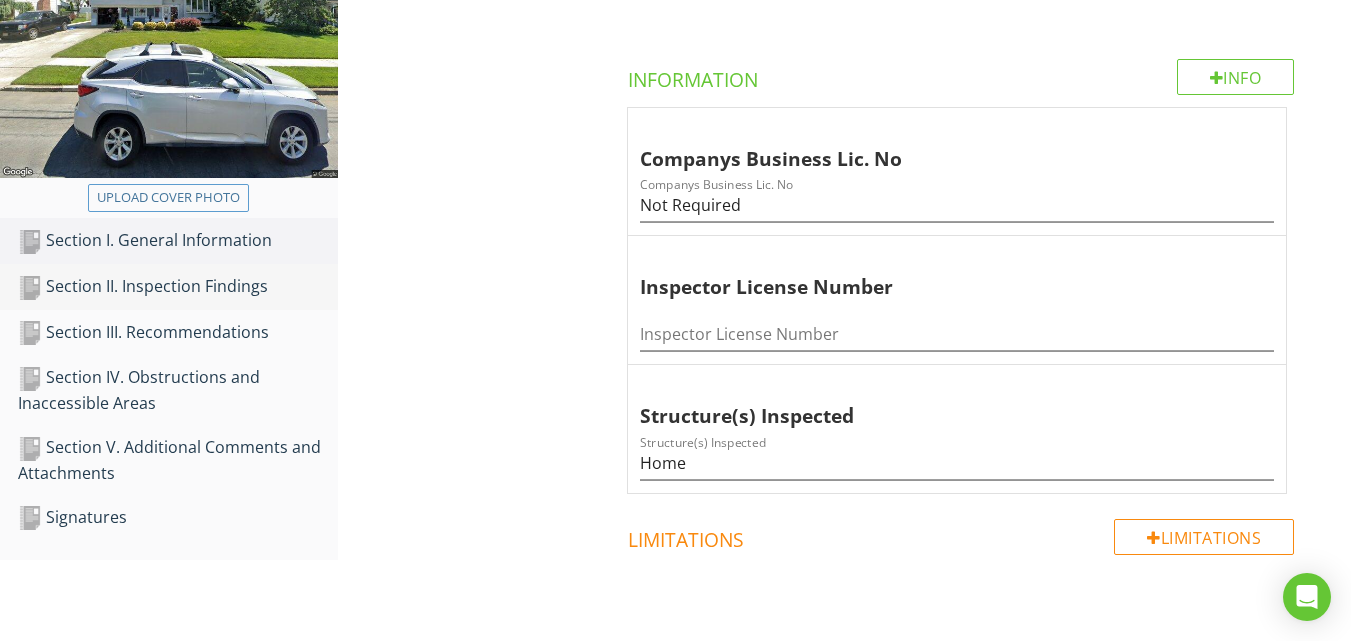 click on "Section II. Inspection Findings" at bounding box center [178, 287] 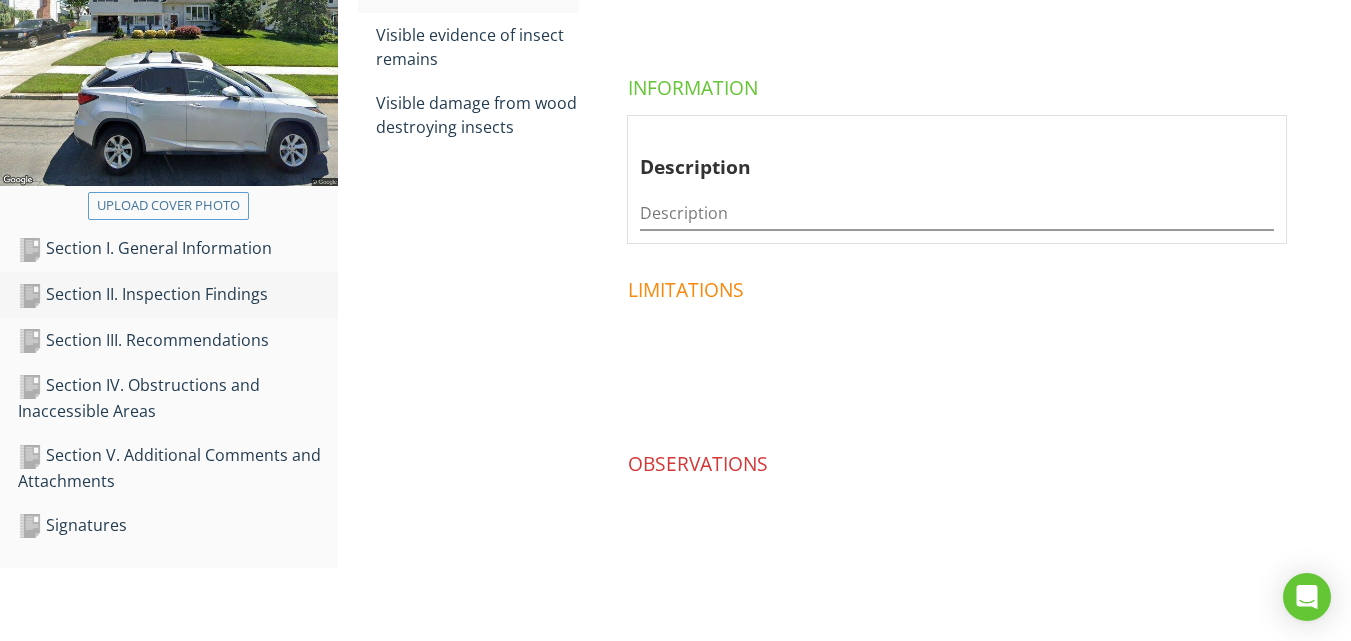 scroll, scrollTop: 352, scrollLeft: 0, axis: vertical 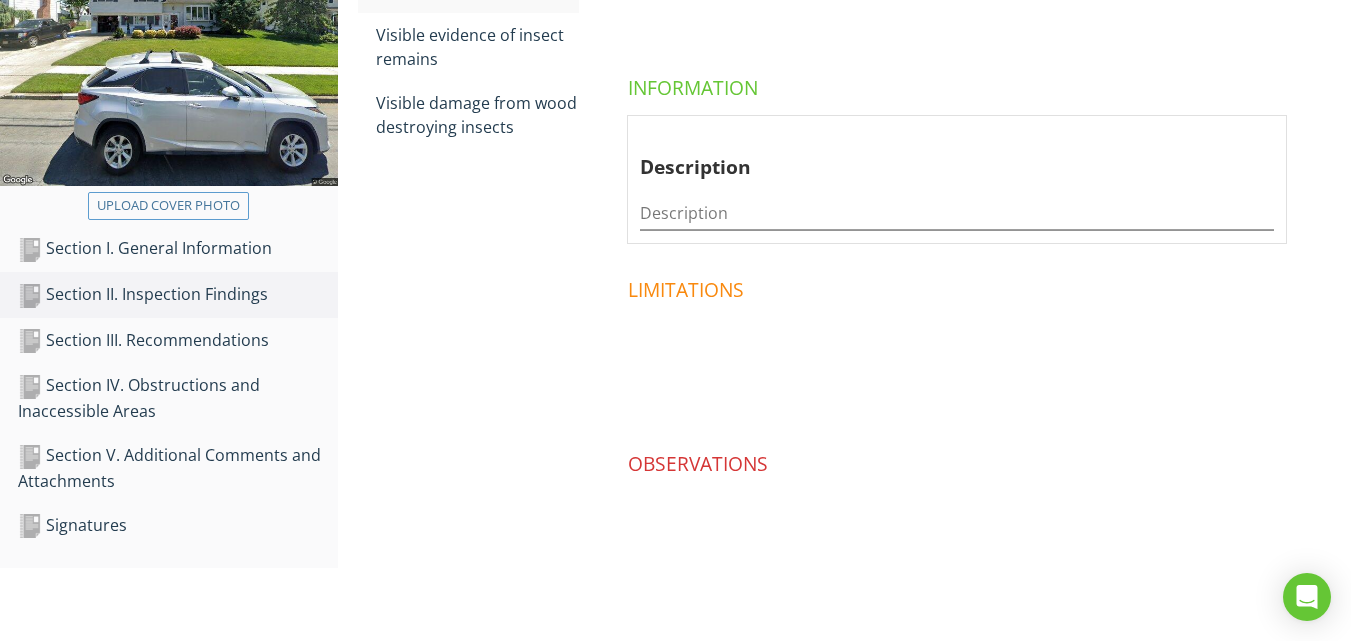 click on "Section II. Inspection Findings
Visible evidence of live insects
Visible evidence of insect remains
Visible damage from wood destroying insects
Visible evidence of live insects
Information
Description
Description               Limitations
Observations" at bounding box center [844, 244] 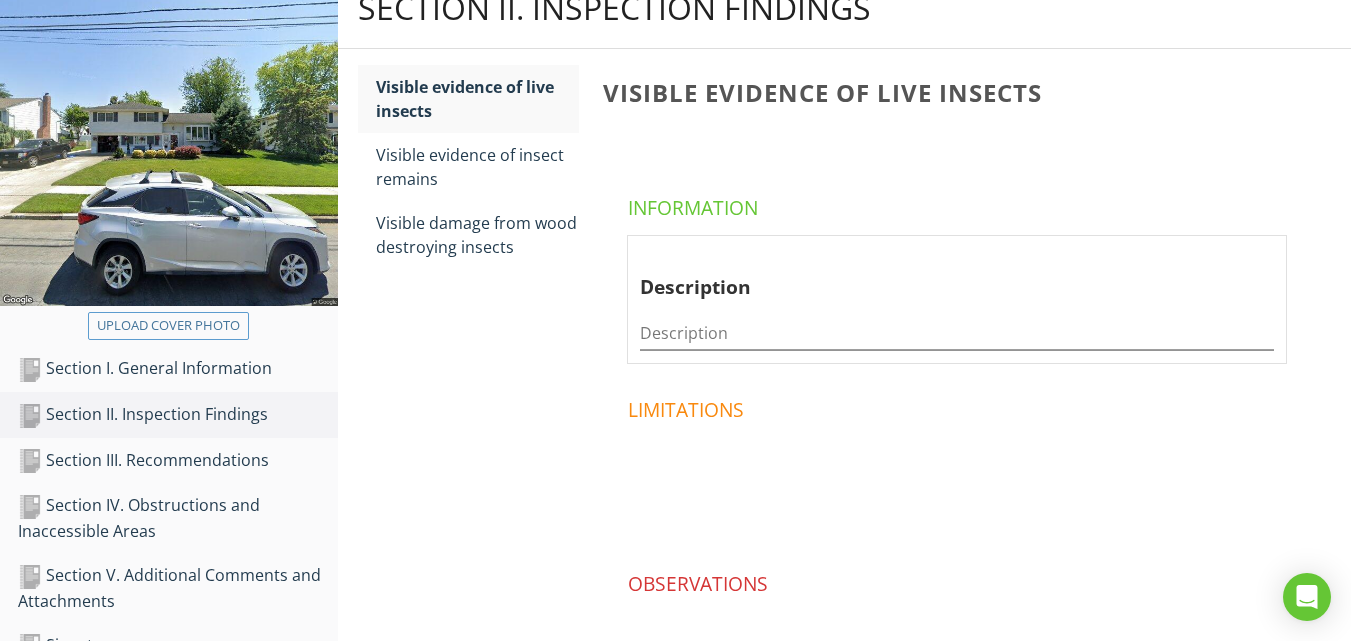 scroll, scrollTop: 272, scrollLeft: 0, axis: vertical 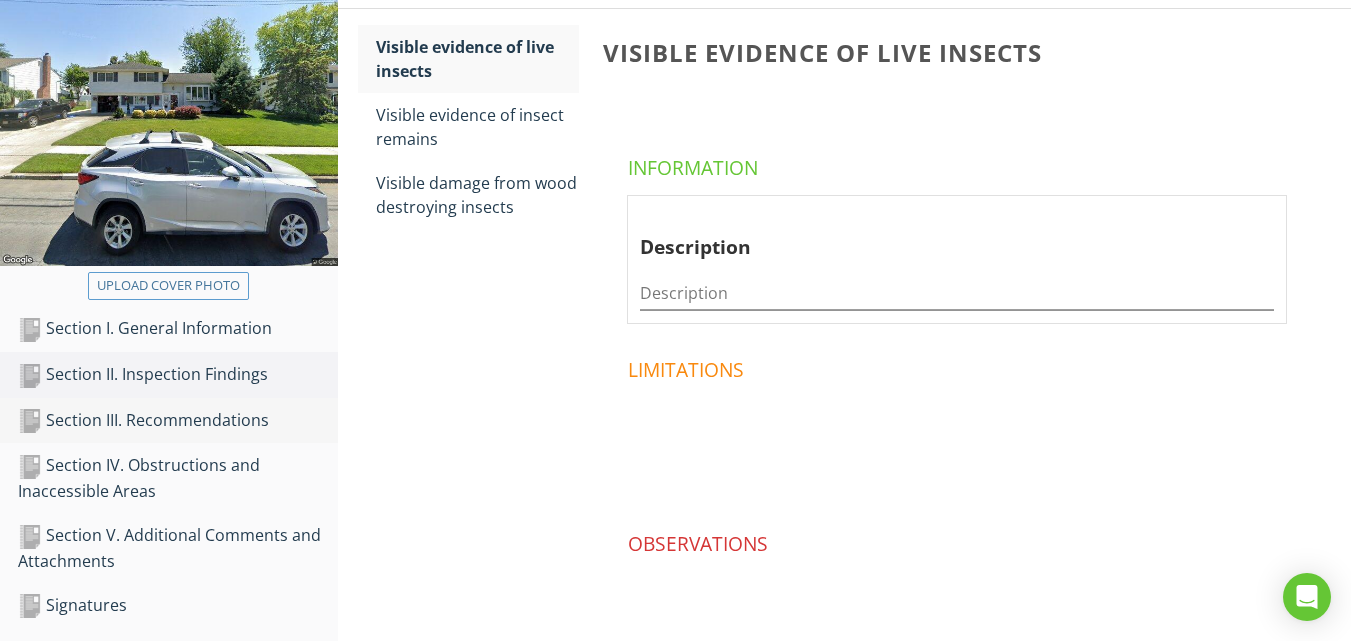 click on "Section III. Recommendations" at bounding box center (178, 421) 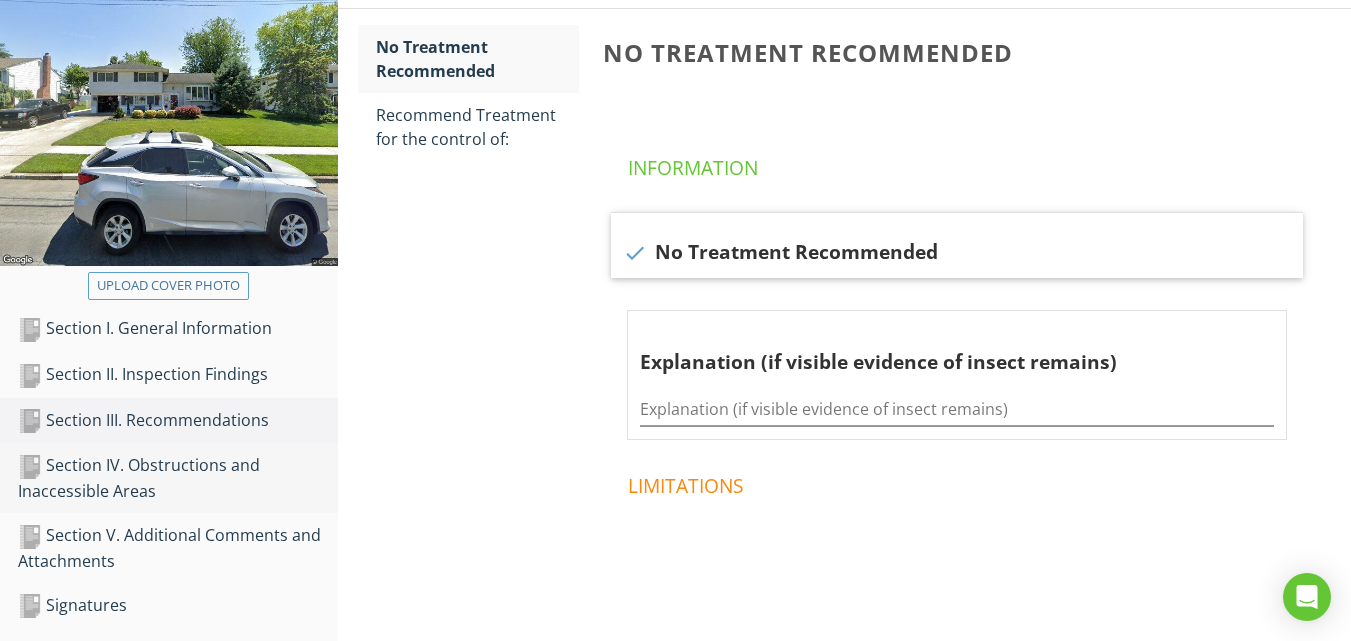 click on "Section IV. Obstructions and Inaccessible Areas" at bounding box center [178, 478] 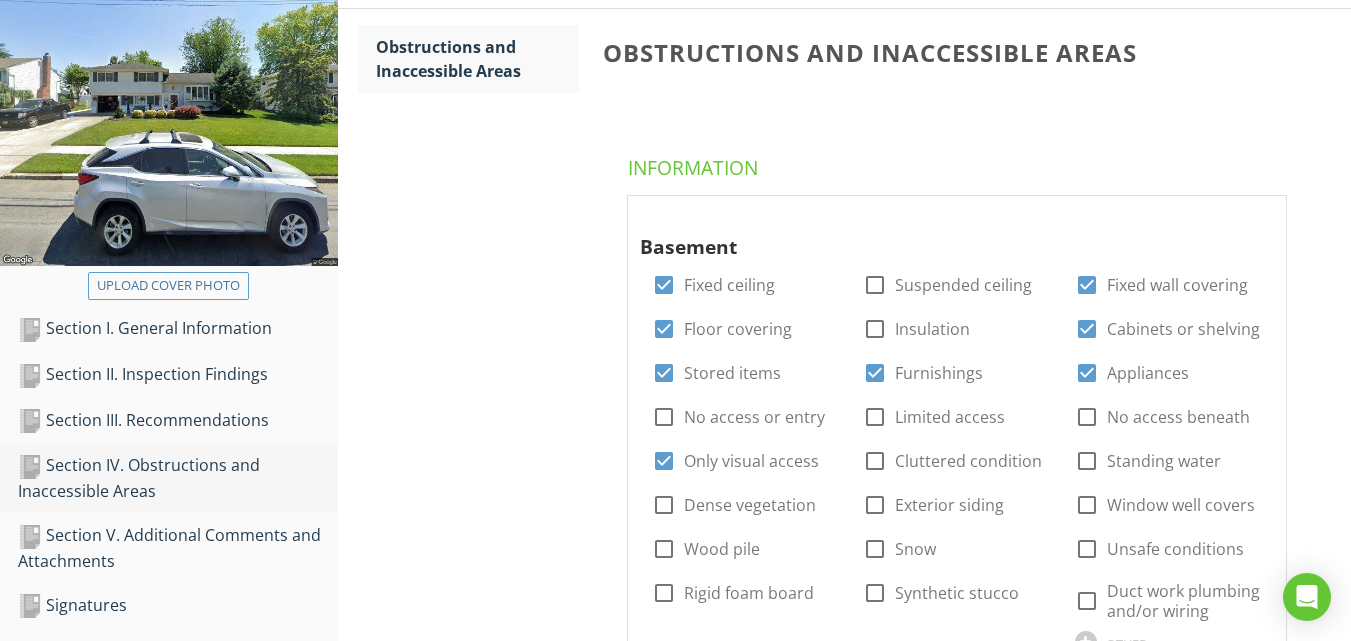 click on "Section IV. Obstructions and Inaccessible Areas" at bounding box center (178, 478) 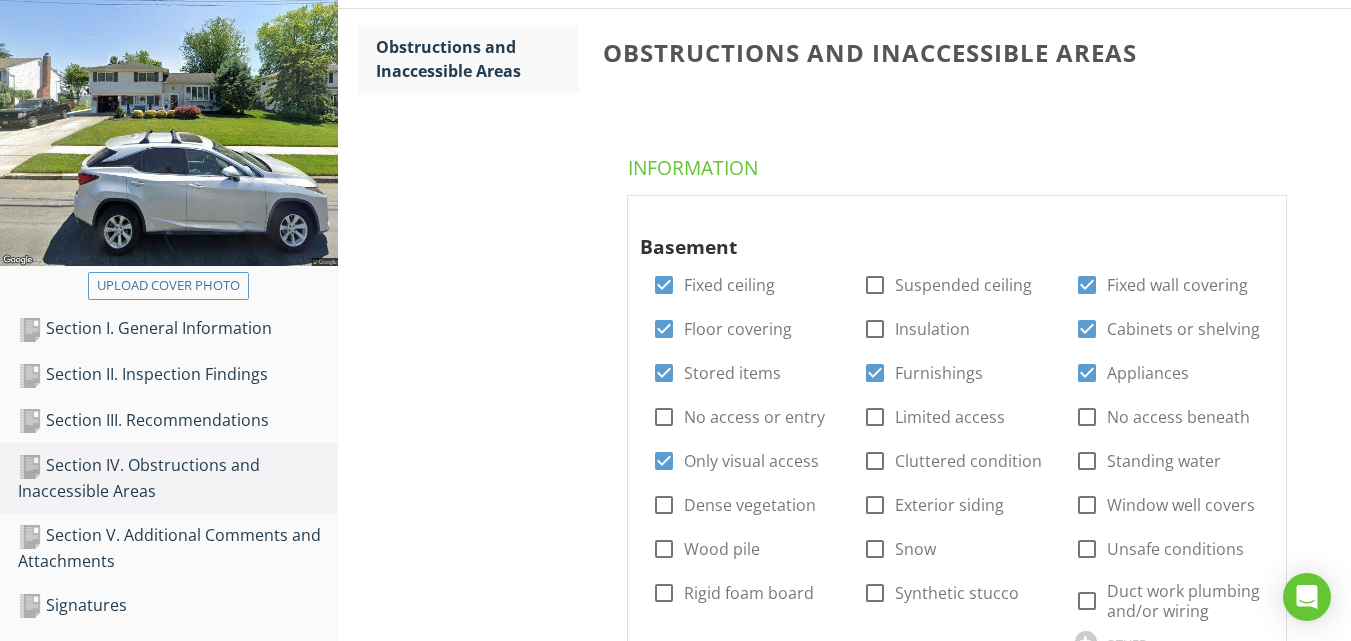 click on "Section IV. Obstructions and Inaccessible Areas
Obstructions and Inaccessible Areas
Obstructions and Inaccessible Areas
Information
Basement
check_box Fixed ceiling   check_box_outline_blank Suspended ceiling   check_box Fixed wall covering   check_box Floor covering   check_box_outline_blank Insulation   check_box Cabinets or shelving   check_box Stored items   check_box Furnishings   check_box Appliances   check_box_outline_blank No access or entry   check_box_outline_blank Limited access   check_box_outline_blank No access beneath   check_box Only visual access   check_box_outline_blank Cluttered condition   check_box_outline_blank Standing water   check_box_outline_blank Dense vegetation   check_box_outline_blank Exterior siding   check_box_outline_blank Window well covers   check_box_outline_blank Wood pile   check_box_outline_blank Snow" at bounding box center (844, 2544) 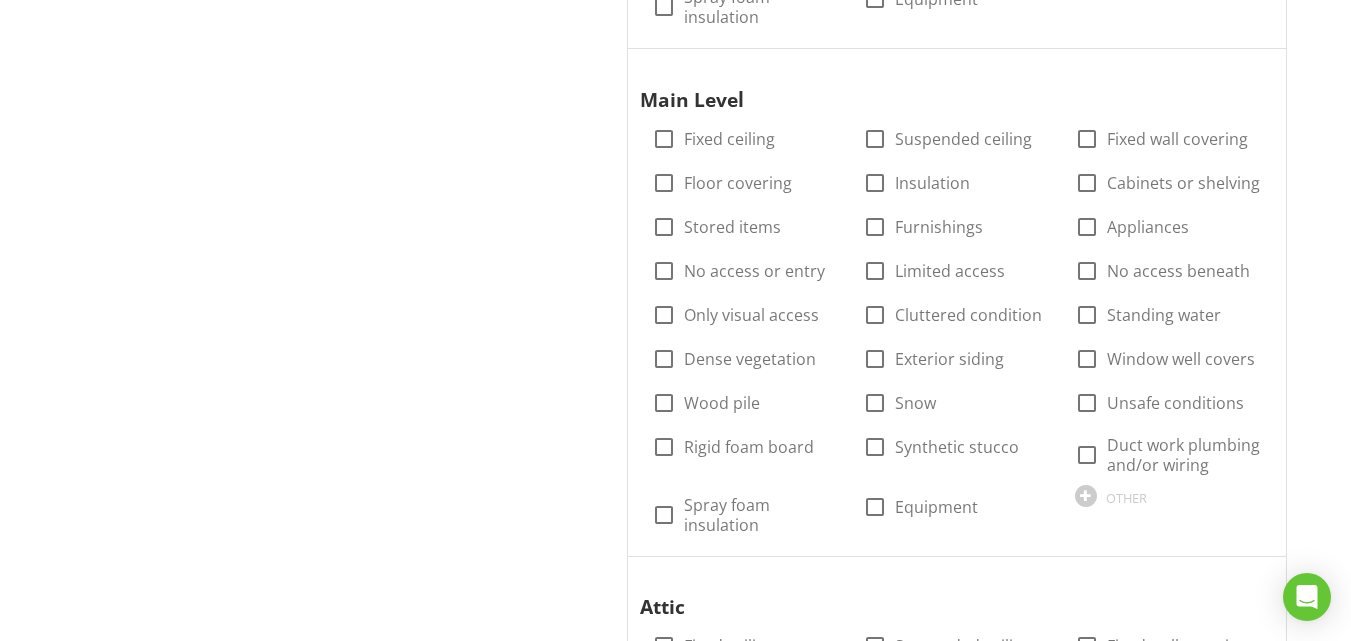 scroll, scrollTop: 1472, scrollLeft: 0, axis: vertical 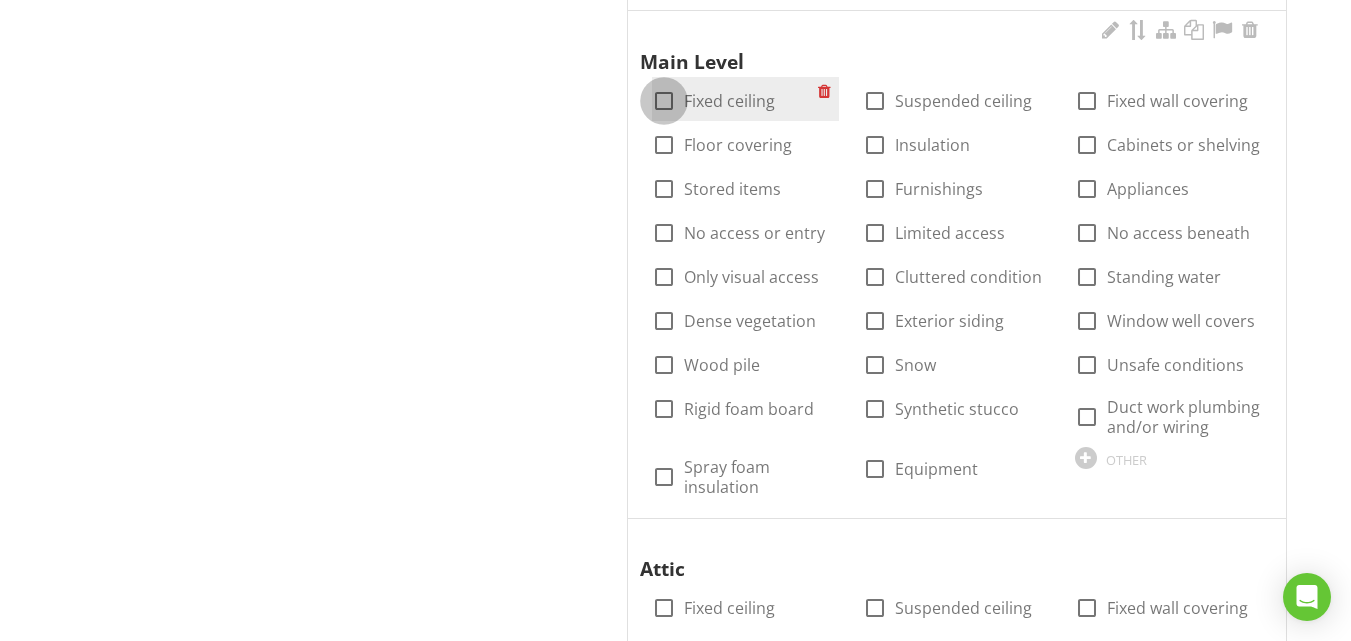 click at bounding box center (664, 101) 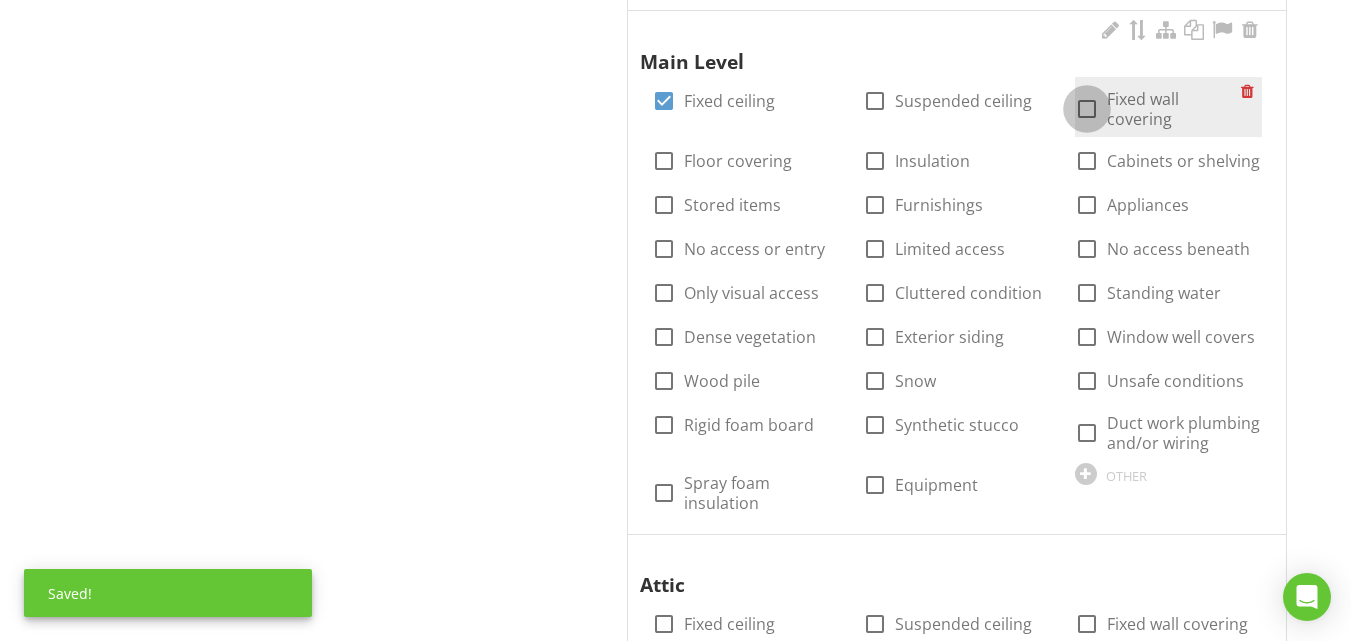 click at bounding box center [1087, 109] 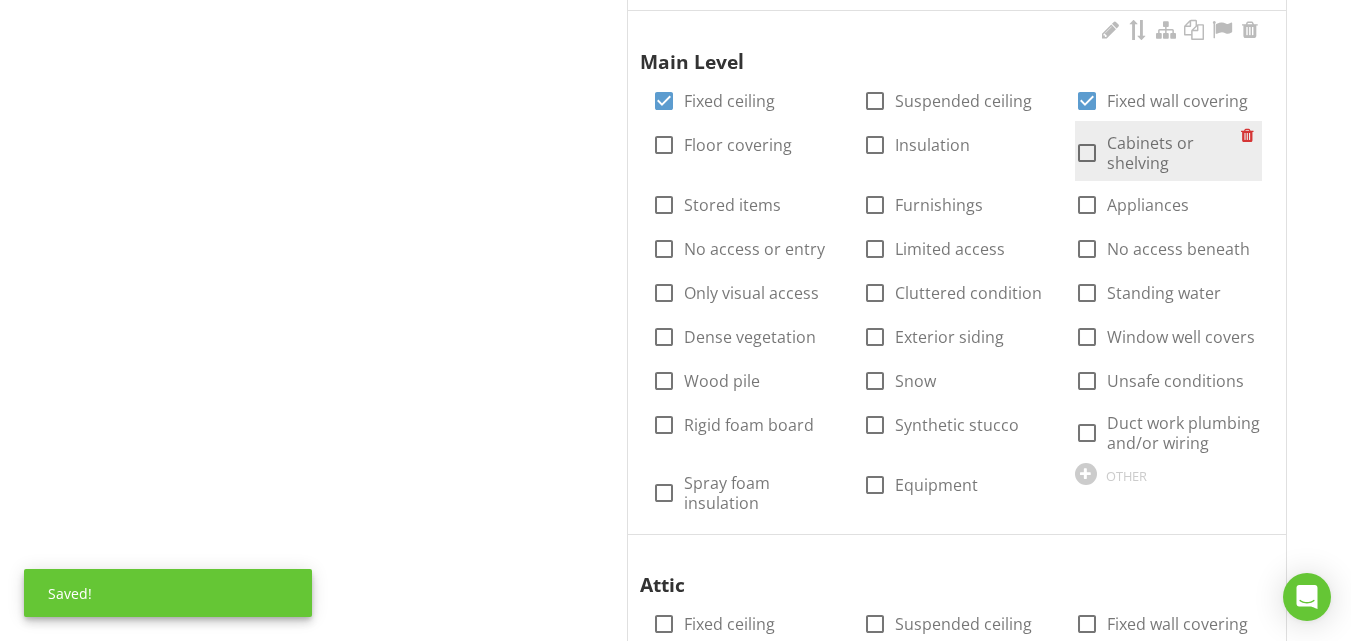 click at bounding box center [1087, 153] 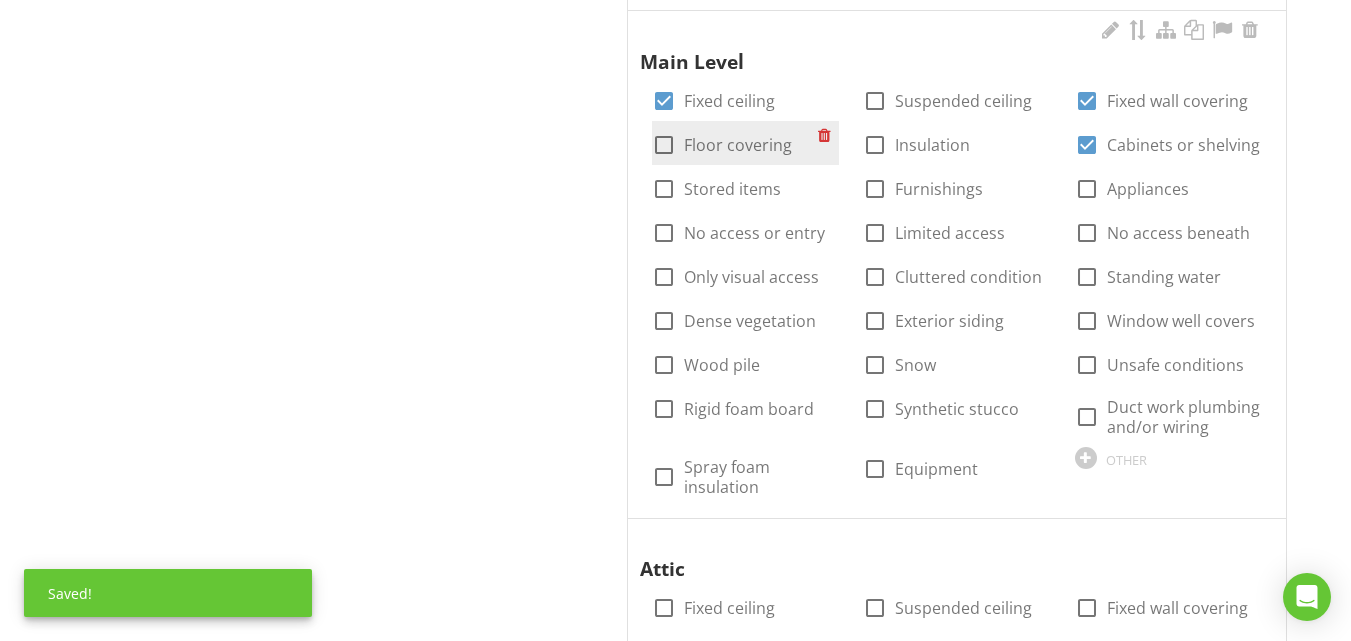 click at bounding box center [664, 145] 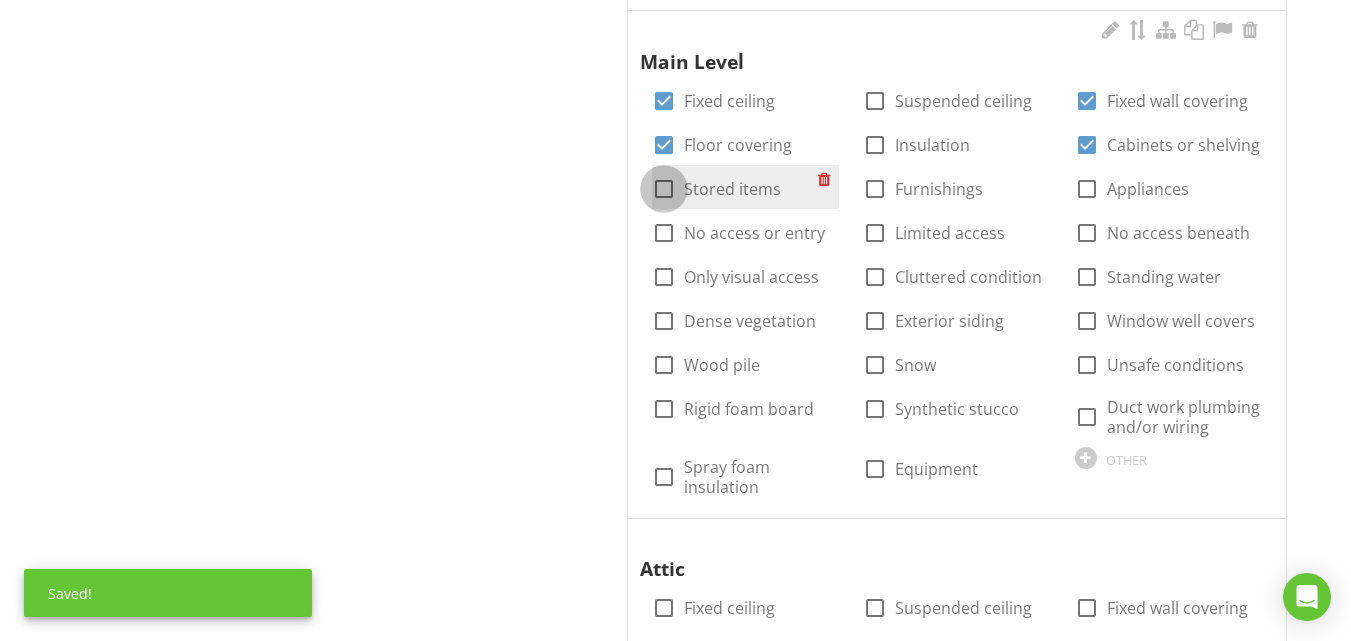 click at bounding box center (664, 189) 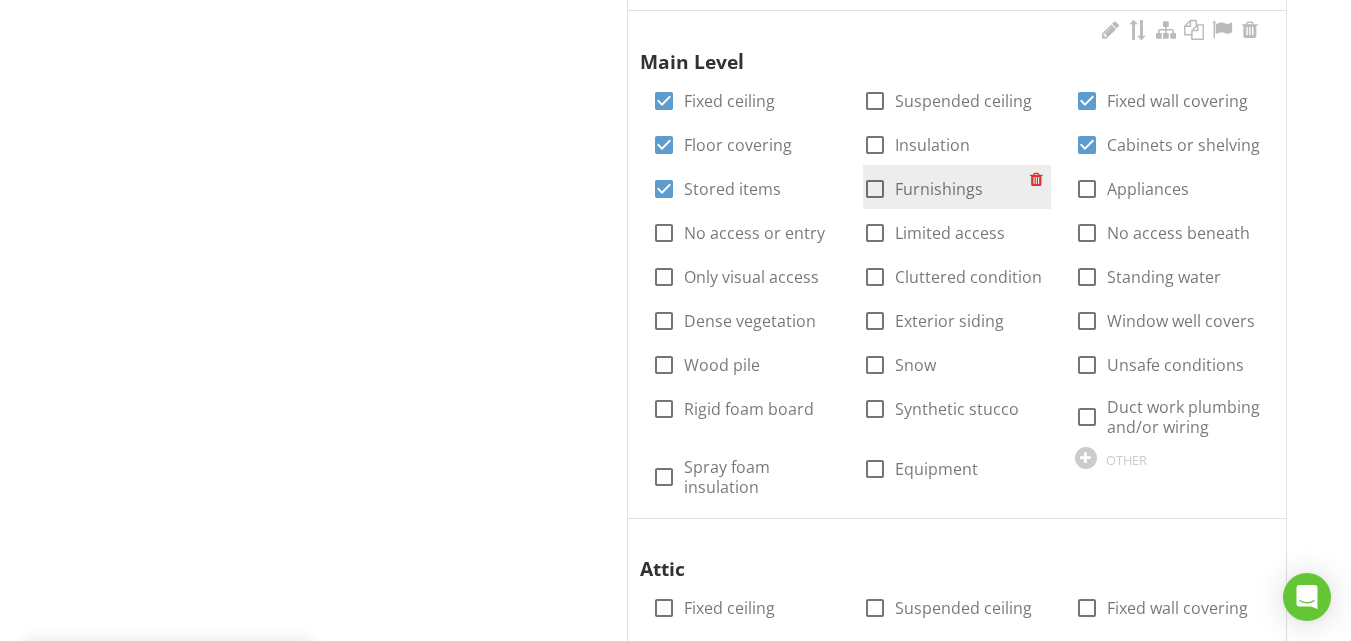 click at bounding box center (875, 189) 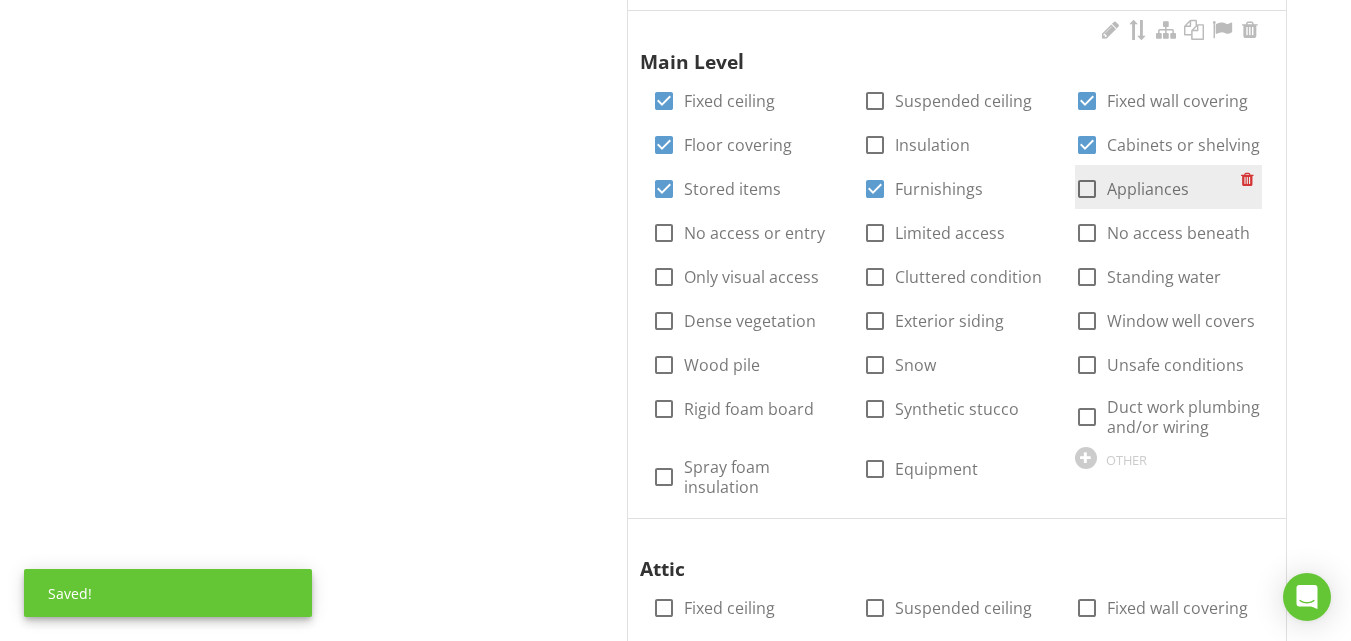 click on "check_box_outline_blank Appliances" at bounding box center [1132, 189] 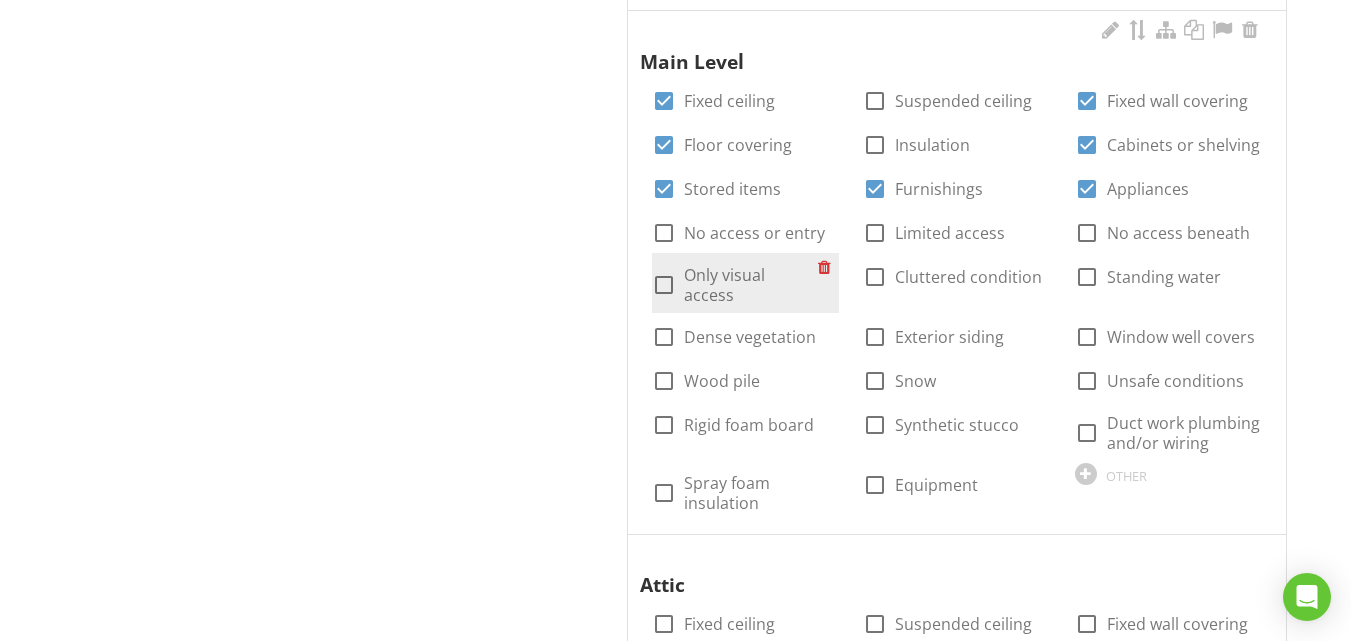 click at bounding box center (664, 285) 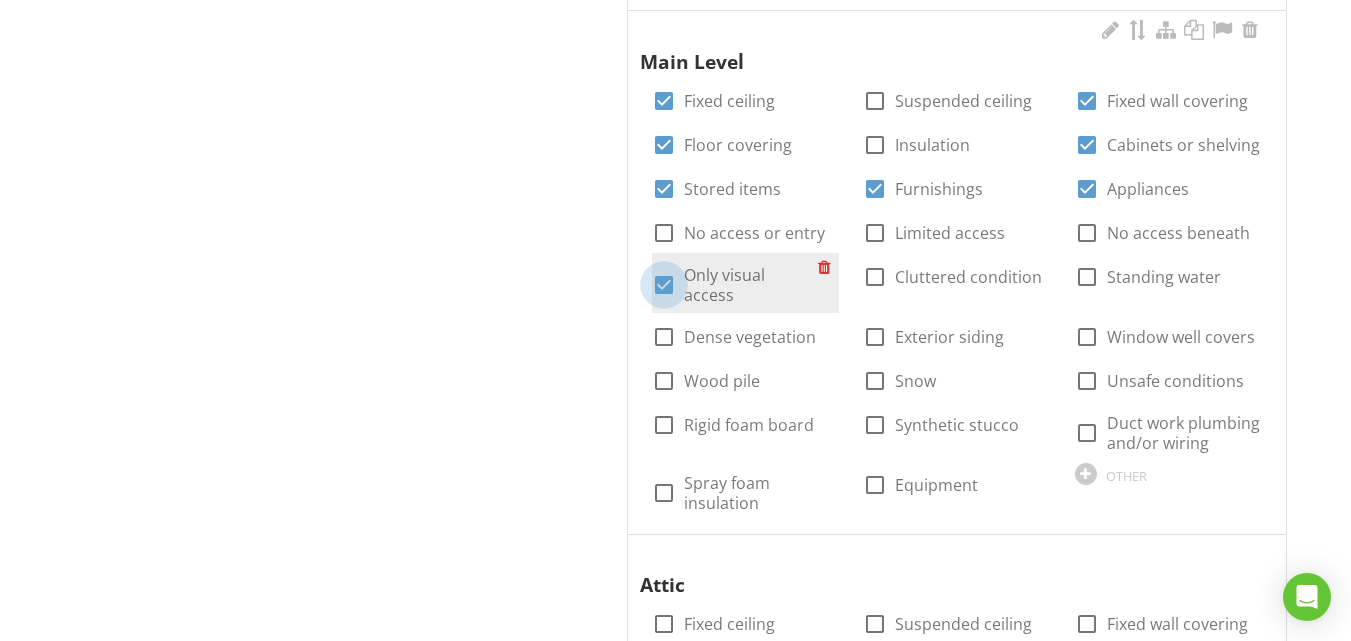 click at bounding box center (664, 285) 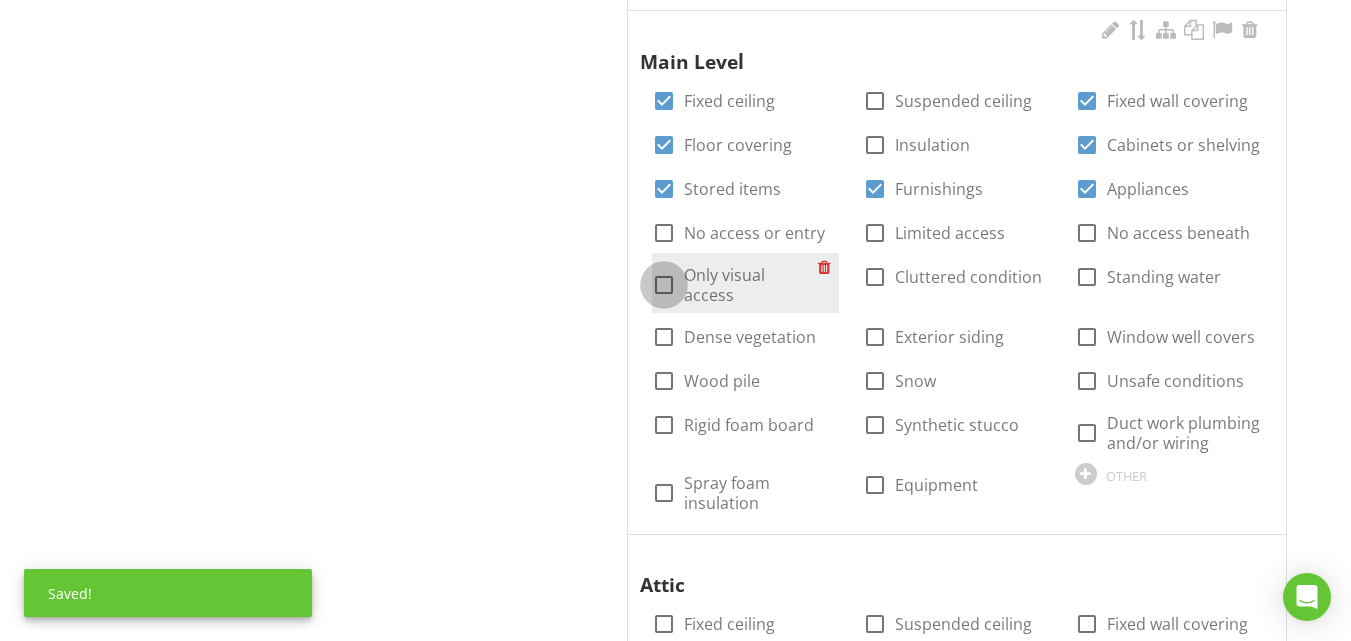 click at bounding box center [664, 285] 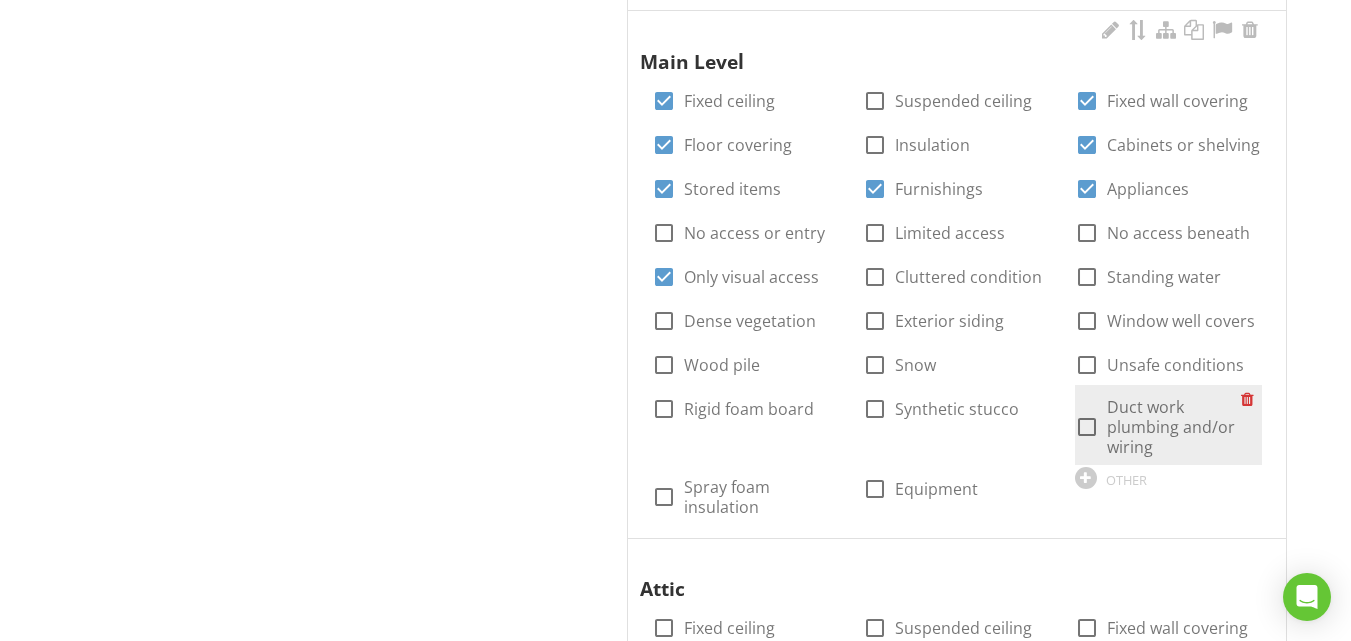 click at bounding box center (1087, 427) 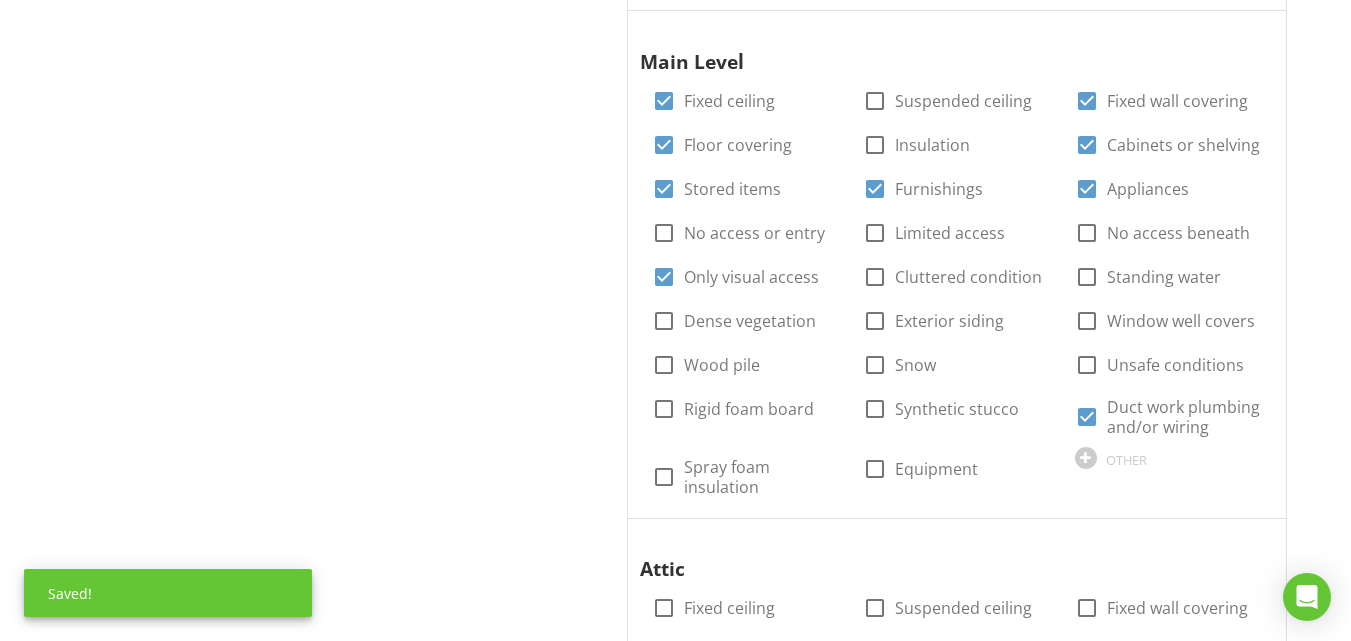click on "Obstructions and Inaccessible Areas
Information
Basement
check_box Fixed ceiling   check_box_outline_blank Suspended ceiling   check_box Fixed wall covering   check_box Floor covering   check_box_outline_blank Insulation   check_box Cabinets or shelving   check_box Stored items   check_box Furnishings   check_box Appliances   check_box_outline_blank No access or entry   check_box_outline_blank Limited access   check_box_outline_blank No access beneath   check_box Only visual access   check_box_outline_blank Cluttered condition   check_box_outline_blank Standing water   check_box_outline_blank Dense vegetation   check_box_outline_blank Exterior siding   check_box_outline_blank Window well covers   check_box_outline_blank Wood pile   check_box_outline_blank Snow   check_box_outline_blank Unsafe conditions   check_box_outline_blank Rigid foam board   check_box_outline_blank Synthetic stucco   check_box_outline_blank" at bounding box center (971, 1359) 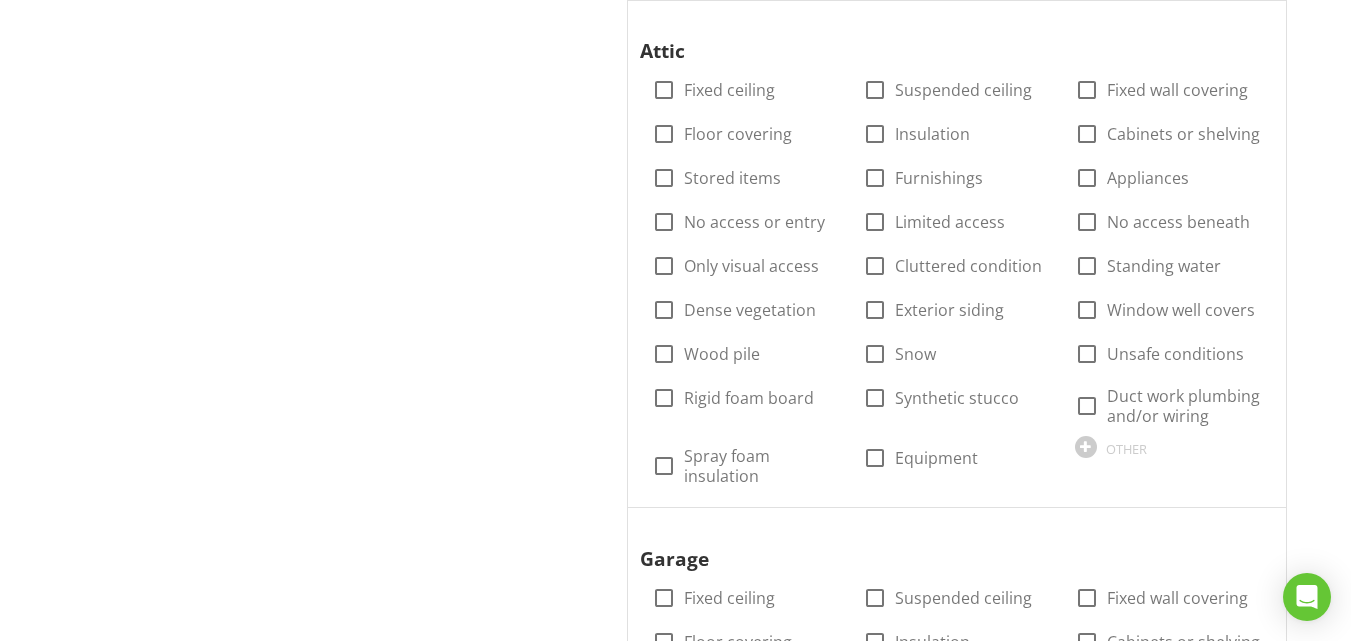 scroll, scrollTop: 1992, scrollLeft: 0, axis: vertical 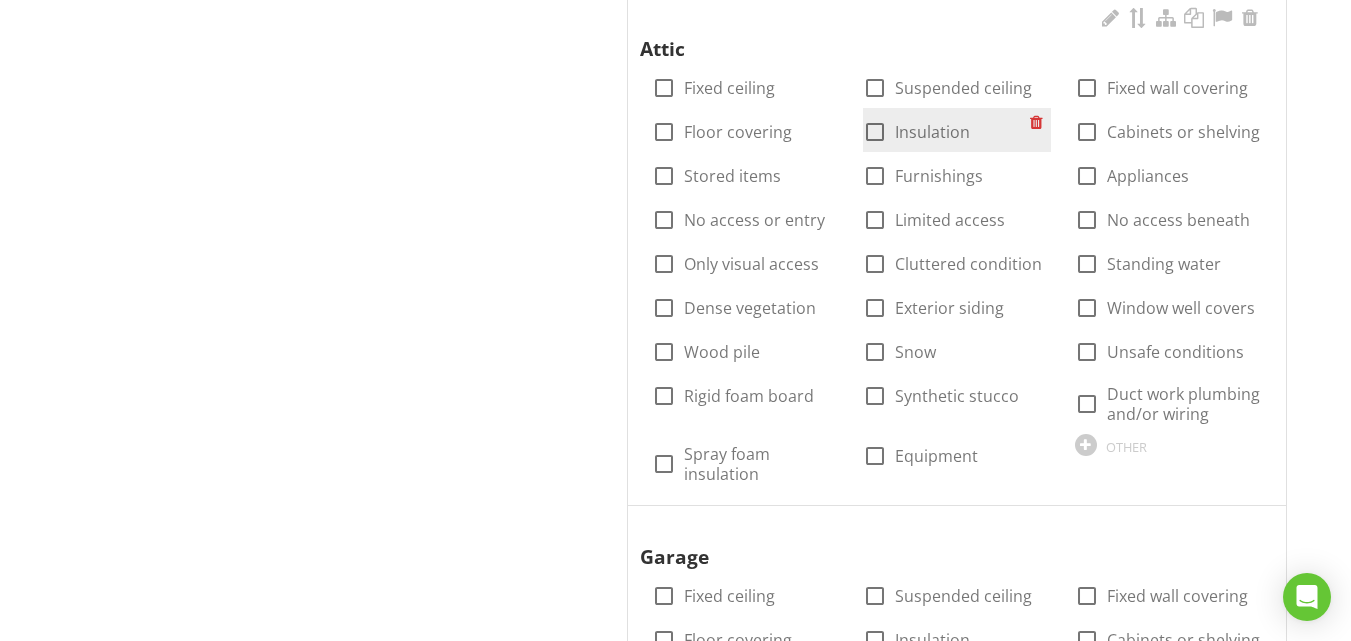 click at bounding box center (875, 132) 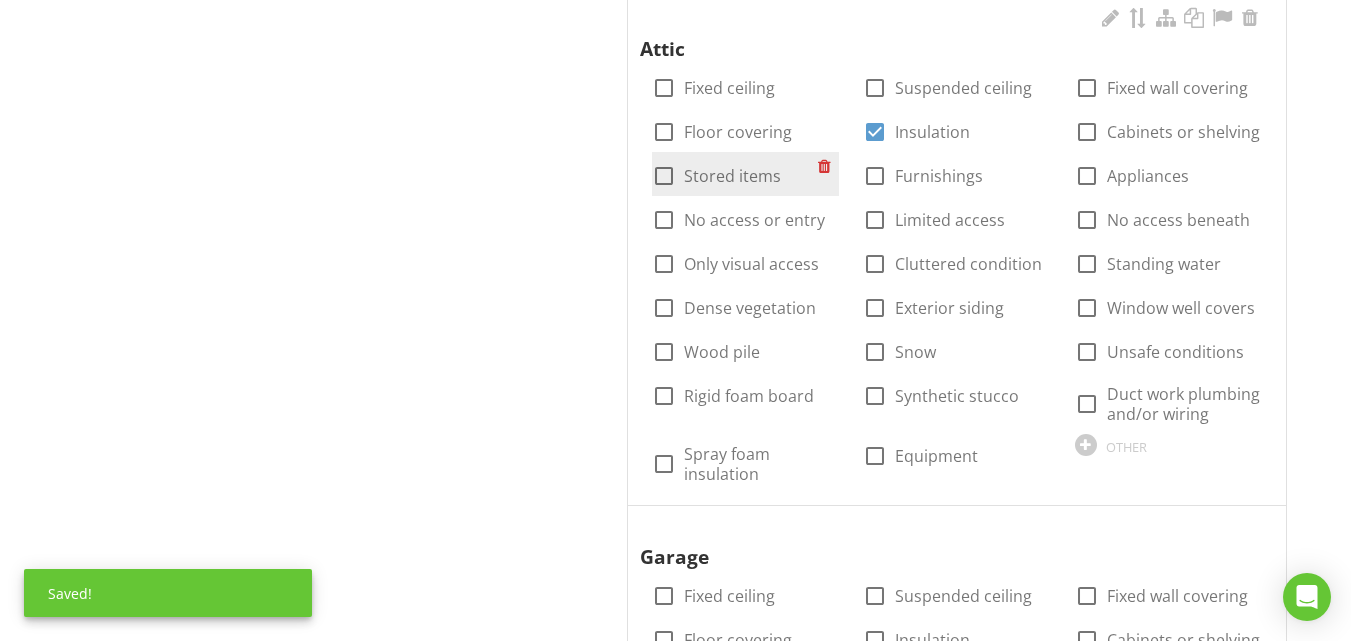 click at bounding box center [664, 176] 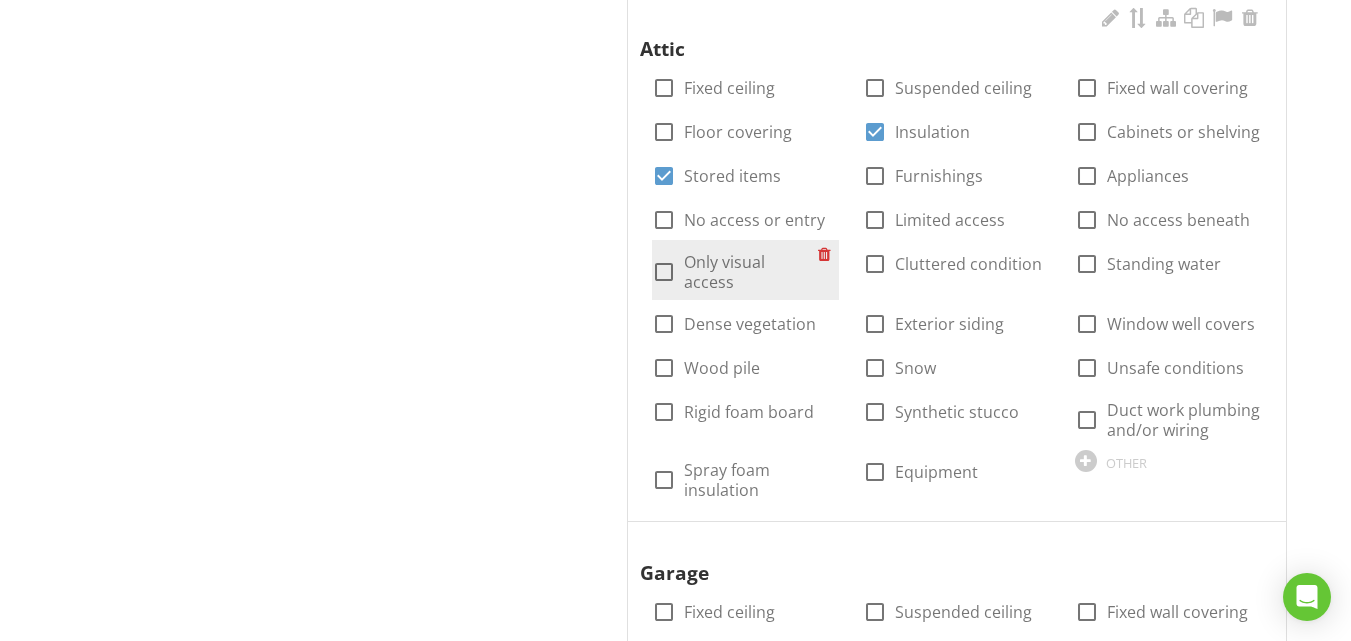 click at bounding box center (664, 272) 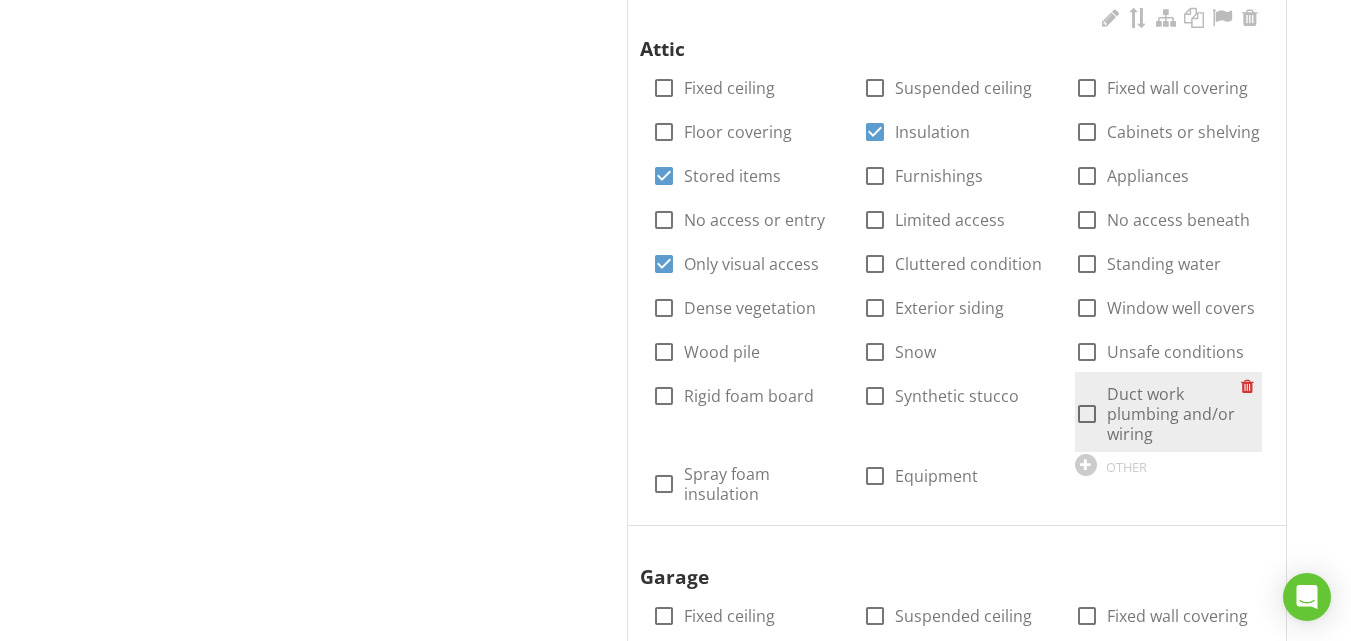 click at bounding box center [1087, 414] 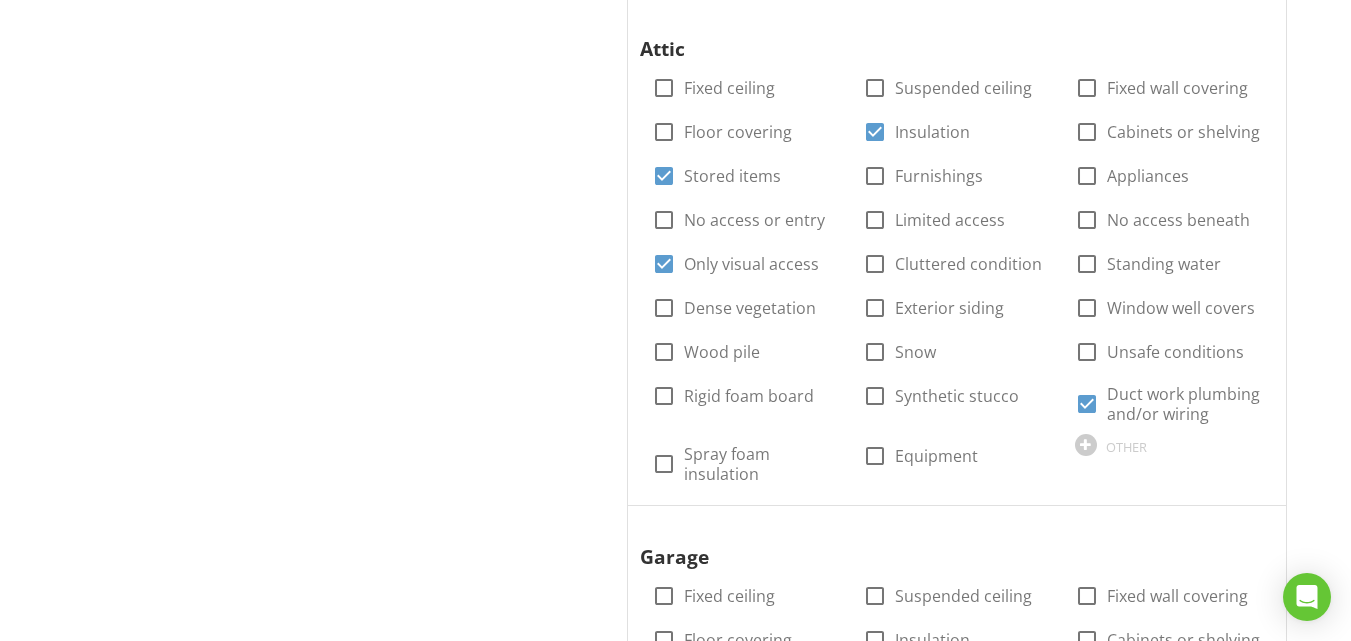 click on "Basement
check_box Fixed ceiling   check_box_outline_blank Suspended ceiling   check_box Fixed wall covering   check_box Floor covering   check_box_outline_blank Insulation   check_box Cabinets or shelving   check_box Stored items   check_box Furnishings   check_box Appliances   check_box_outline_blank No access or entry   check_box_outline_blank Limited access   check_box_outline_blank No access beneath   check_box Only visual access   check_box_outline_blank Cluttered condition   check_box_outline_blank Standing water   check_box_outline_blank Dense vegetation   check_box_outline_blank Exterior siding   check_box_outline_blank Window well covers   check_box_outline_blank Wood pile   check_box_outline_blank Snow   check_box_outline_blank Unsafe conditions   check_box_outline_blank Rigid foam board   check_box_outline_blank Synthetic stucco   check_box_outline_blank Duct work plumbing and/or wiring   check_box_outline_blank Spray foam insulation   Equipment" at bounding box center (961, 759) 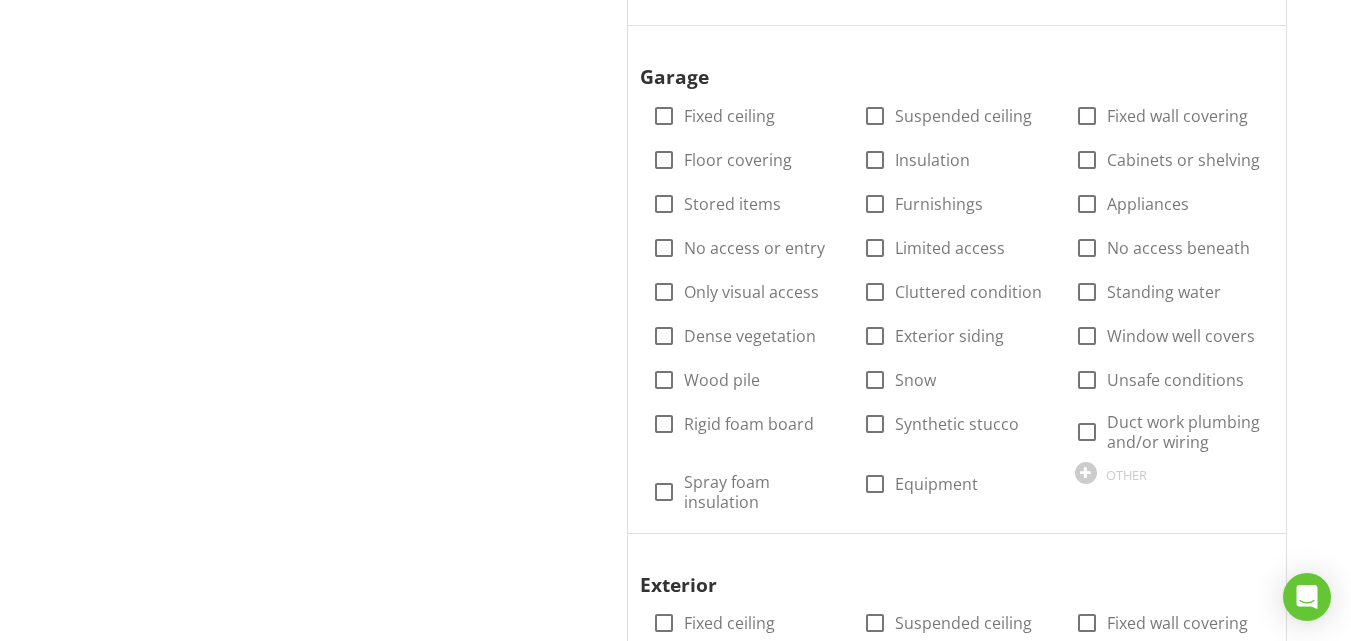 scroll, scrollTop: 2512, scrollLeft: 0, axis: vertical 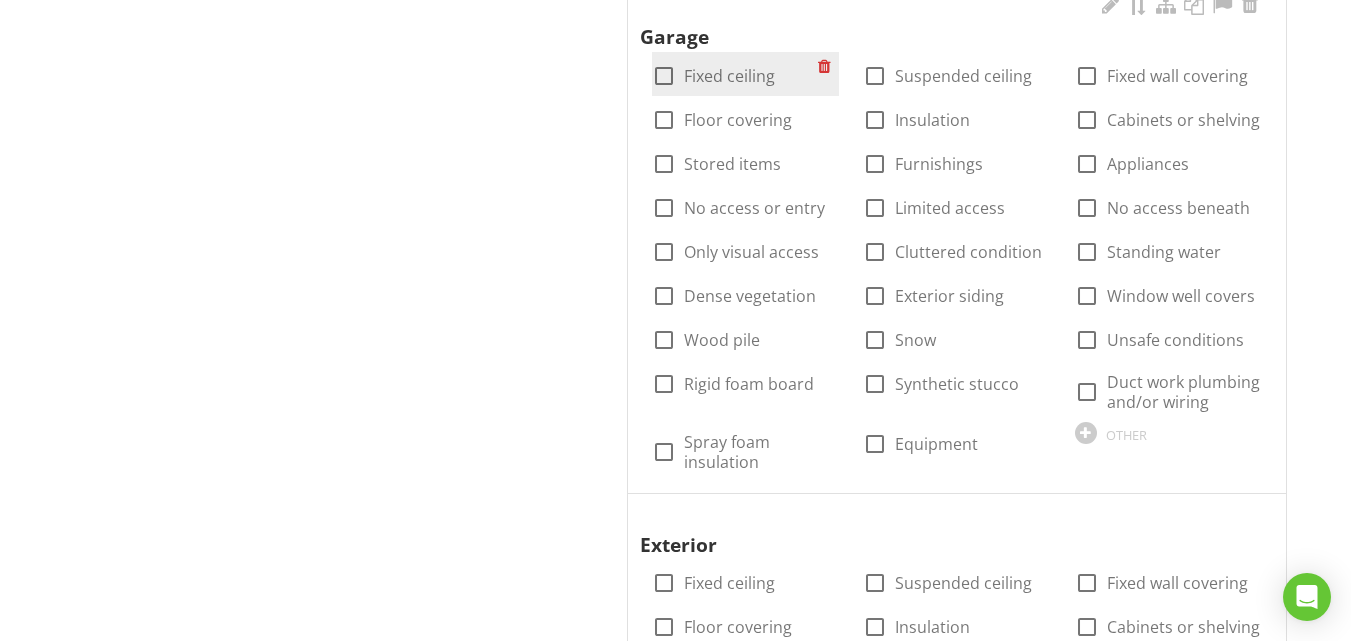 click at bounding box center [664, 76] 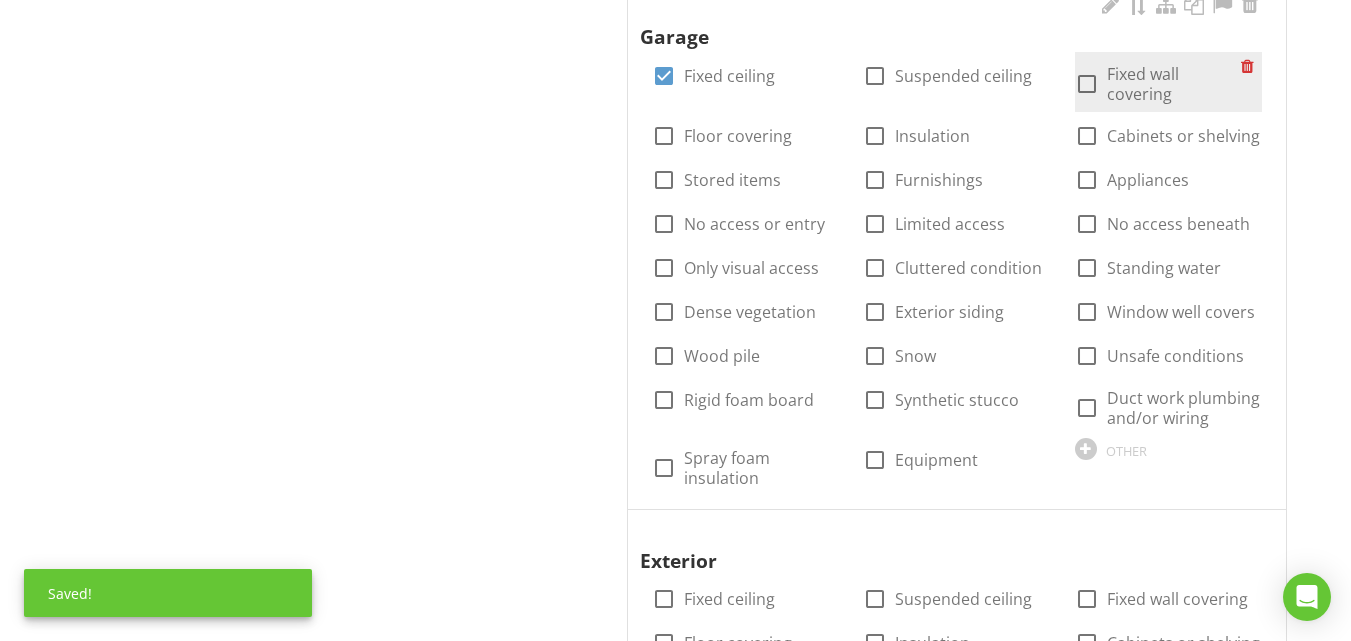click at bounding box center (1087, 84) 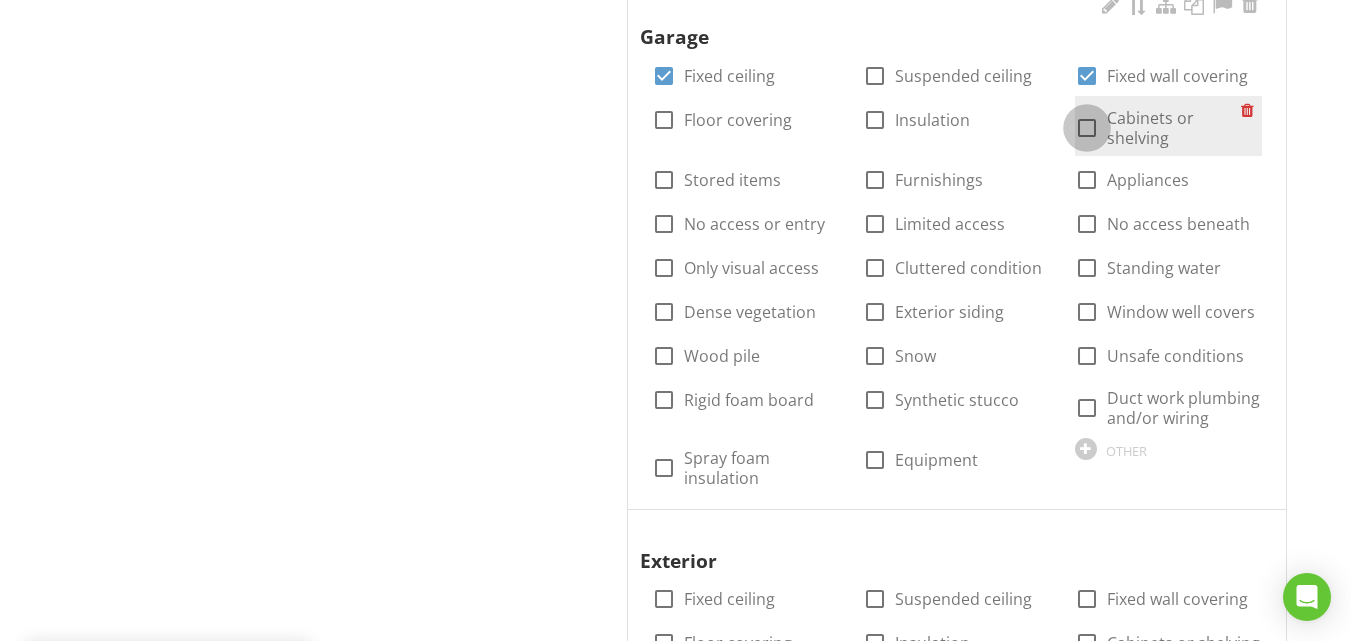 click at bounding box center (1087, 128) 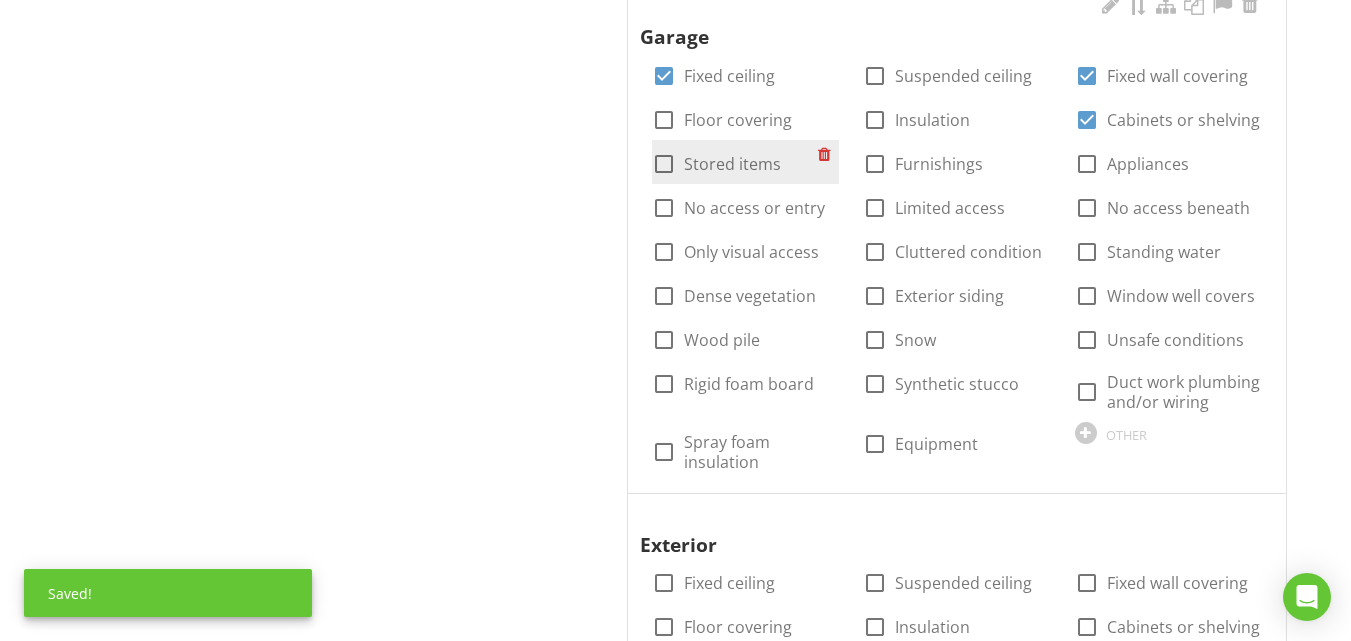 click at bounding box center (664, 164) 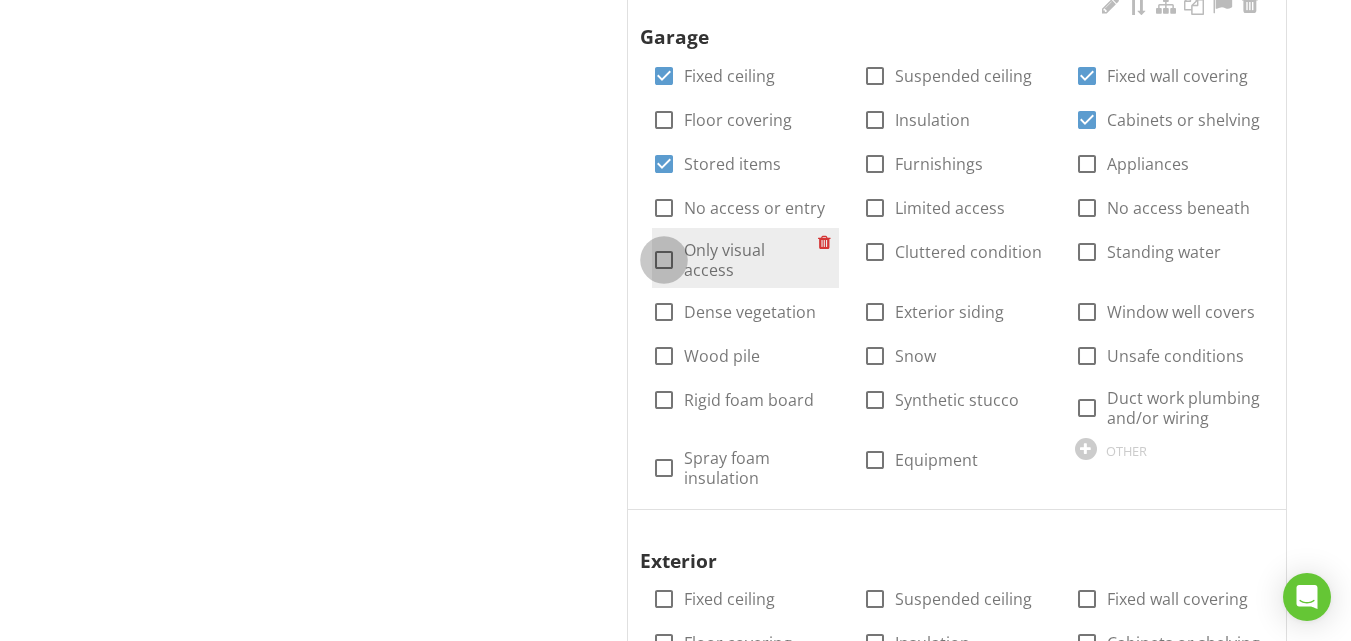 click at bounding box center (664, 260) 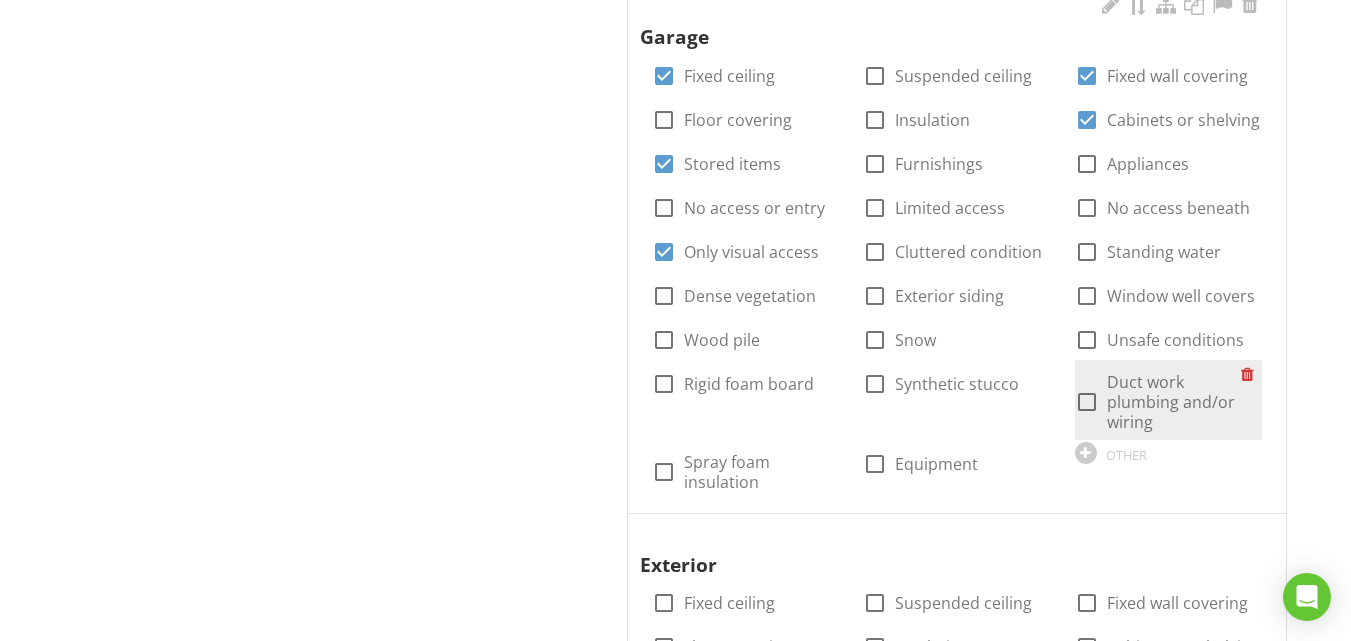 click on "check_box_outline_blank Duct work plumbing and/or wiring" at bounding box center [1158, 402] 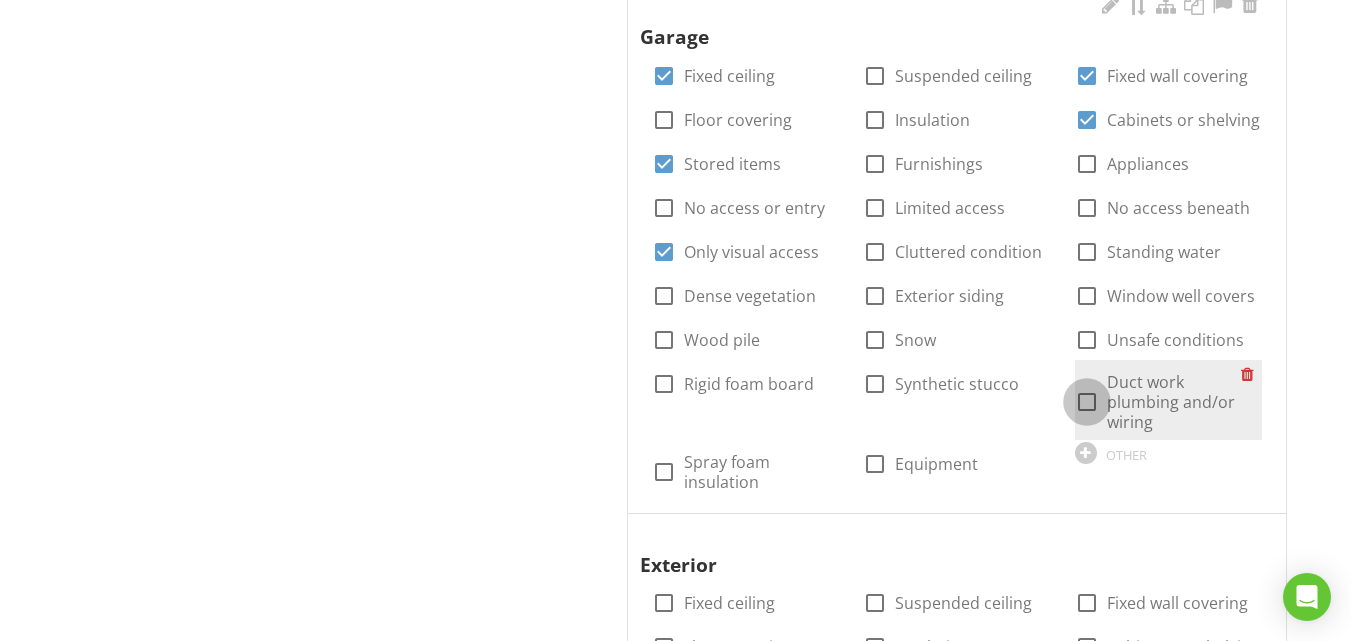 click at bounding box center [1087, 402] 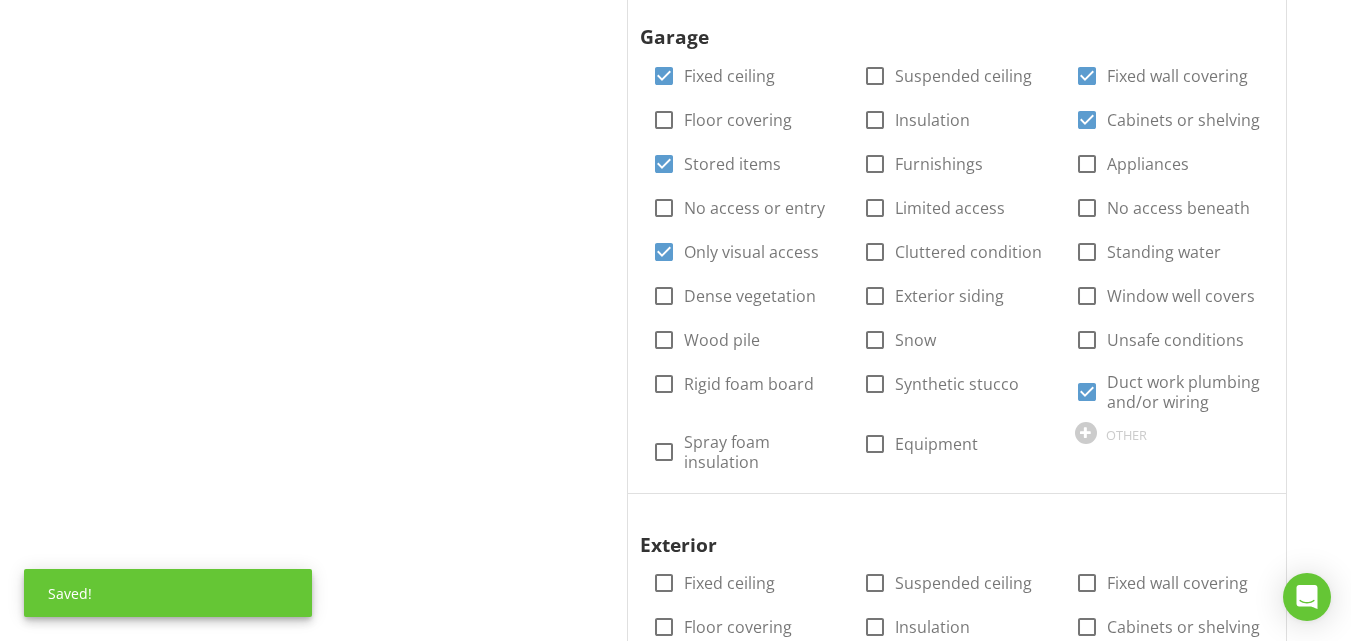 click on "Section IV. Obstructions and Inaccessible Areas
Obstructions and Inaccessible Areas
Obstructions and Inaccessible Areas
Information
Basement
check_box Fixed ceiling   check_box_outline_blank Suspended ceiling   check_box Fixed wall covering   check_box Floor covering   check_box_outline_blank Insulation   check_box Cabinets or shelving   check_box Stored items   check_box Furnishings   check_box Appliances   check_box_outline_blank No access or entry   check_box_outline_blank Limited access   check_box_outline_blank No access beneath   check_box Only visual access   check_box_outline_blank Cluttered condition   check_box_outline_blank Standing water   check_box_outline_blank Dense vegetation   check_box_outline_blank Exterior siding   check_box_outline_blank Window well covers   check_box_outline_blank Wood pile   check_box_outline_blank Snow" at bounding box center [844, 304] 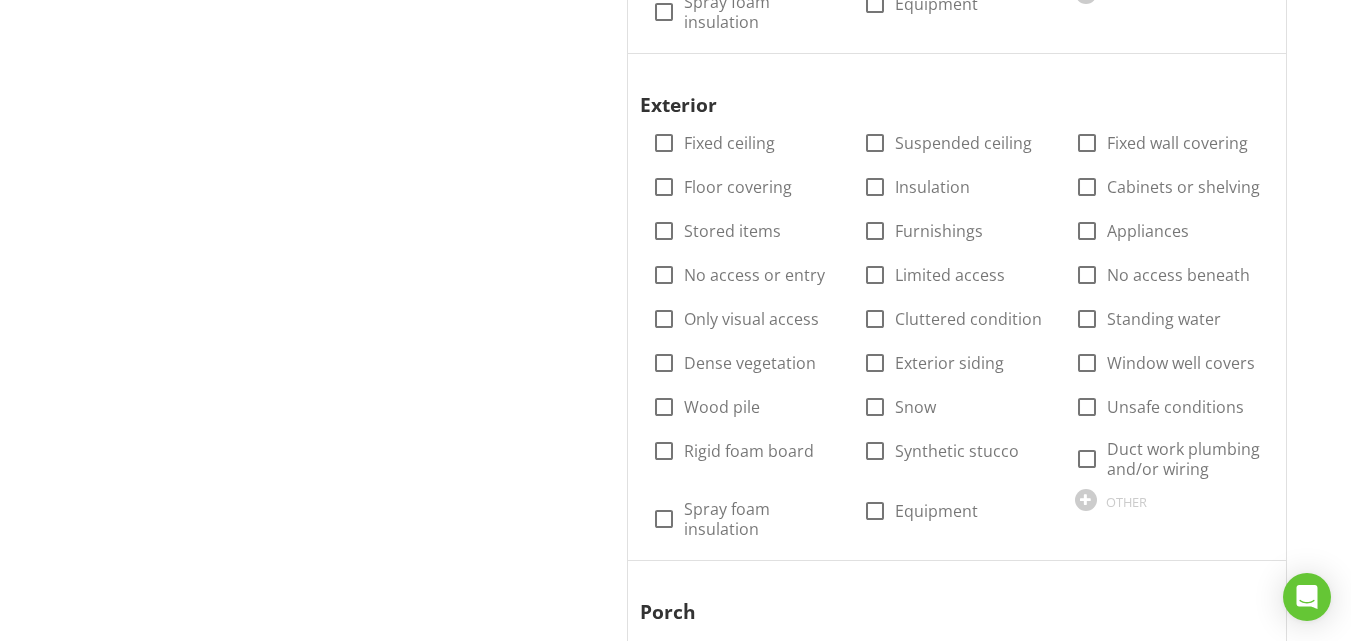 scroll, scrollTop: 2992, scrollLeft: 0, axis: vertical 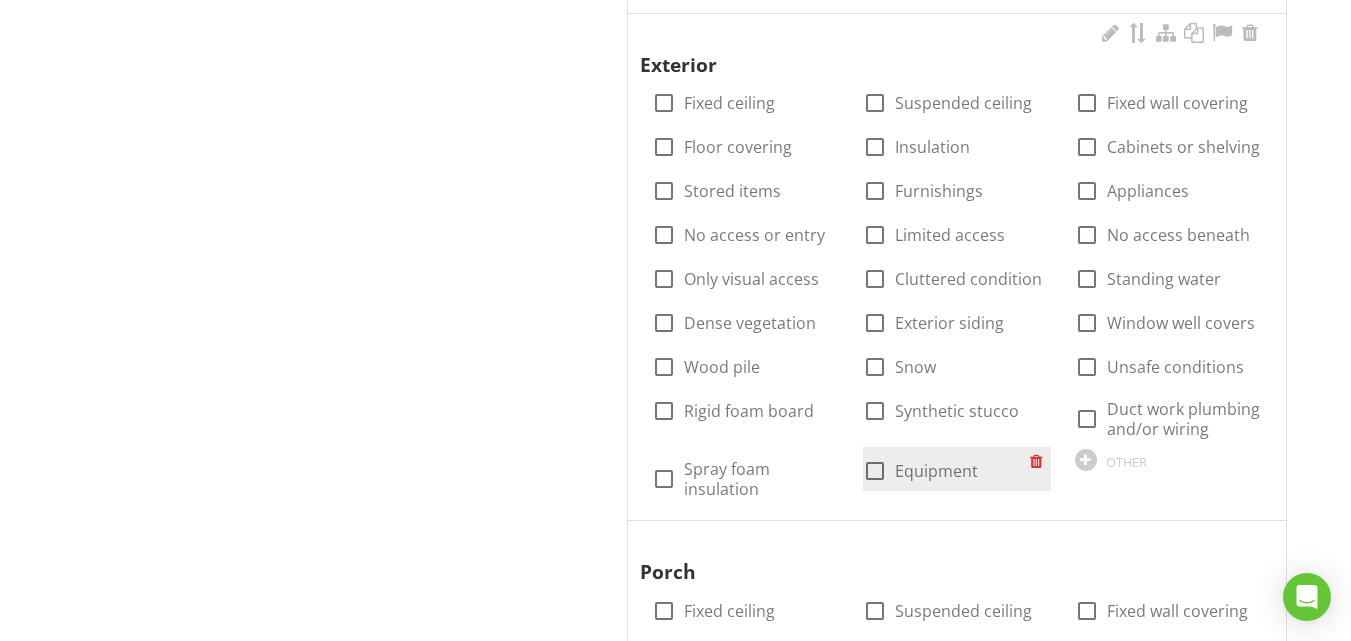 click at bounding box center (875, 471) 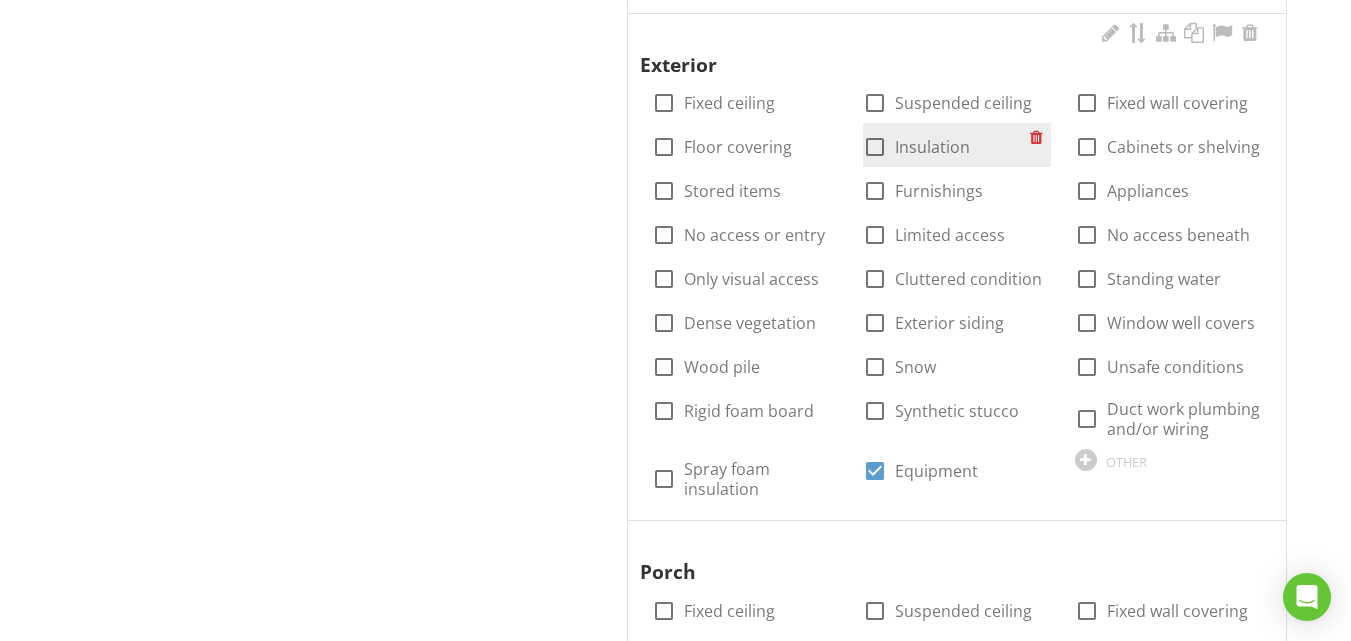 click at bounding box center (875, 147) 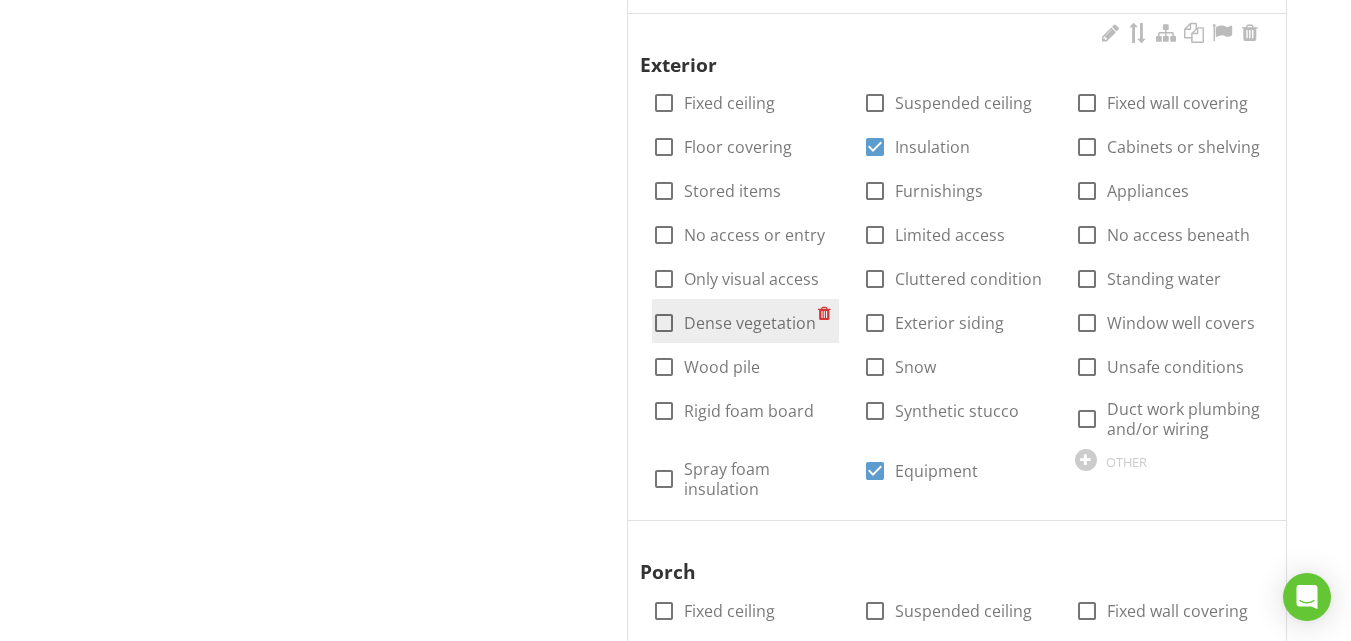 click at bounding box center [664, 323] 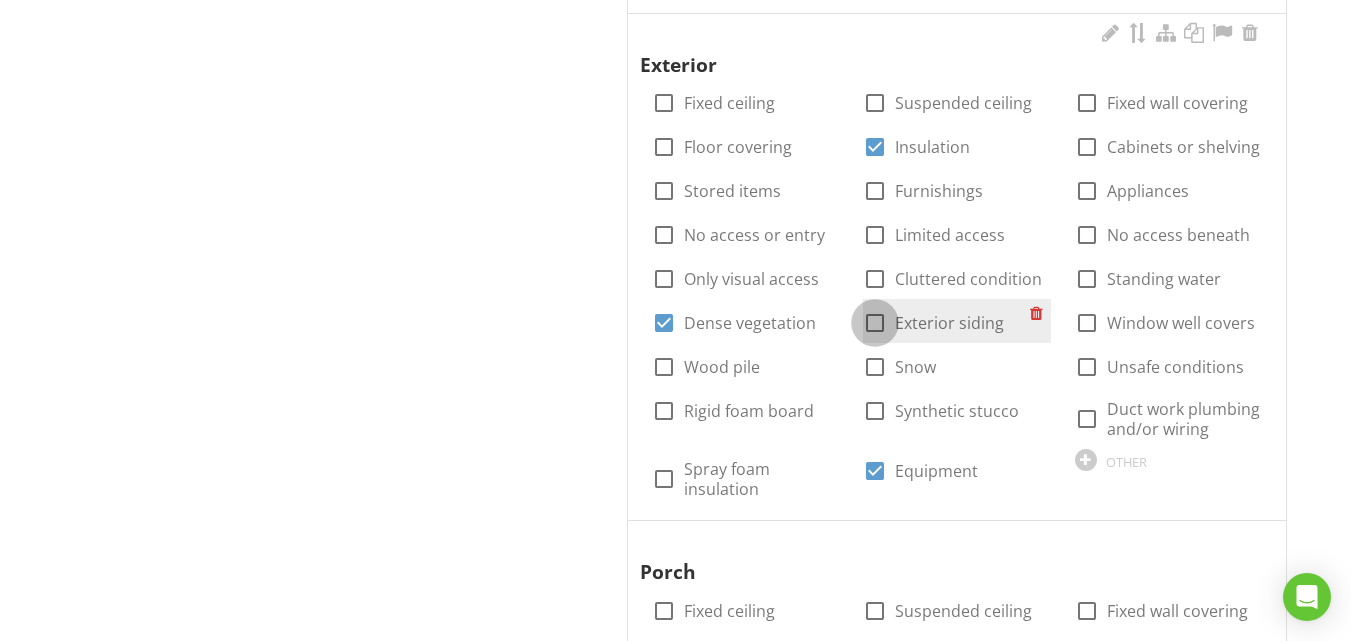 click at bounding box center (875, 323) 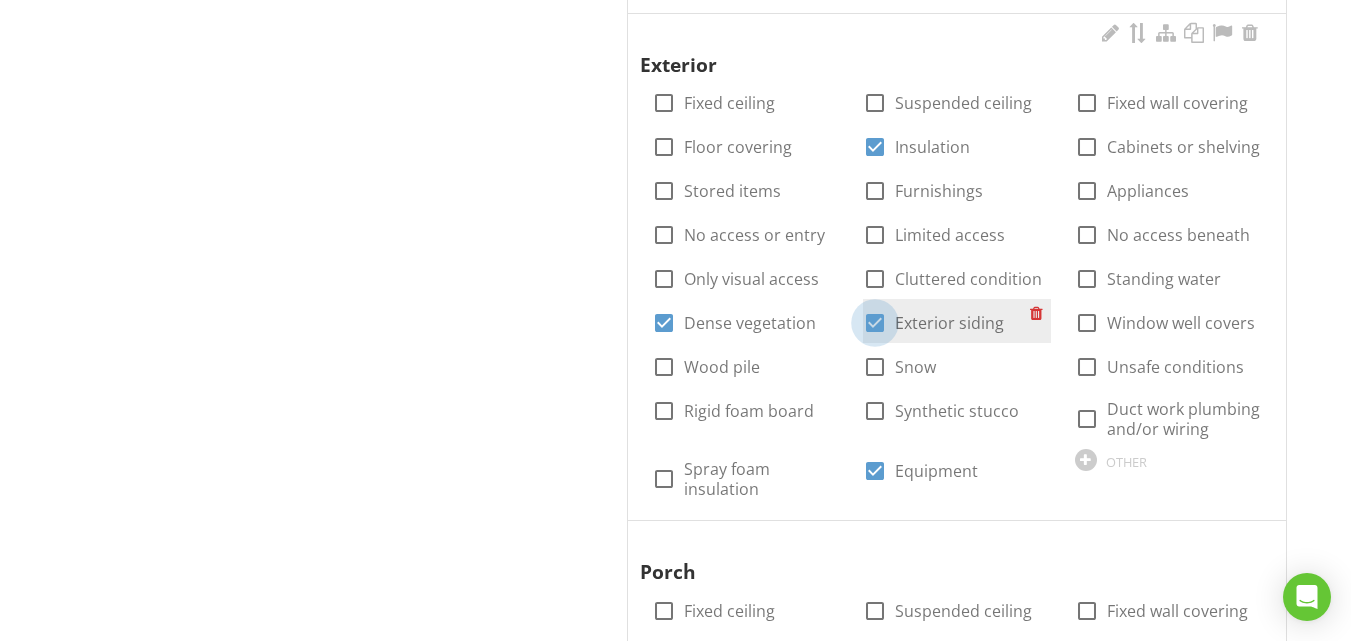 click at bounding box center [875, 323] 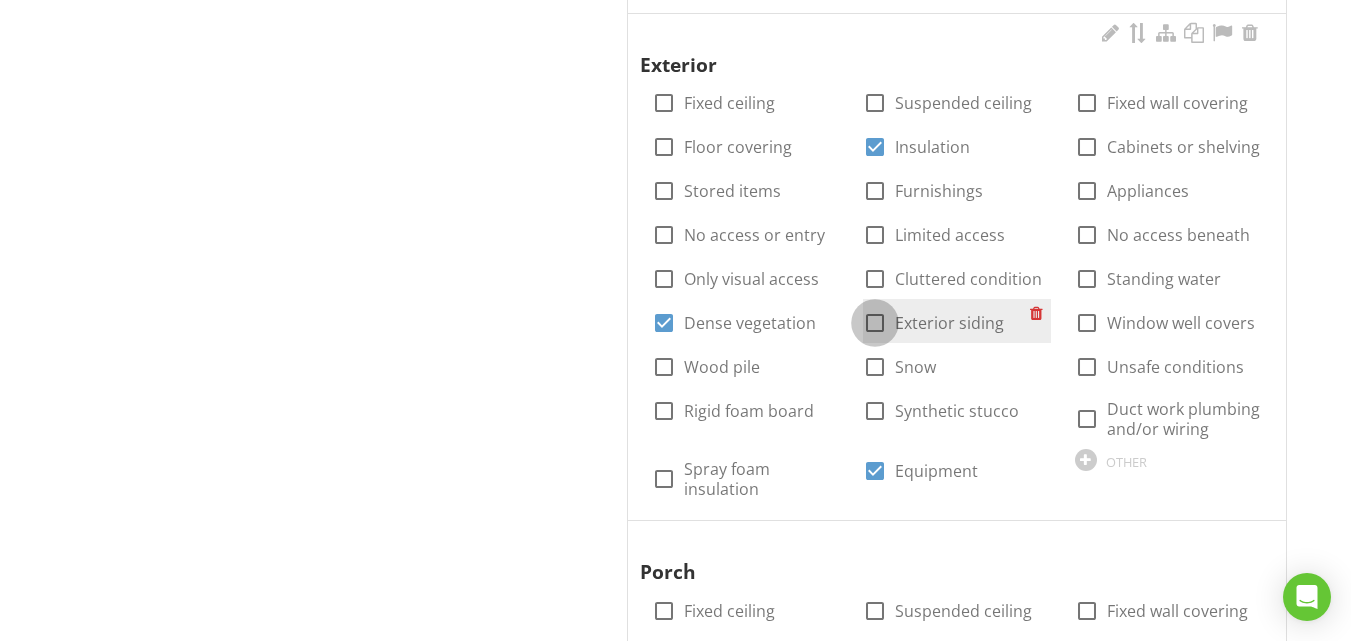 click at bounding box center [875, 323] 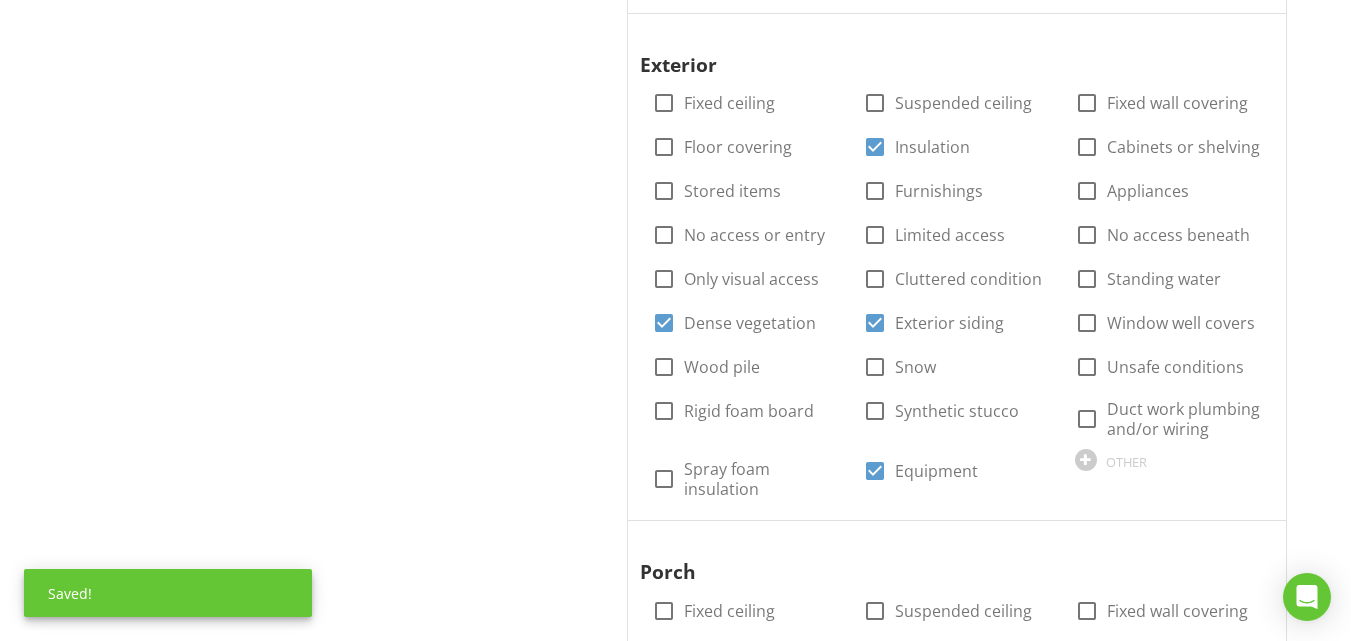 click on "Section IV. Obstructions and Inaccessible Areas
Obstructions and Inaccessible Areas
Obstructions and Inaccessible Areas
Information
Basement
check_box Fixed ceiling   check_box_outline_blank Suspended ceiling   check_box Fixed wall covering   check_box Floor covering   check_box_outline_blank Insulation   check_box Cabinets or shelving   check_box Stored items   check_box Furnishings   check_box Appliances   check_box_outline_blank No access or entry   check_box_outline_blank Limited access   check_box_outline_blank No access beneath   check_box Only visual access   check_box_outline_blank Cluttered condition   check_box_outline_blank Standing water   check_box_outline_blank Dense vegetation   check_box_outline_blank Exterior siding   check_box_outline_blank Window well covers   check_box_outline_blank Wood pile   check_box_outline_blank Snow" at bounding box center (844, -176) 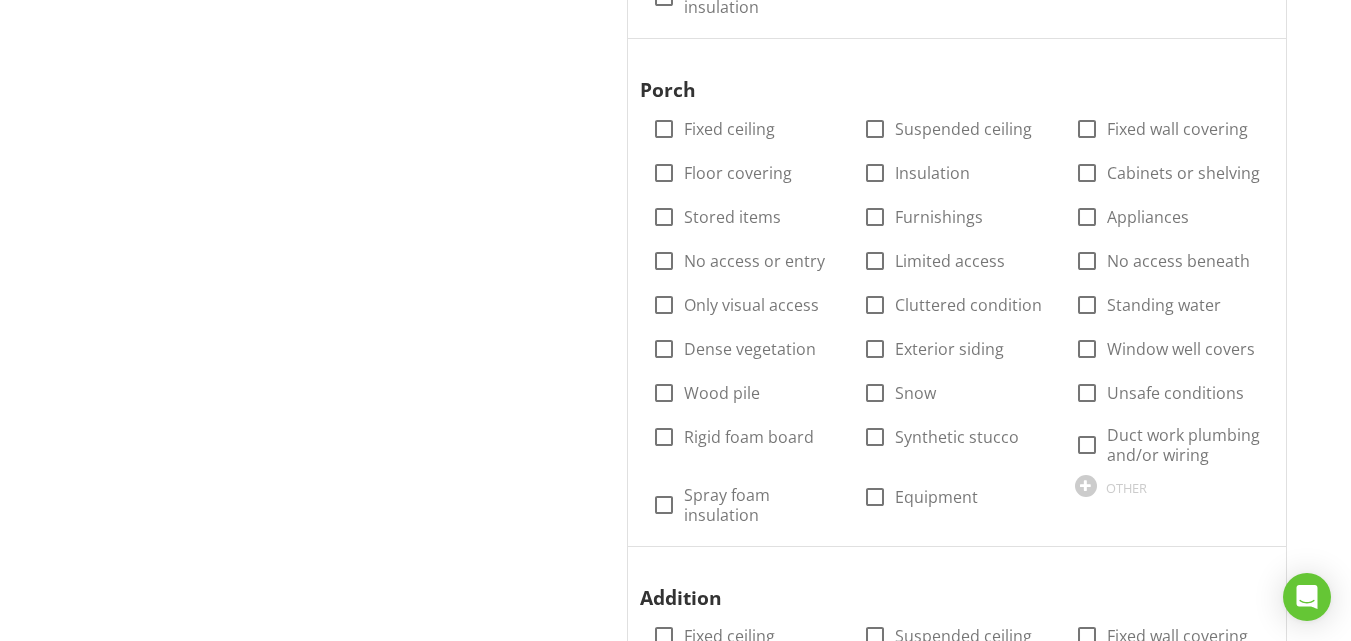 scroll, scrollTop: 3472, scrollLeft: 0, axis: vertical 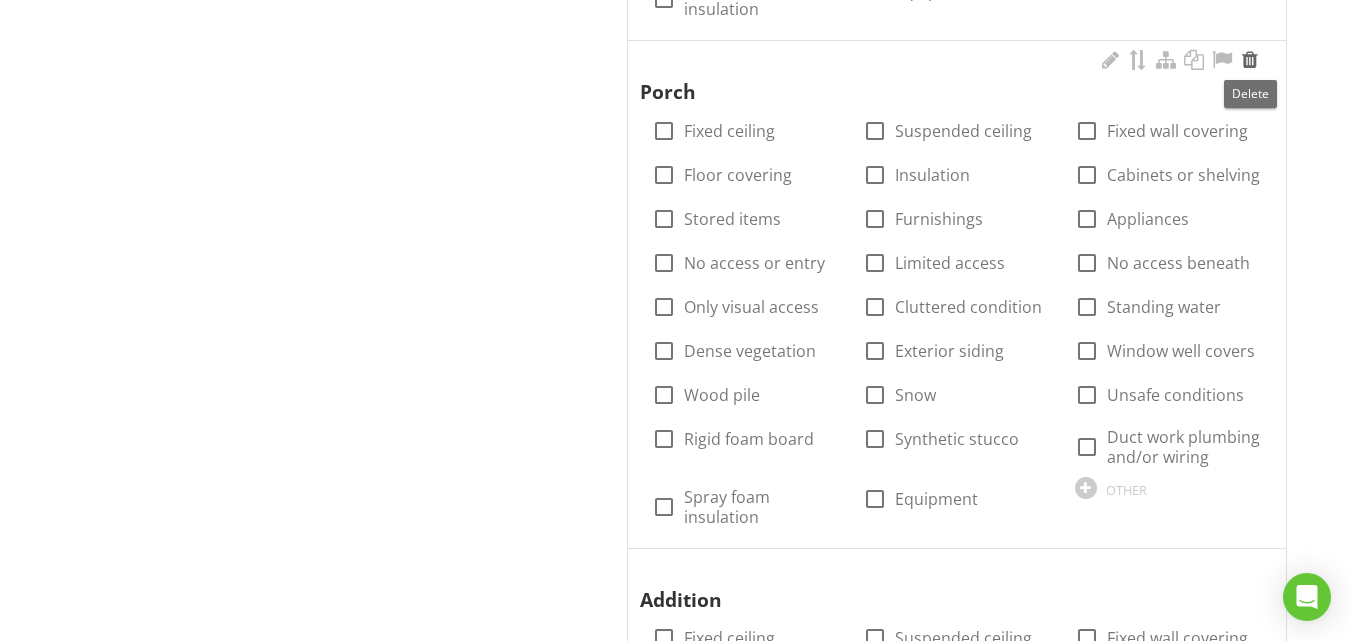 click at bounding box center (1250, 60) 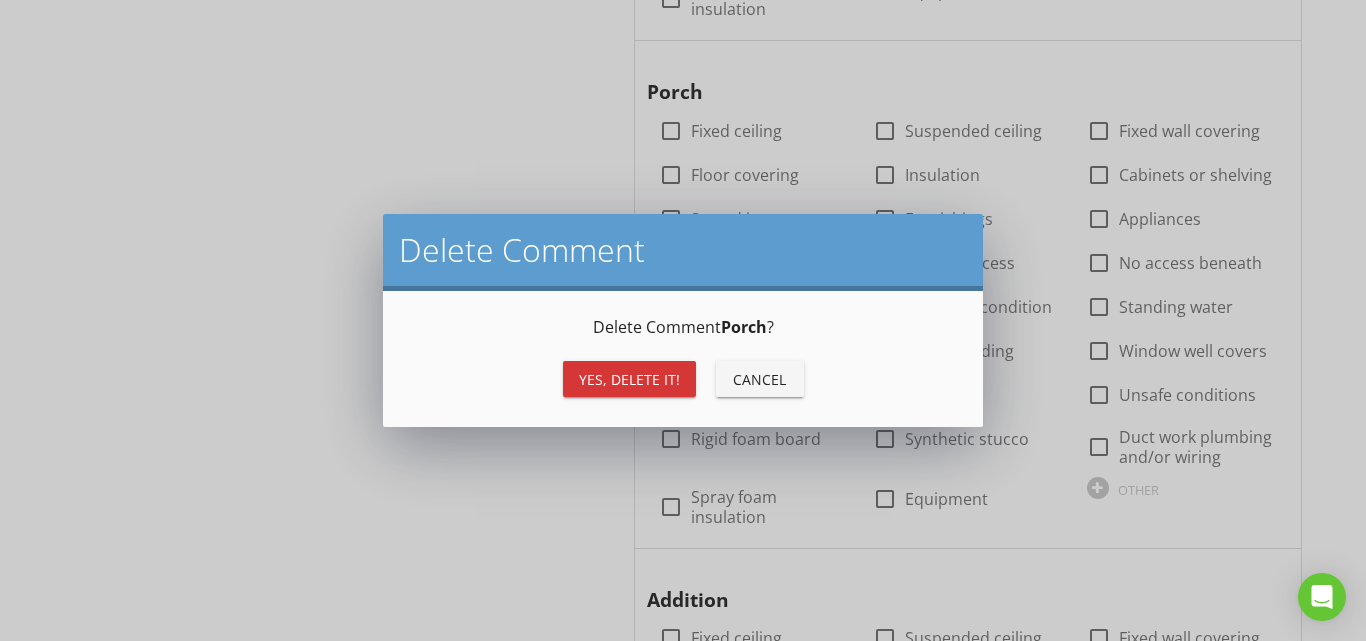 click on "Yes, Delete it!" at bounding box center (629, 379) 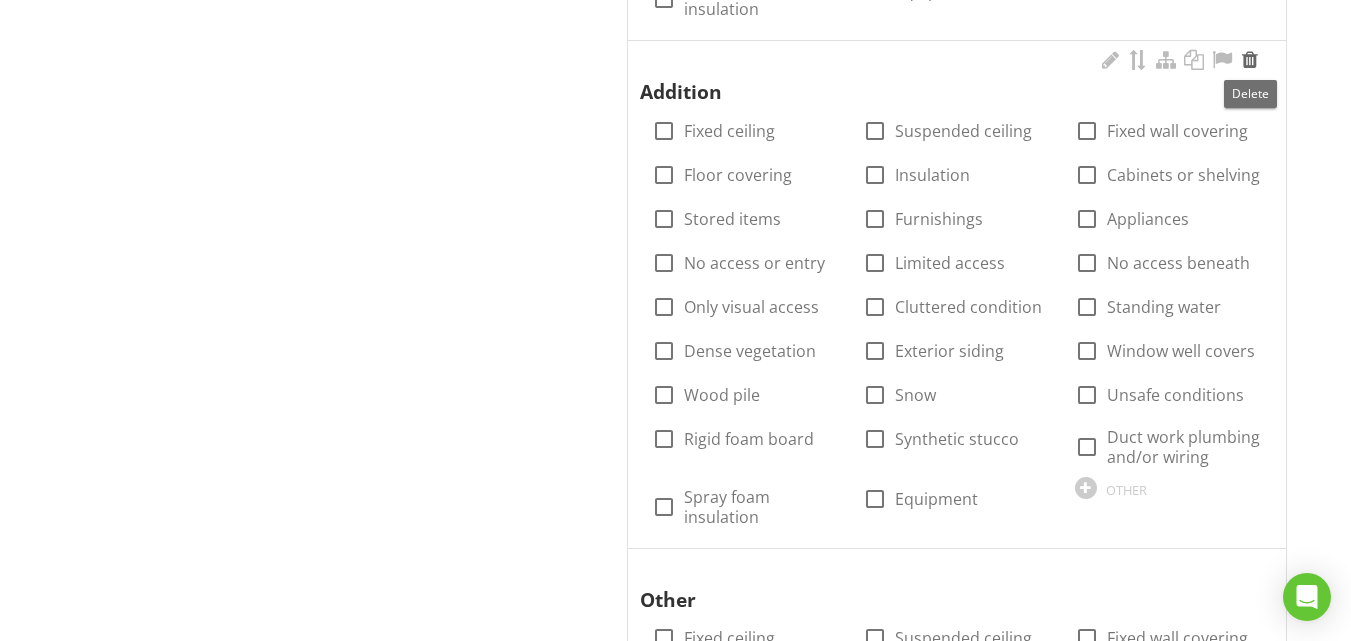 click at bounding box center [1250, 60] 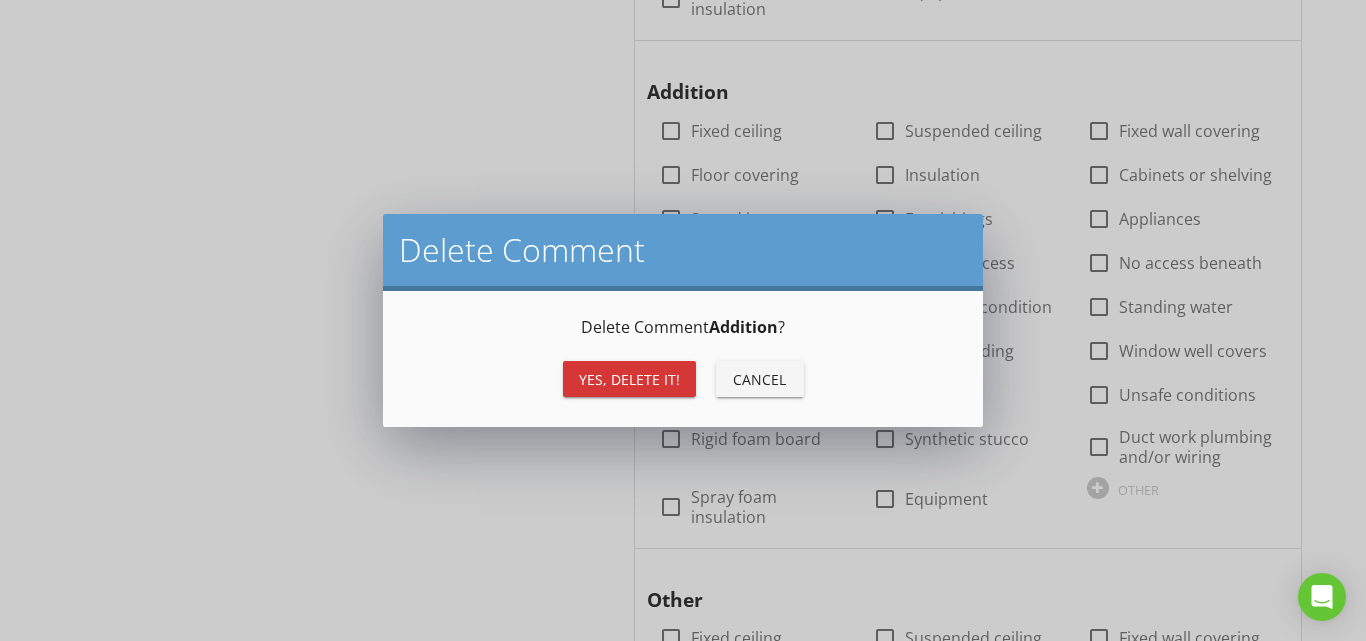 click on "Yes, Delete it!" at bounding box center (629, 379) 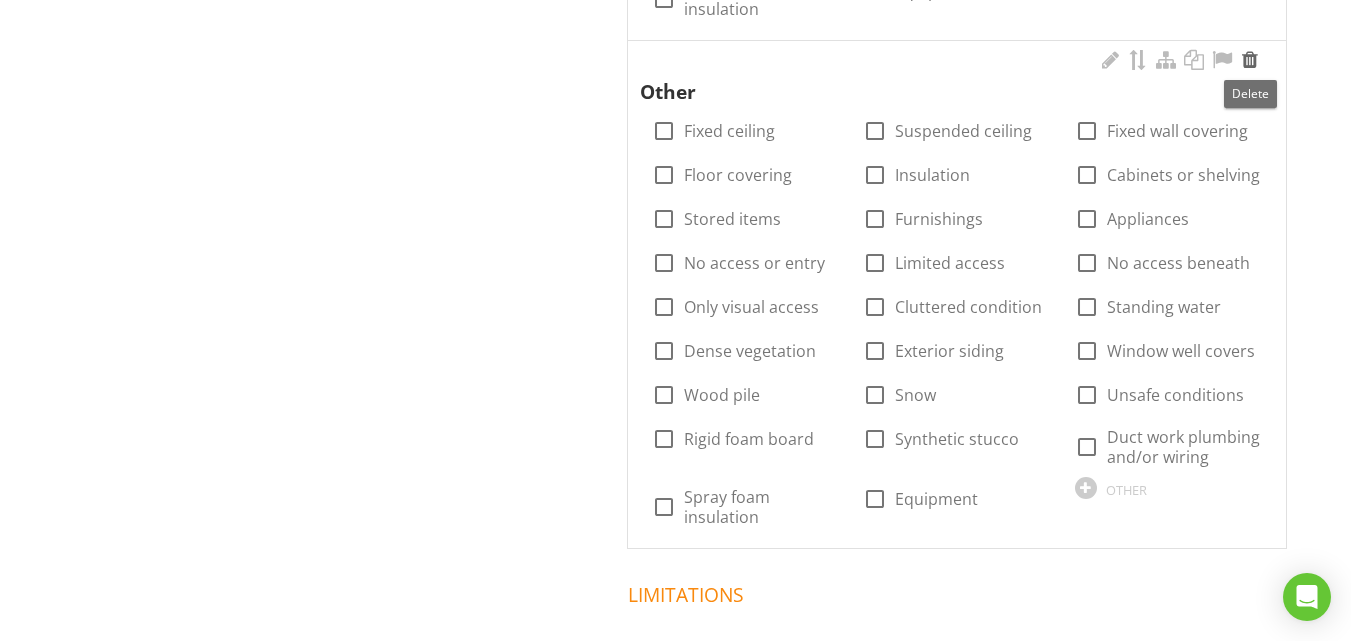 click at bounding box center (1250, 60) 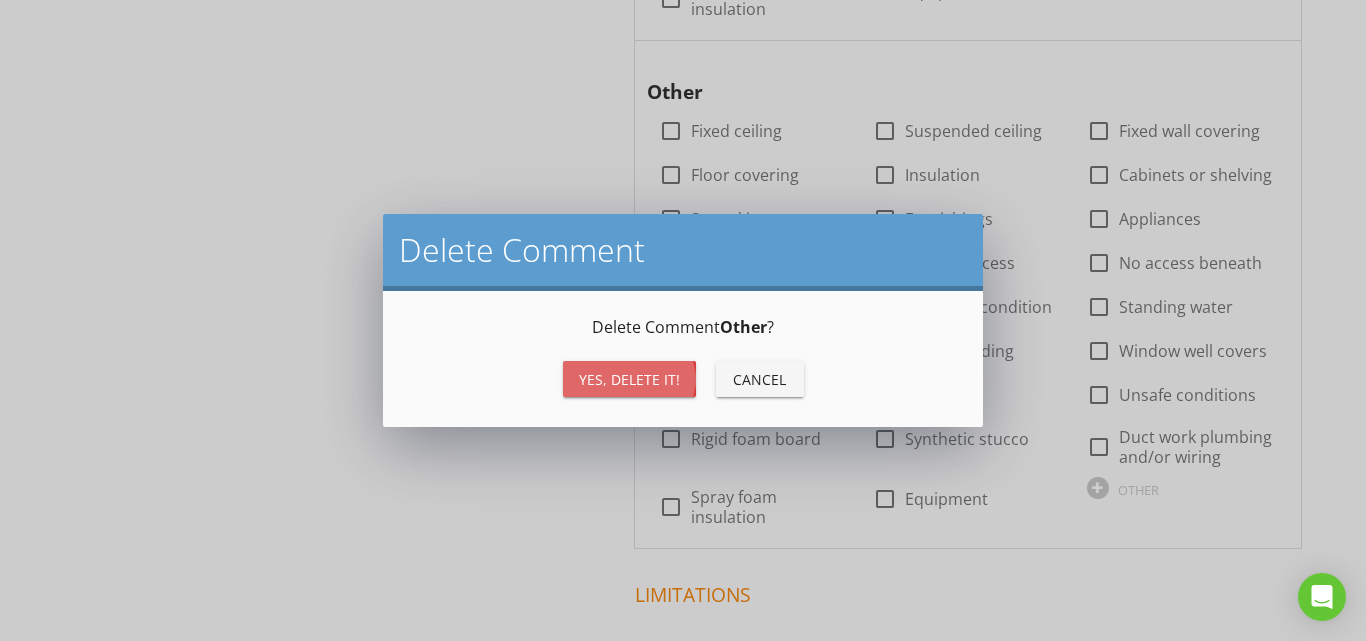 click on "Yes, Delete it!" at bounding box center (629, 379) 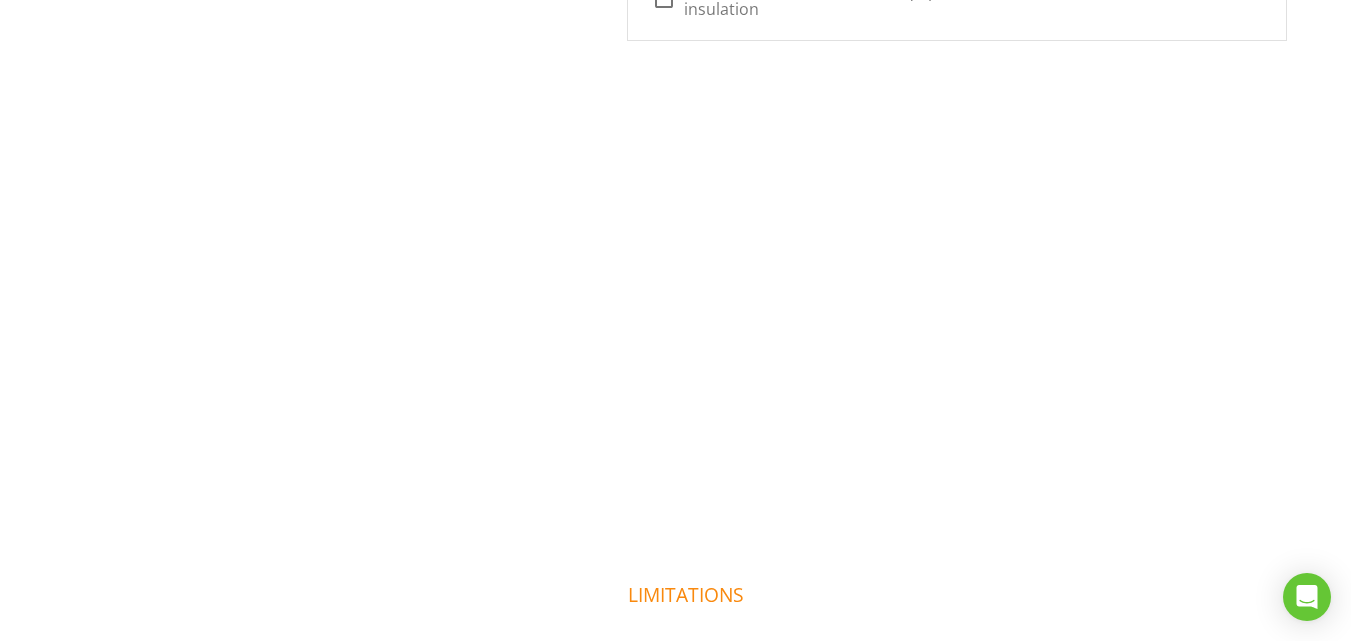scroll, scrollTop: 3269, scrollLeft: 0, axis: vertical 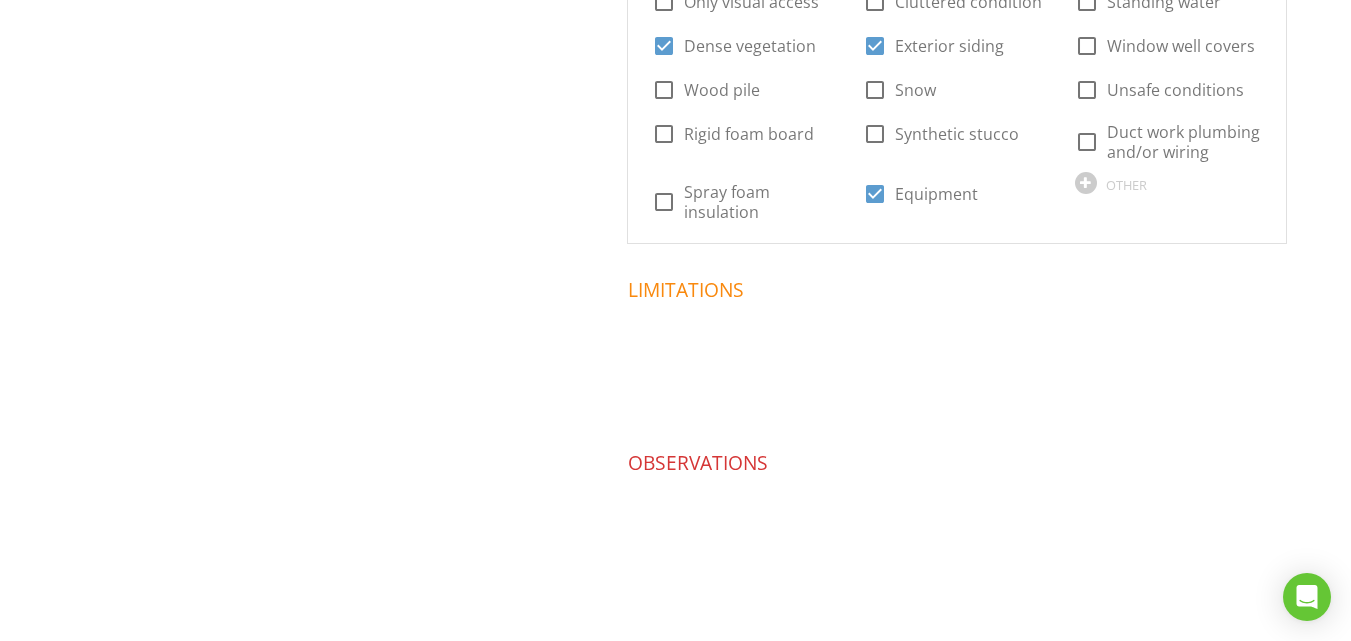 click on "Section IV. Obstructions and Inaccessible Areas
Obstructions and Inaccessible Areas
Obstructions and Inaccessible Areas
Information
Basement
check_box Fixed ceiling   check_box_outline_blank Suspended ceiling   check_box Fixed wall covering   check_box Floor covering   check_box_outline_blank Insulation   check_box Cabinets or shelving   check_box Stored items   check_box Furnishings   check_box Appliances   check_box_outline_blank No access or entry   check_box_outline_blank Limited access   check_box_outline_blank No access beneath   check_box Only visual access   check_box_outline_blank Cluttered condition   check_box_outline_blank Standing water   check_box_outline_blank Dense vegetation   check_box_outline_blank Exterior siding   check_box_outline_blank Window well covers   check_box_outline_blank Wood pile   check_box_outline_blank Snow" at bounding box center (844, -1215) 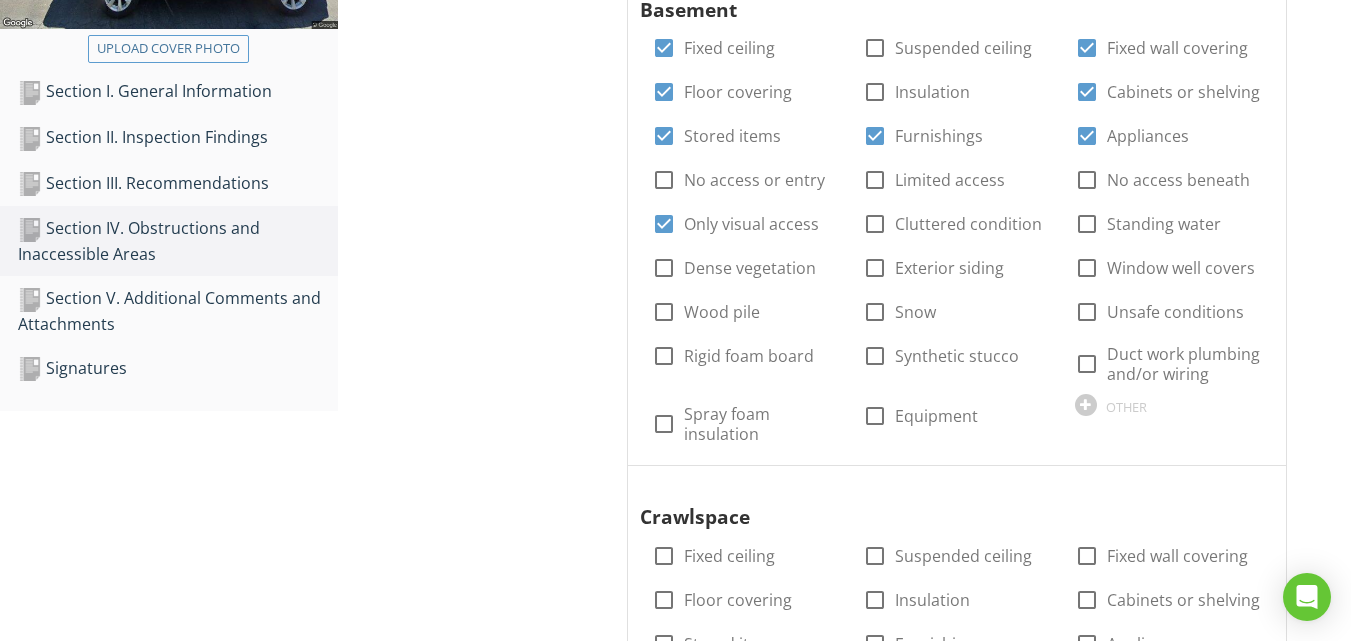 scroll, scrollTop: 560, scrollLeft: 0, axis: vertical 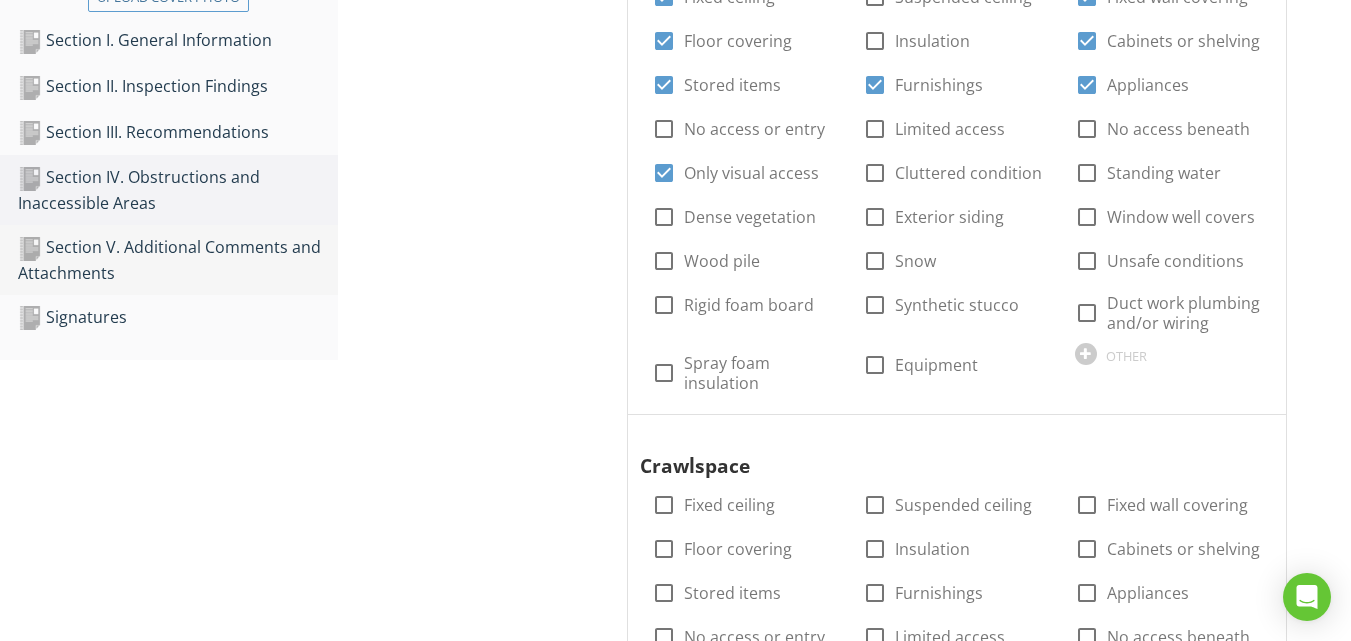 click on "Section V. Additional Comments and Attachments" at bounding box center (178, 260) 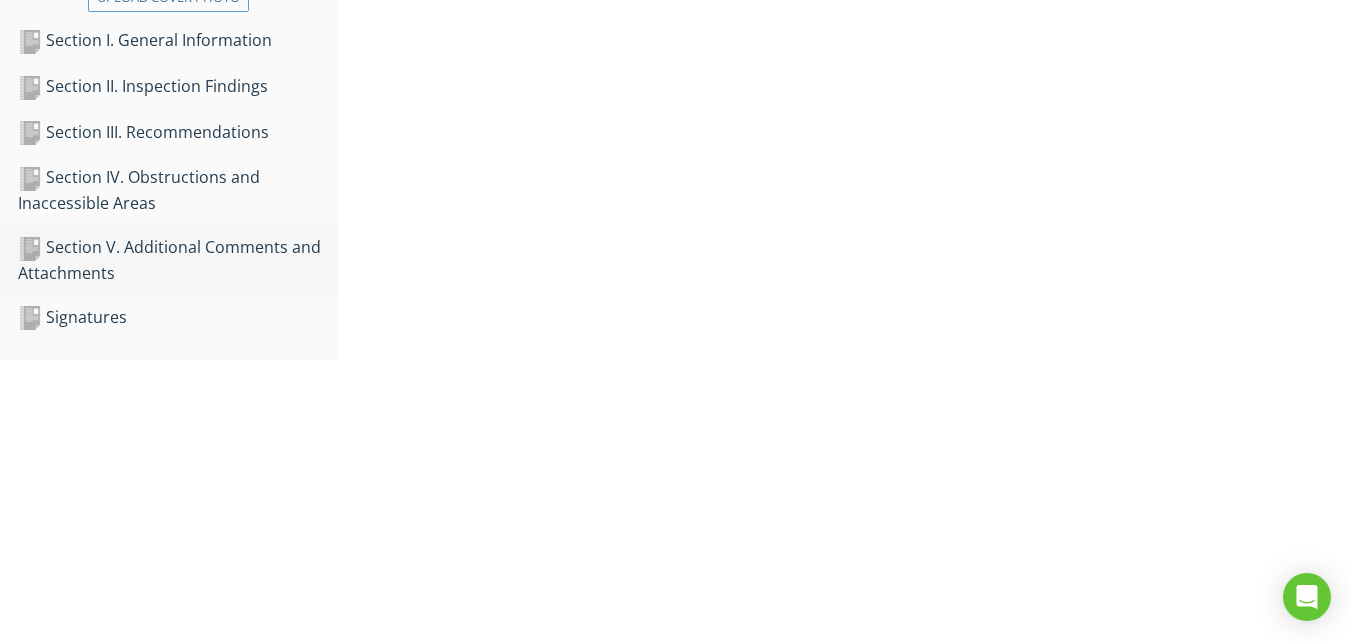 scroll, scrollTop: 480, scrollLeft: 0, axis: vertical 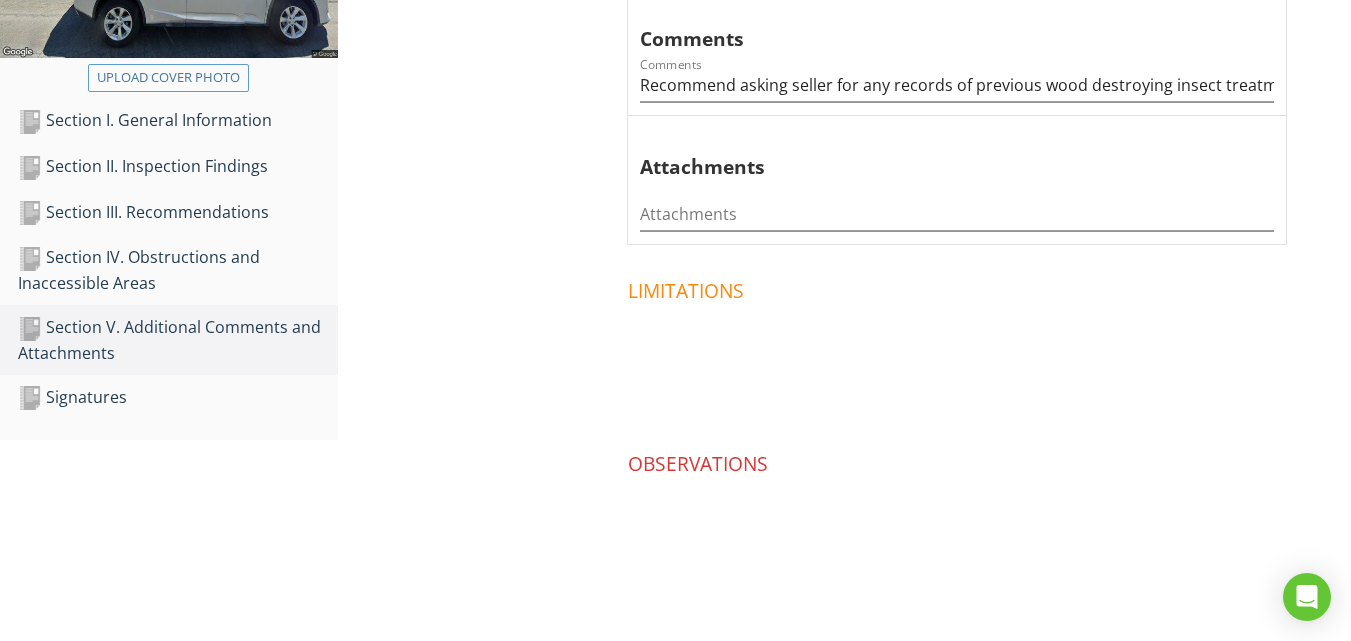 click on "Section V. Additional Comments and Attachments
Additions
Additions
Information
Comments
Comments Recommend asking seller for any records of previous wood destroying insect treatments or service contracts. Also, recommend annual preventative wood destroying insect inspections/treatments at the discretion of a licensed pest control company. See page 2 of this report for more information.
Attachments
Attachments               Limitations
Observations" at bounding box center (844, 180) 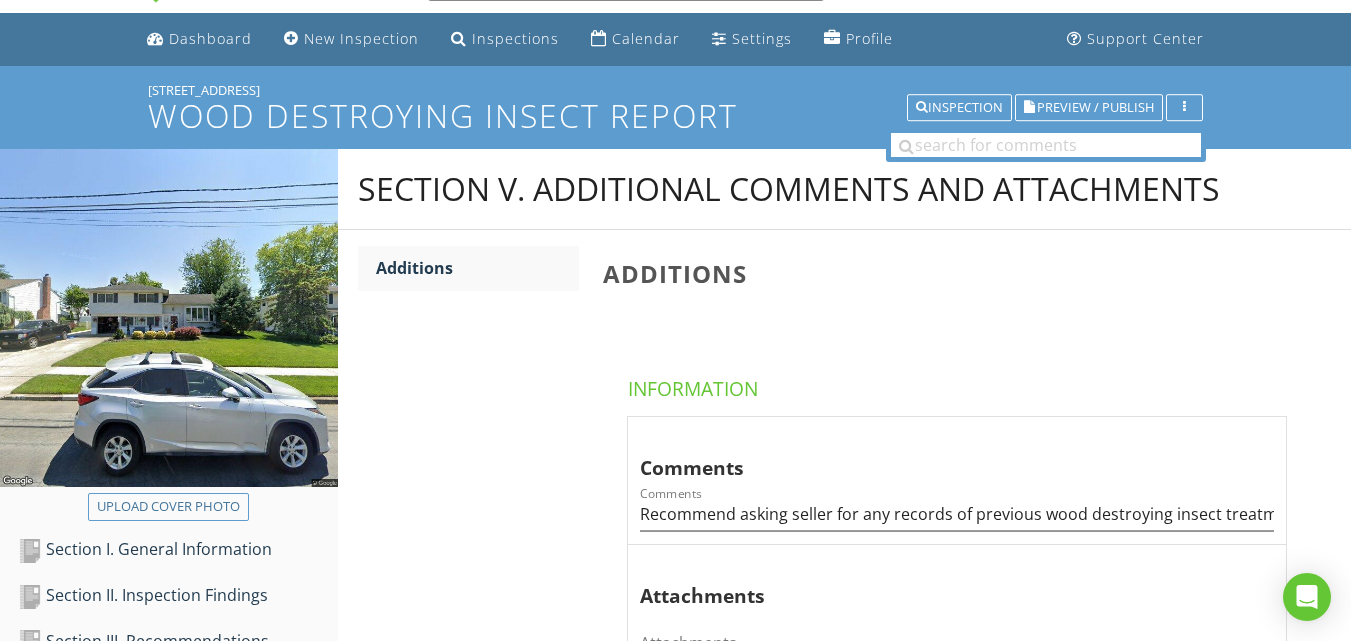 scroll, scrollTop: 0, scrollLeft: 0, axis: both 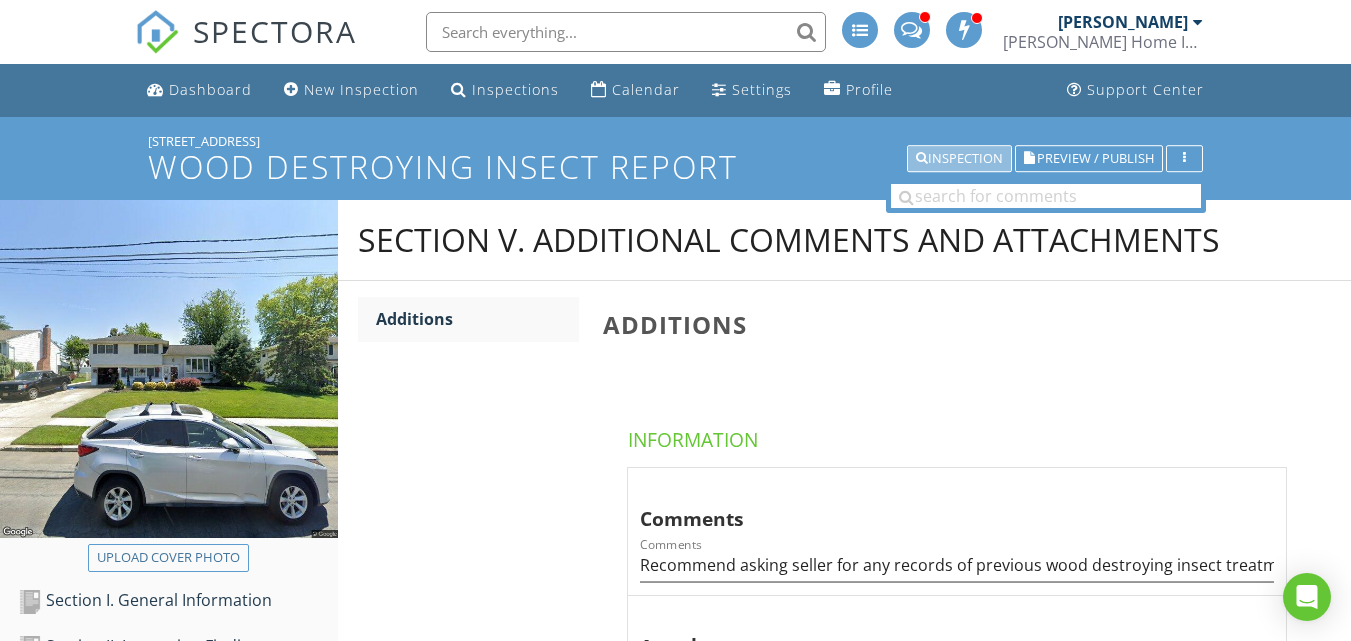click on "Inspection" at bounding box center (959, 159) 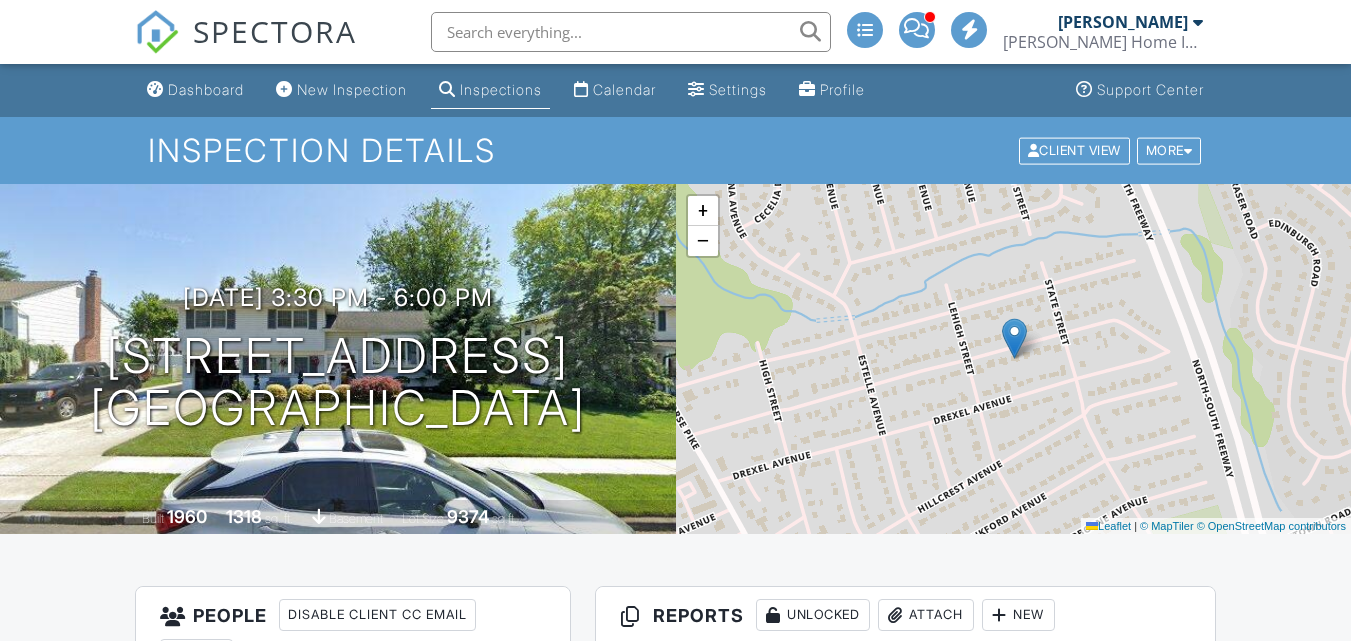 scroll, scrollTop: 0, scrollLeft: 0, axis: both 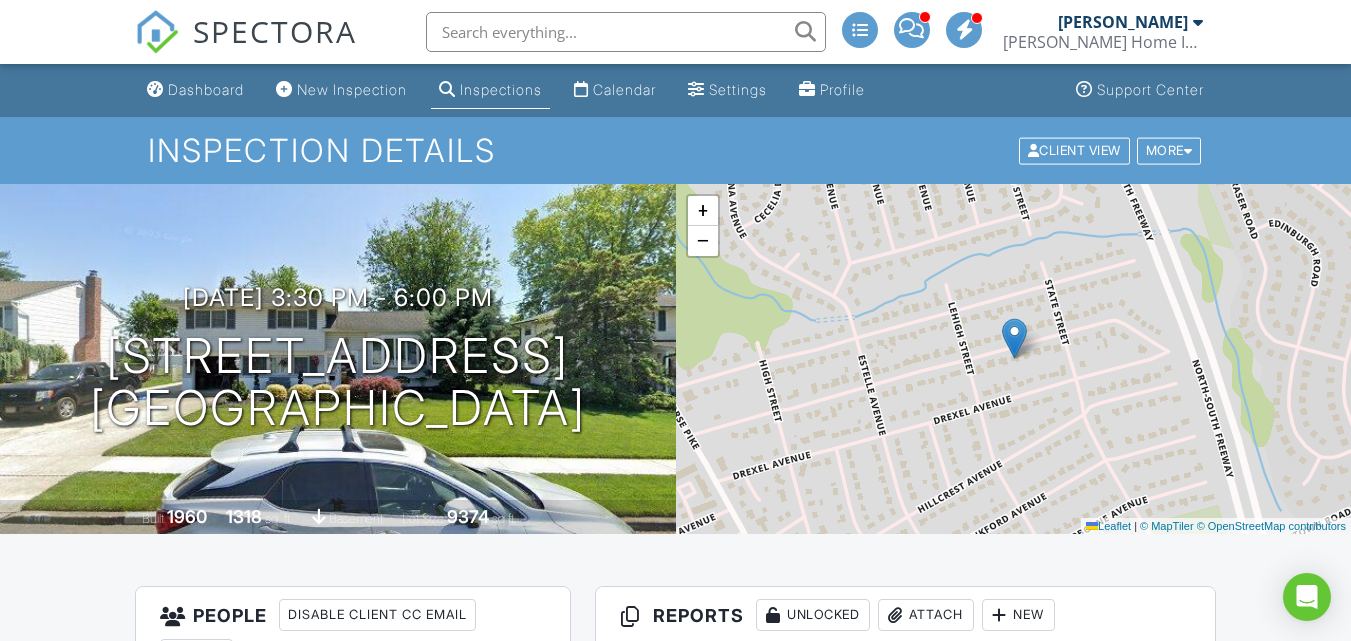 click on "Reports
Unlocked
Attach
New
Home Inspection Report
Main Template
Edit
View
Quick Publish
Copy
Delete
Radon Test Results
Radon Inspection Report Template
Edit
View
Quick Publish
Copy
Delete
Wood Destroying Insect Report
NPMA-33
Edit
View
Quick Publish
Copy
Delete
Publish report?
This will make this report available to your client and/or agent. It will not send out a notification.
To send an email, use 'Publish All' below or jump into the report and use the 'Publish' button there.
Cancel
Publish
Share archived report
To
Subject
Inspection Report For 318 Grand Ave, Gloucester Township, NJ 08012
Text
Inline Style XLarge Large Normal Small Light Bold" at bounding box center (905, 1534) 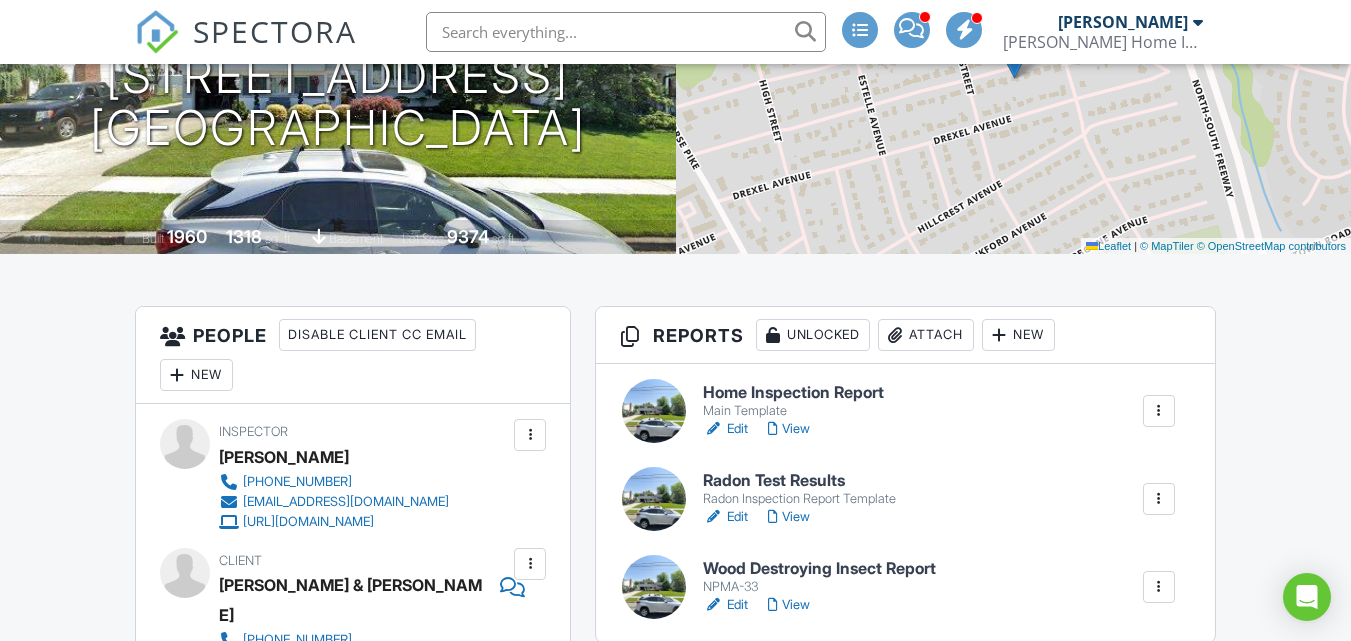 scroll, scrollTop: 320, scrollLeft: 0, axis: vertical 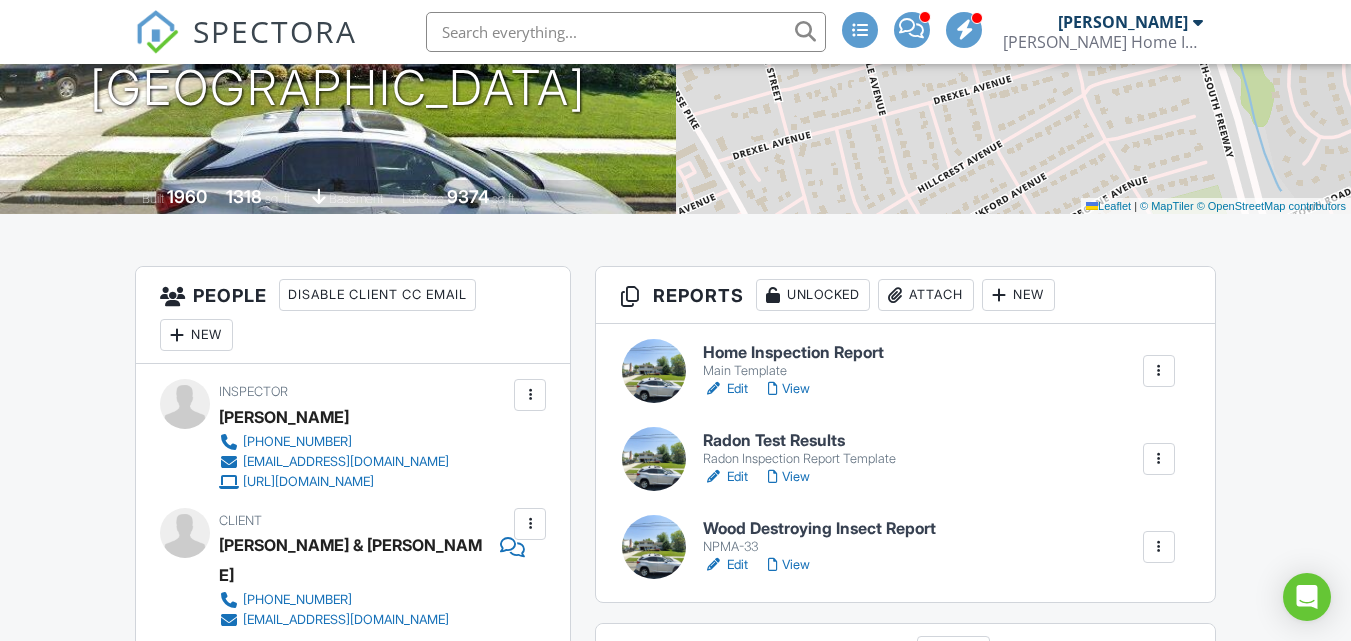 click on "Home Inspection Report" at bounding box center [793, 353] 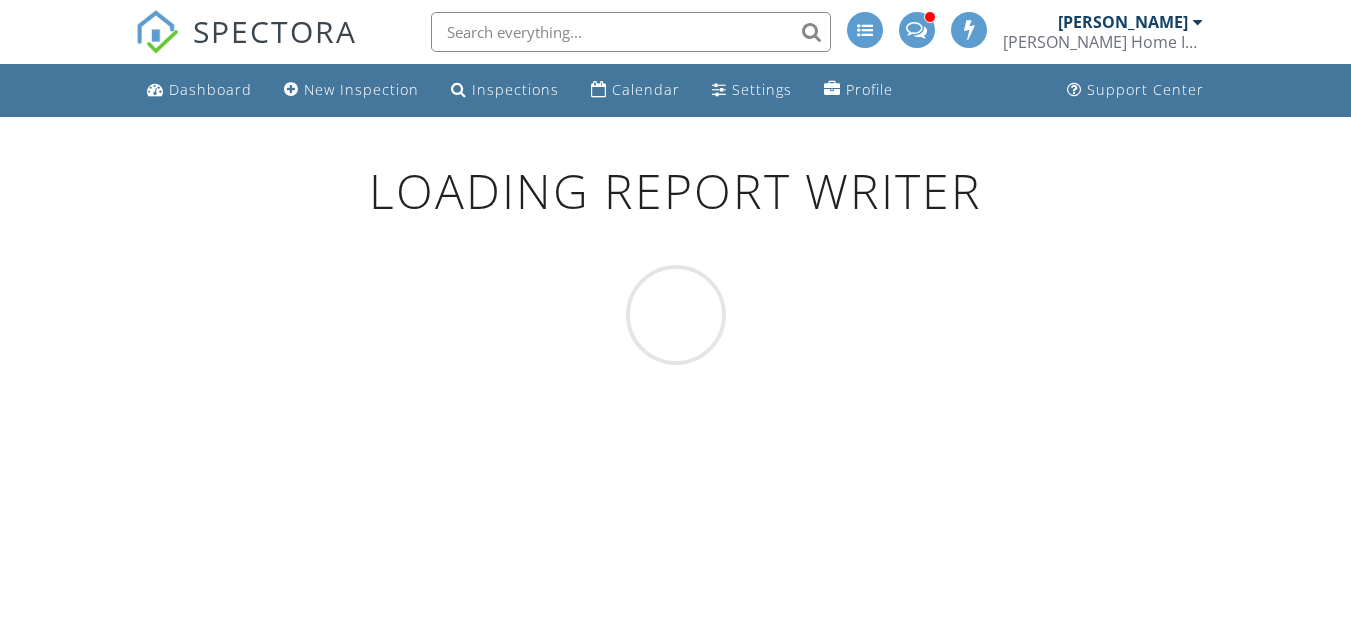 scroll, scrollTop: 0, scrollLeft: 0, axis: both 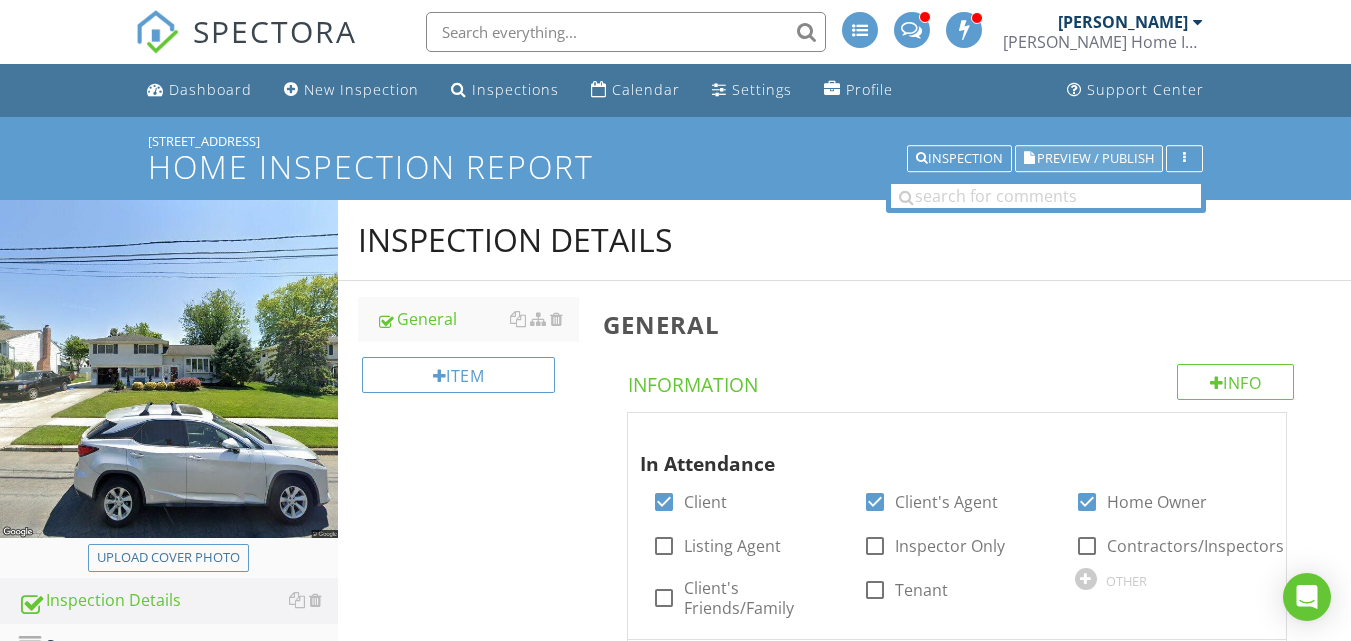 click on "Preview / Publish" at bounding box center (1095, 158) 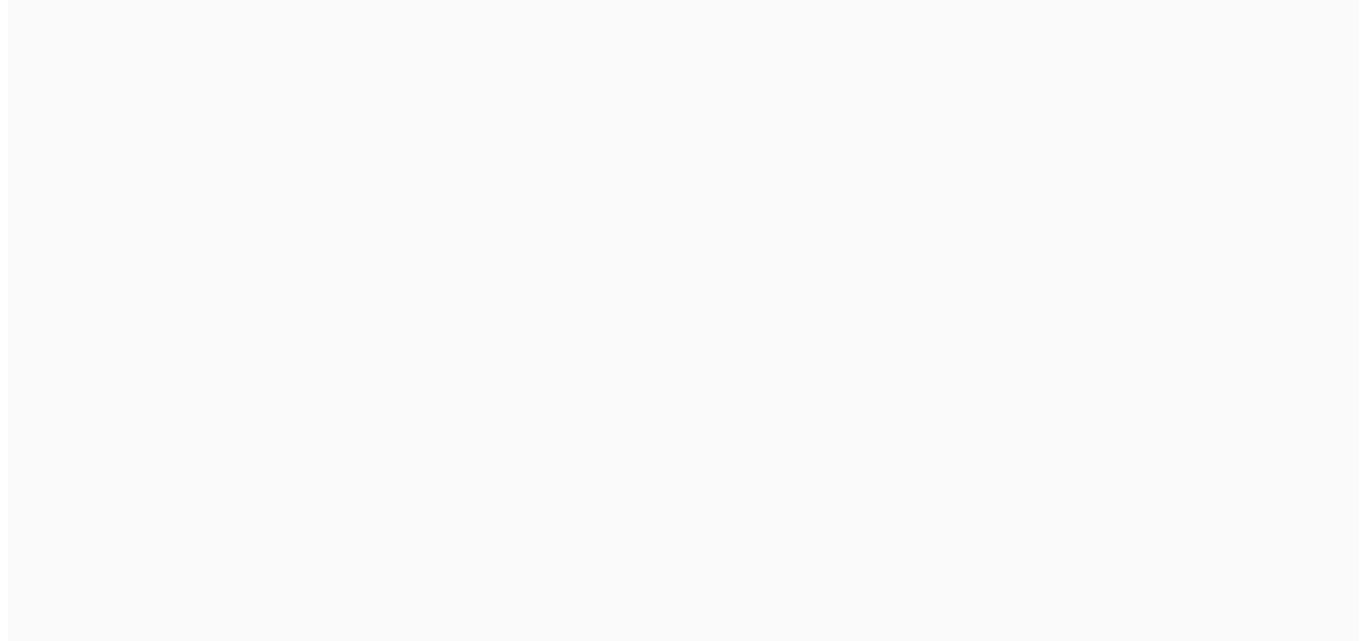 scroll, scrollTop: 0, scrollLeft: 0, axis: both 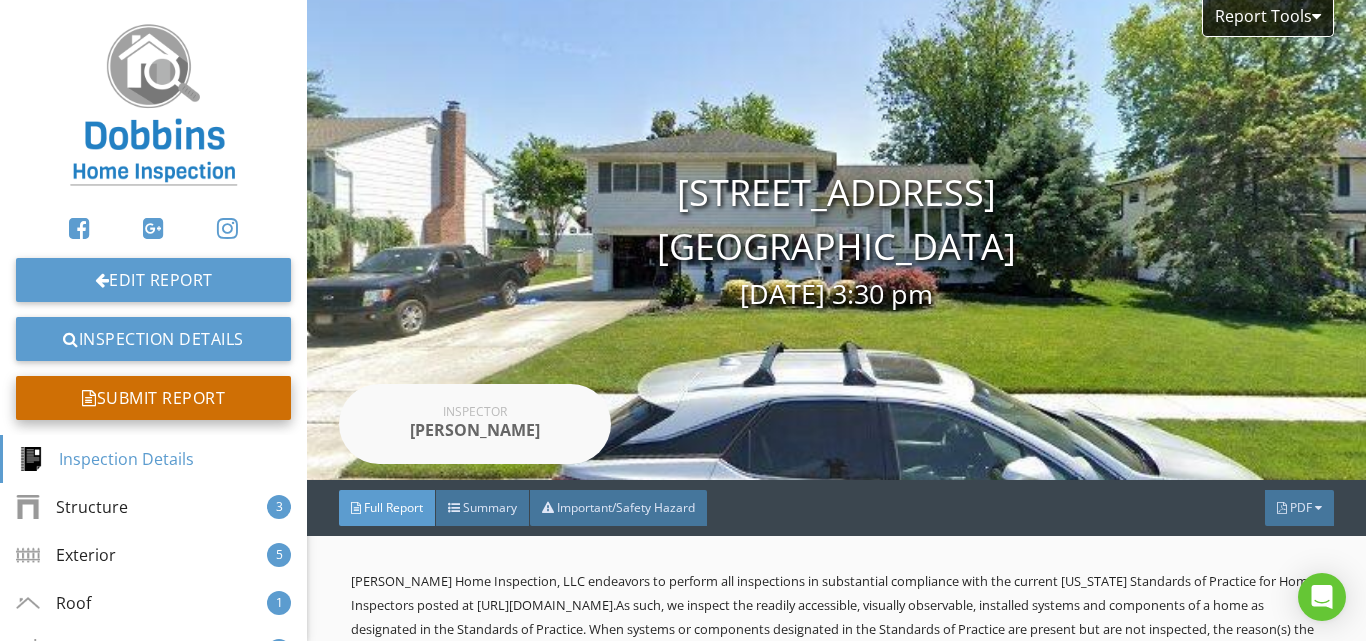 click on "Submit Report" at bounding box center [153, 398] 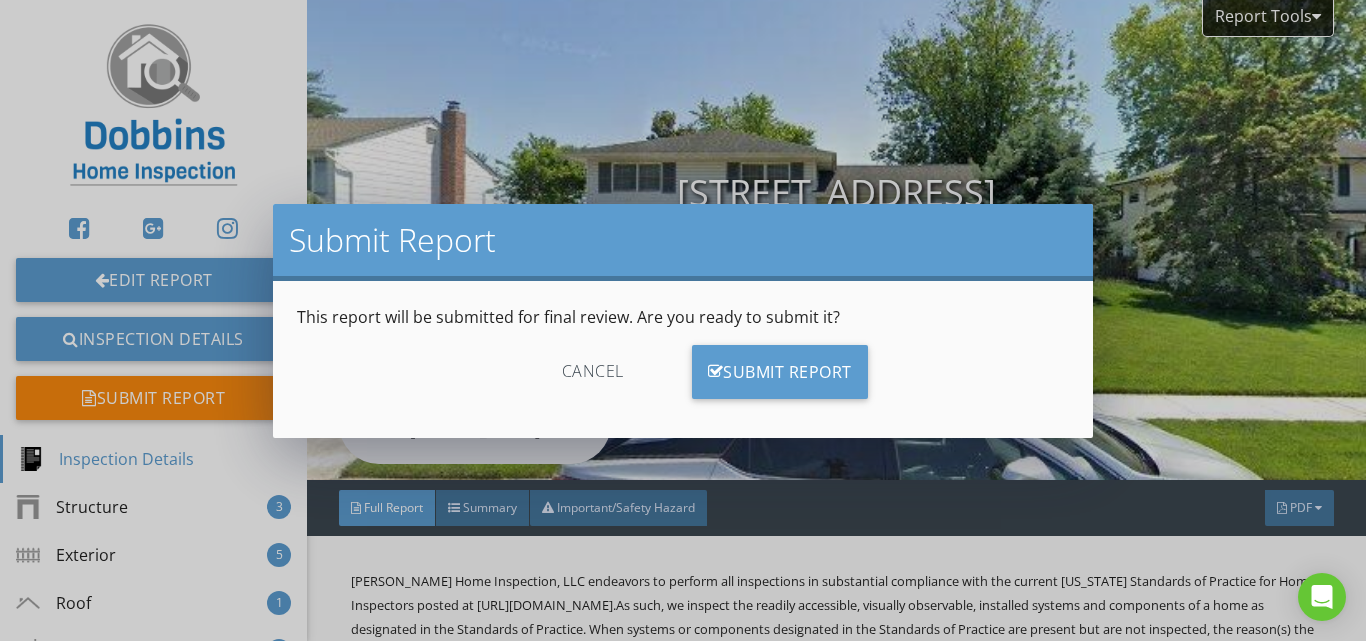click on "Cancel" at bounding box center [593, 372] 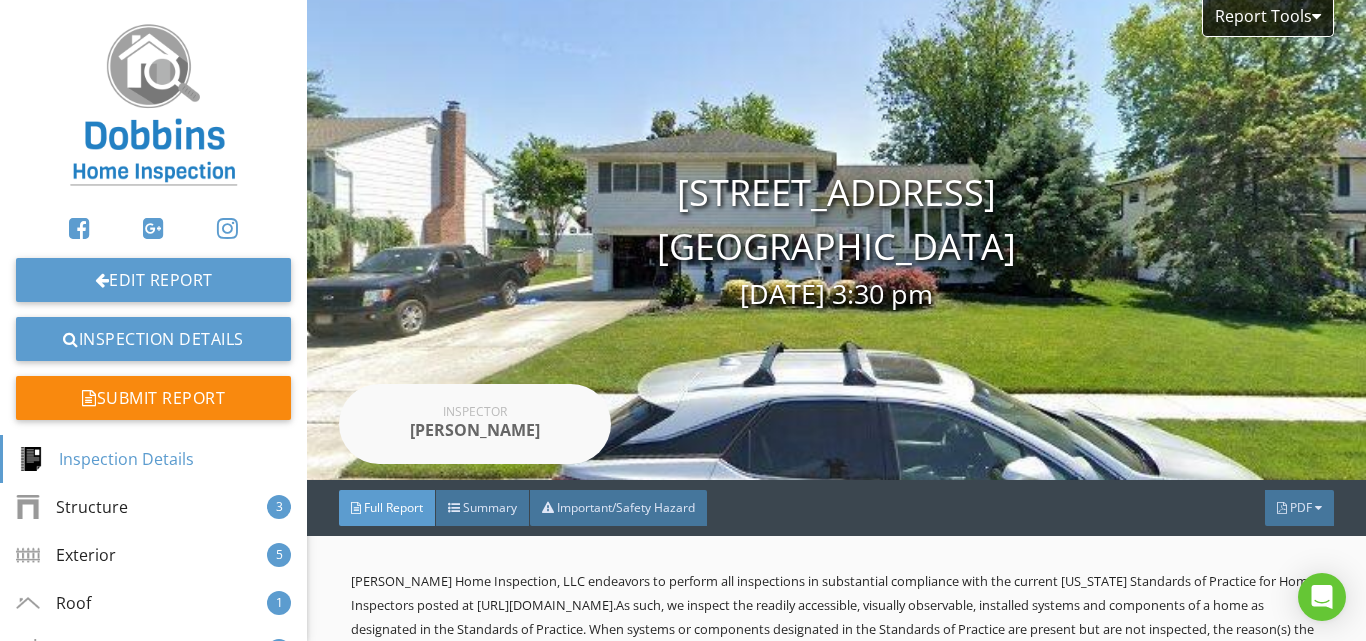 click on "[PERSON_NAME] Home Inspection, LLC endeavors to perform all inspections in substantial compliance with the current [US_STATE] Standards of Practice for Home Inspectors posted at [URL][DOMAIN_NAME] .  As such, we inspect the readily accessible, visually observable, installed systems and components of a home as designated in the Standards of Practice. When systems or components designated in the Standards of Practice are present but are not inspected, the reason(s) the item was not inspected is identified within the “Limitations” tab of this report. This report contains observations of those systems and components that, in the professional judgment of the inspector, are not functioning properly, significantly deficient, unsafe, or are near the end of their service lives." at bounding box center [833, 629] 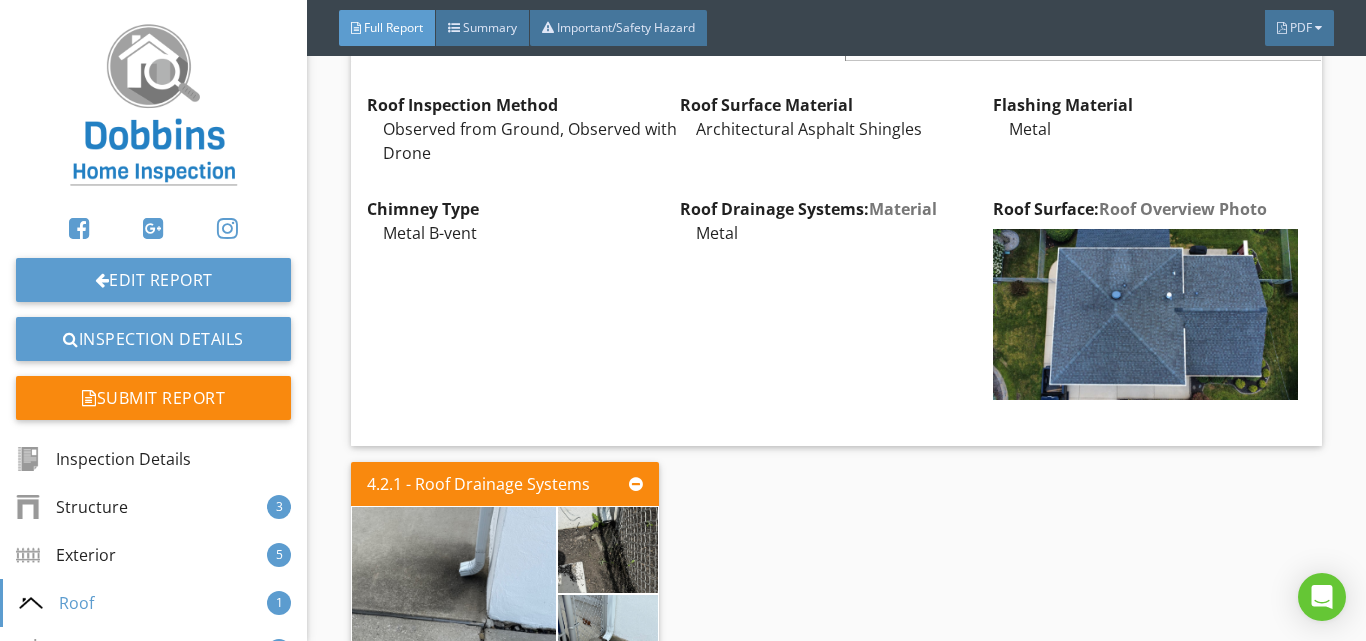 scroll, scrollTop: 4923, scrollLeft: 0, axis: vertical 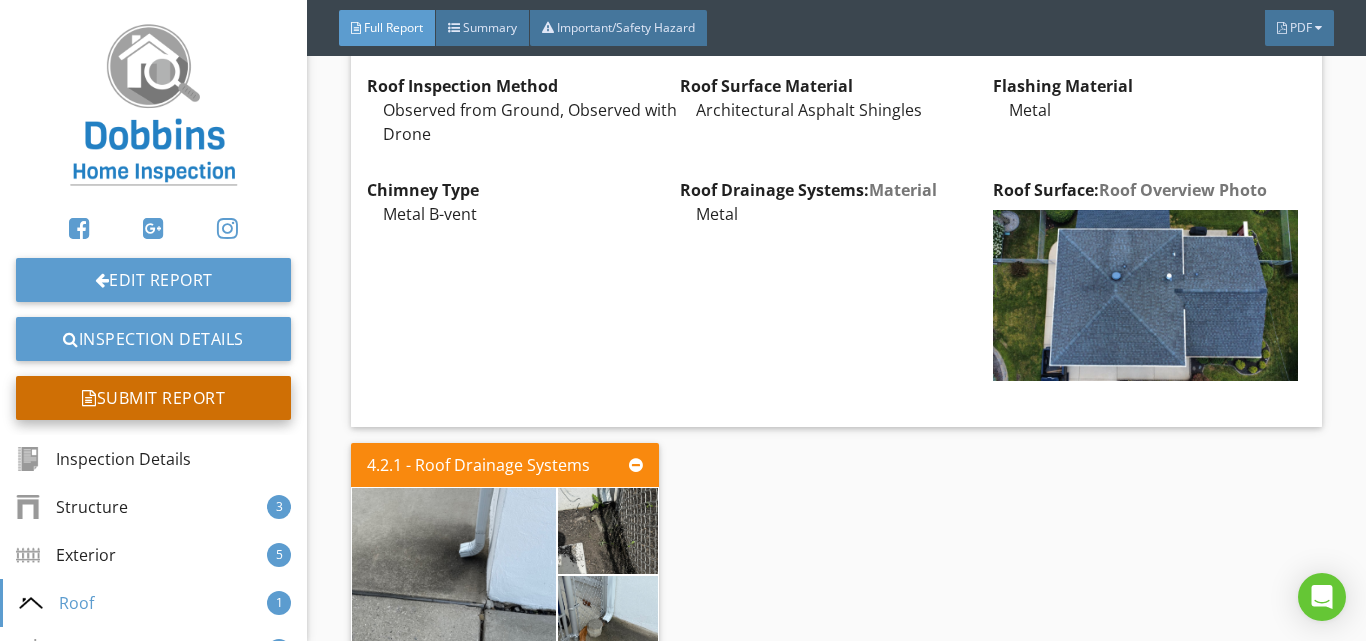 click on "Submit Report" at bounding box center [153, 398] 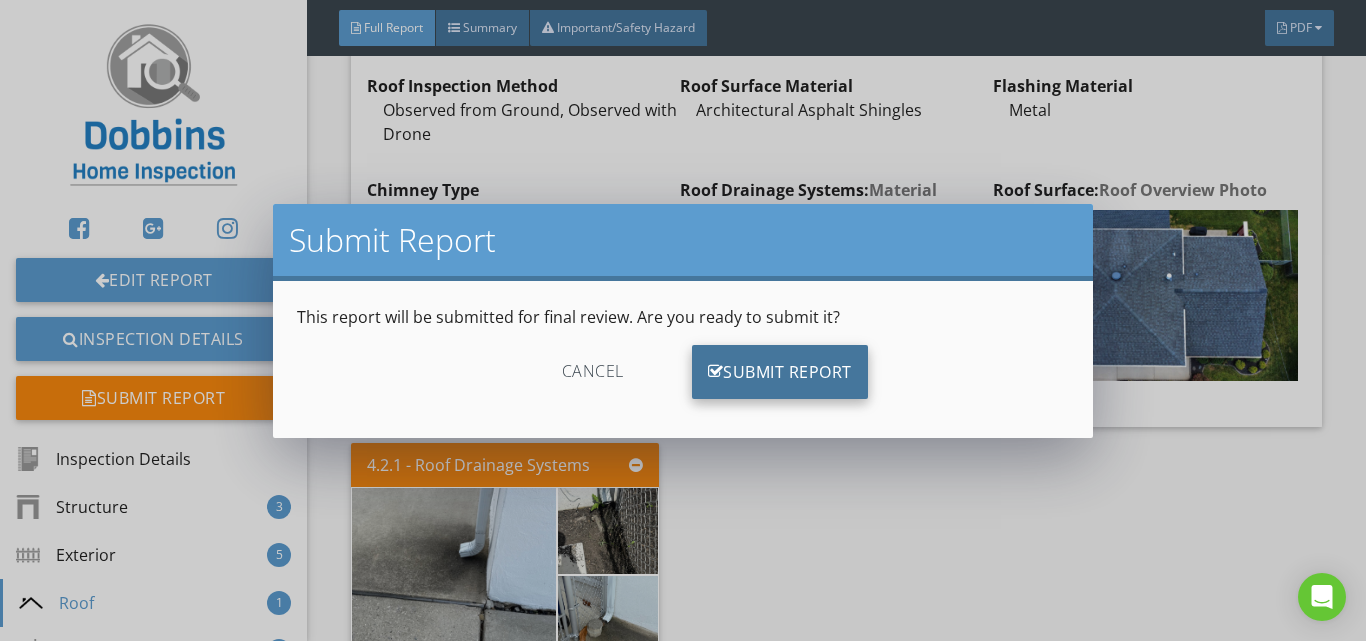 click on "Submit Report" at bounding box center [780, 372] 